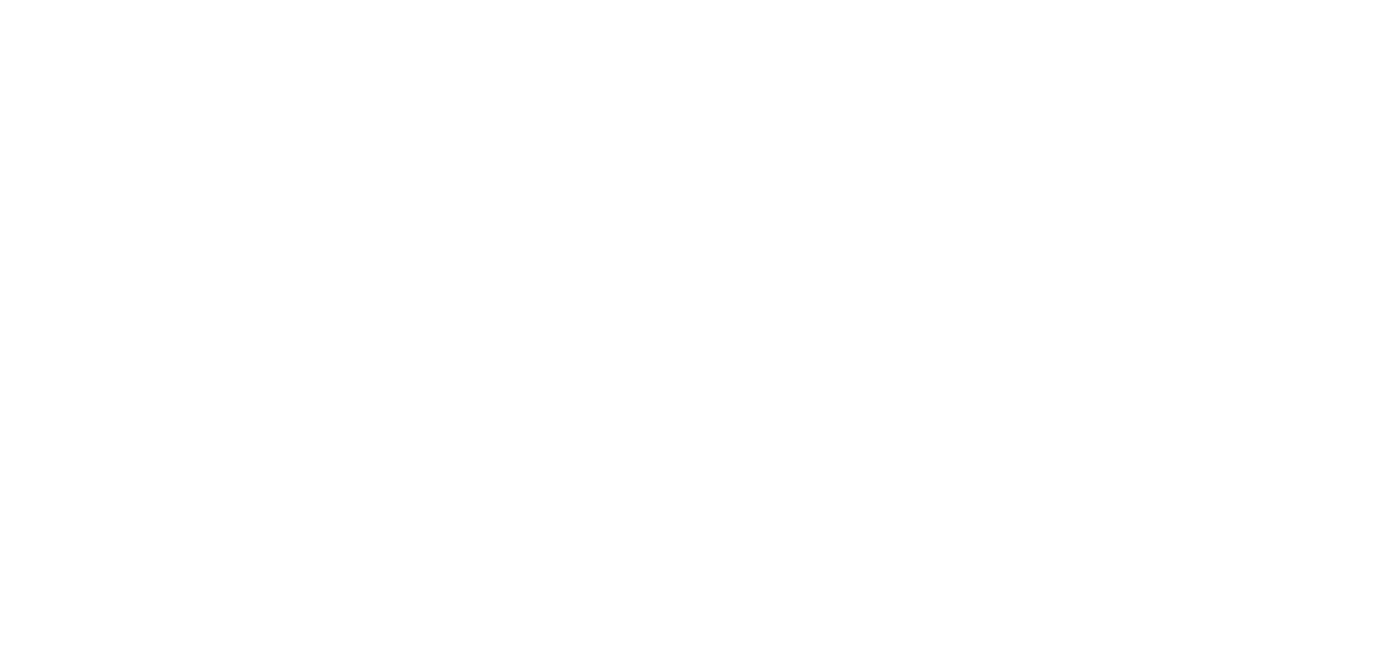 scroll, scrollTop: 0, scrollLeft: 0, axis: both 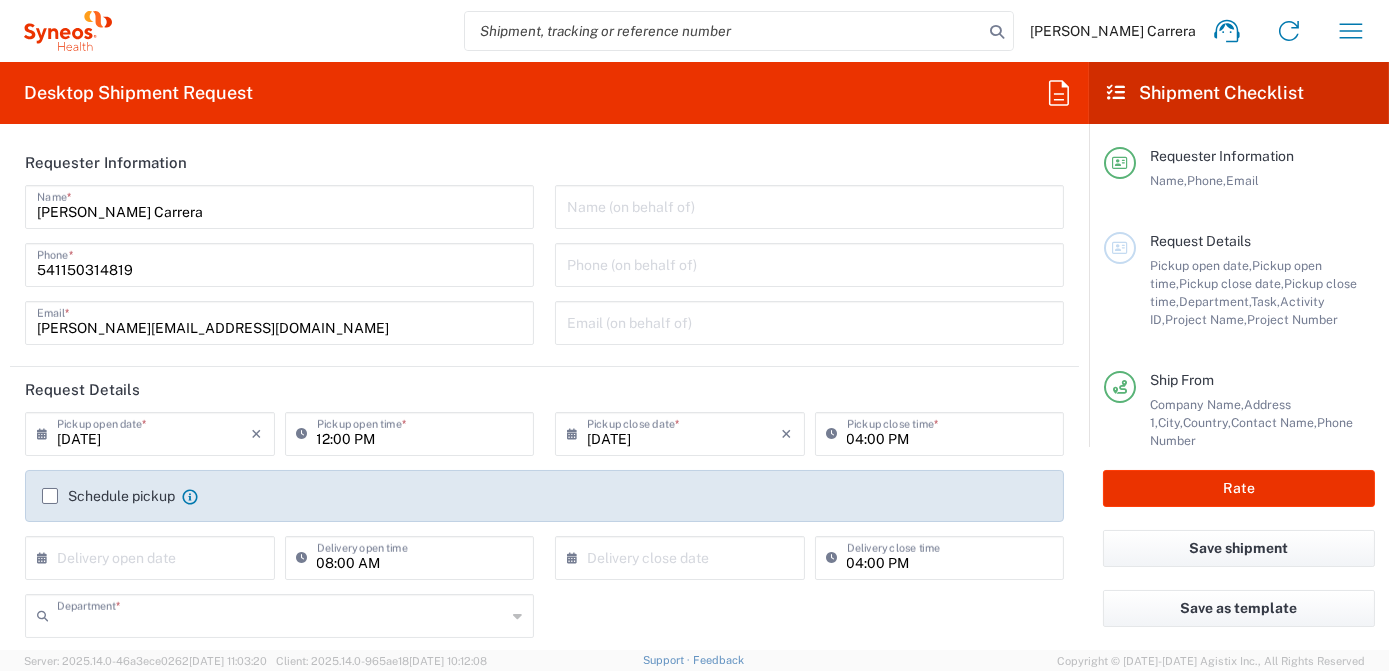 type on "3190" 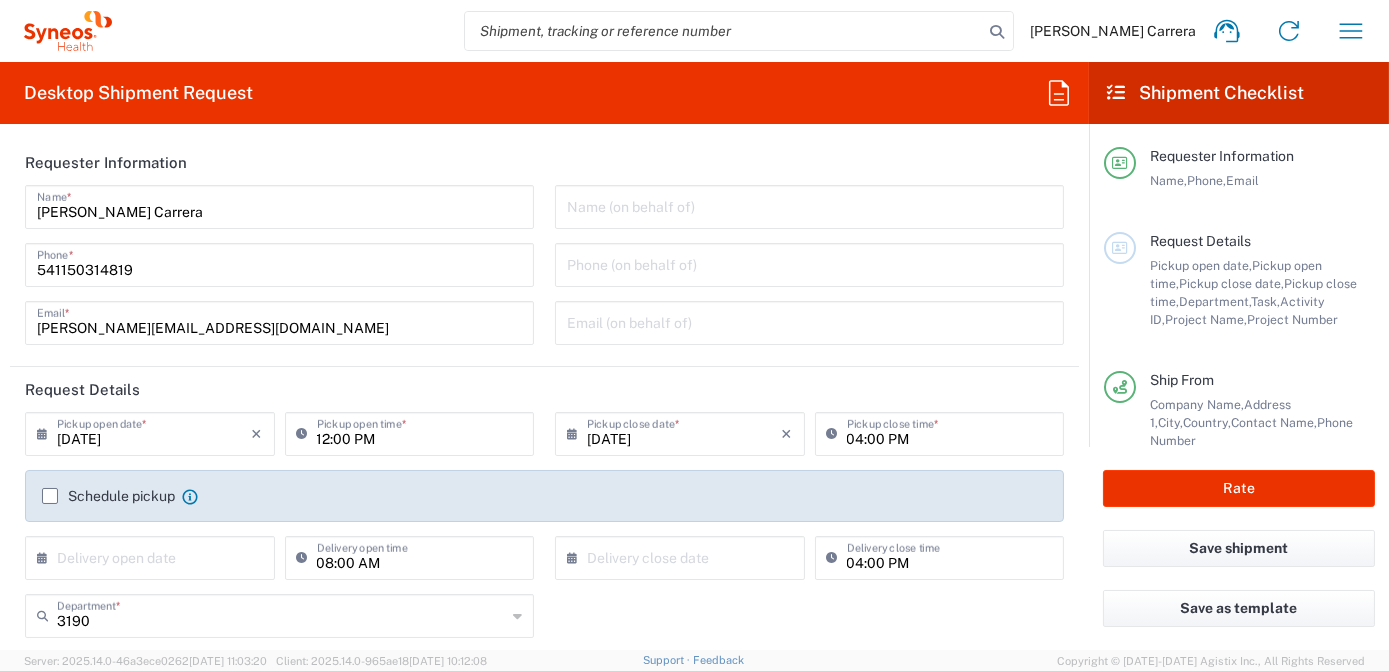 type on "[GEOGRAPHIC_DATA]" 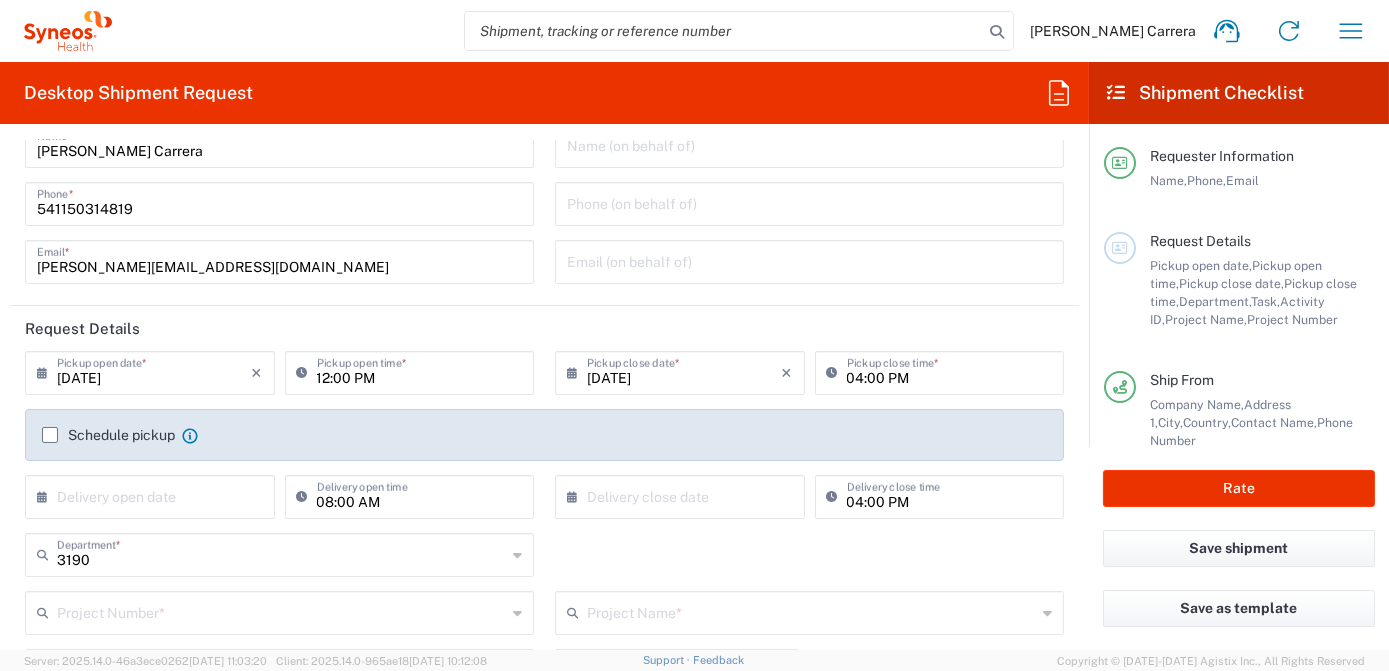type on "Syneos Health Argentina SA" 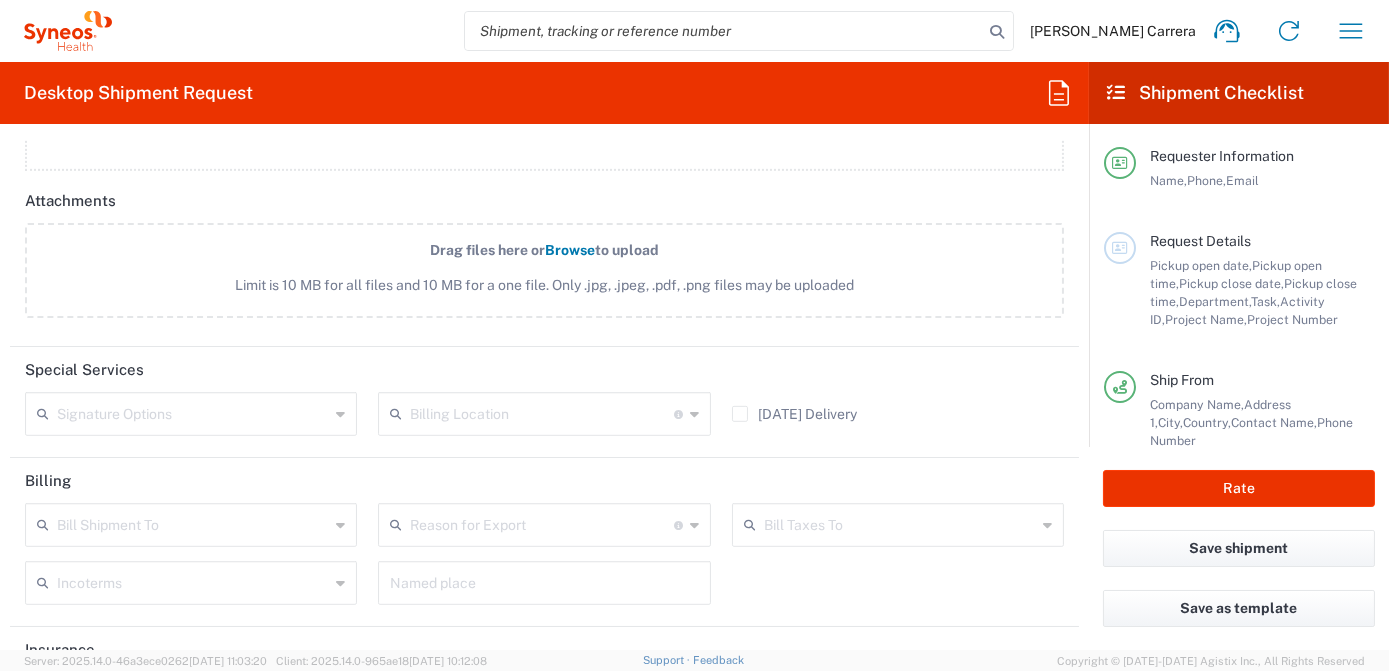 scroll, scrollTop: 2363, scrollLeft: 0, axis: vertical 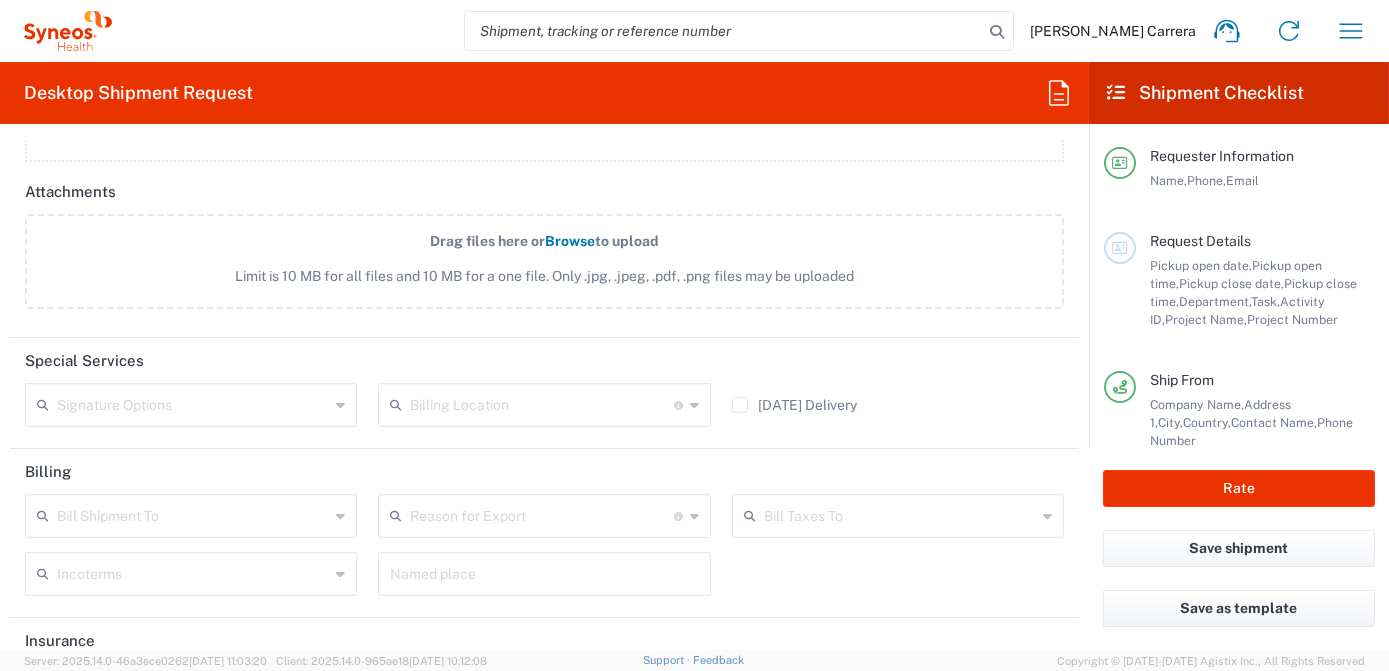 click at bounding box center [541, 403] 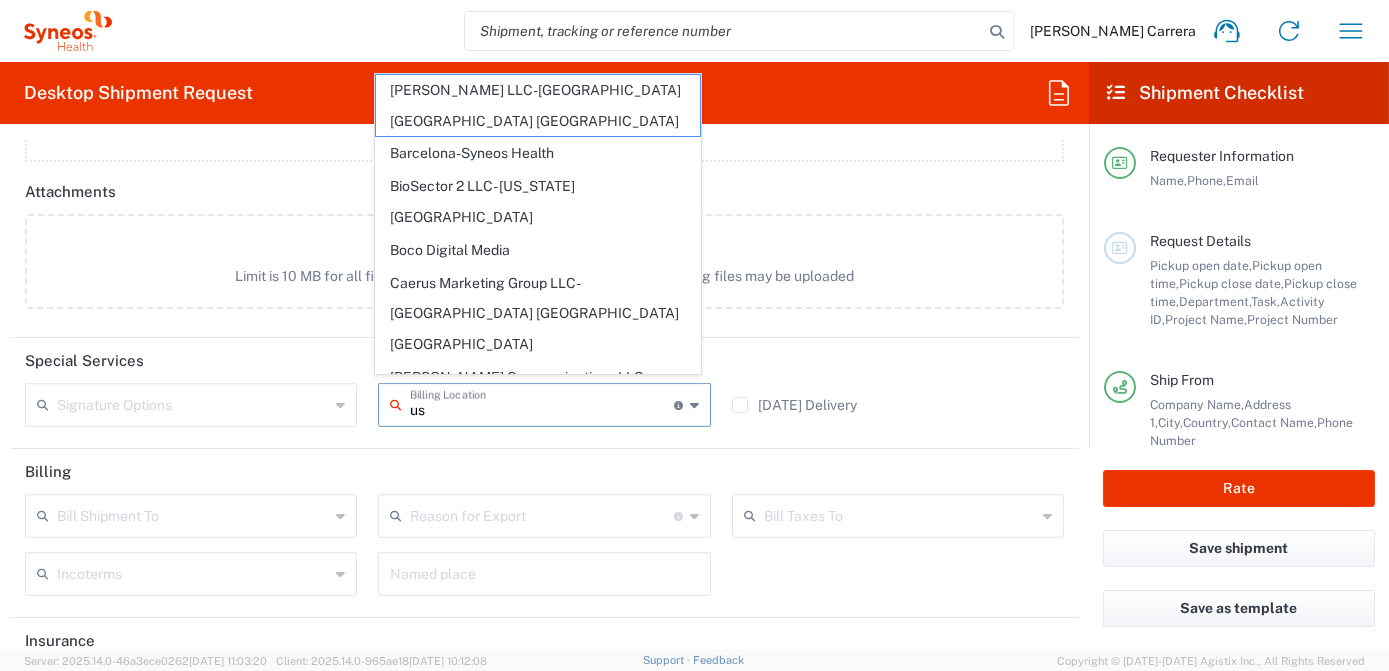 type on "usa" 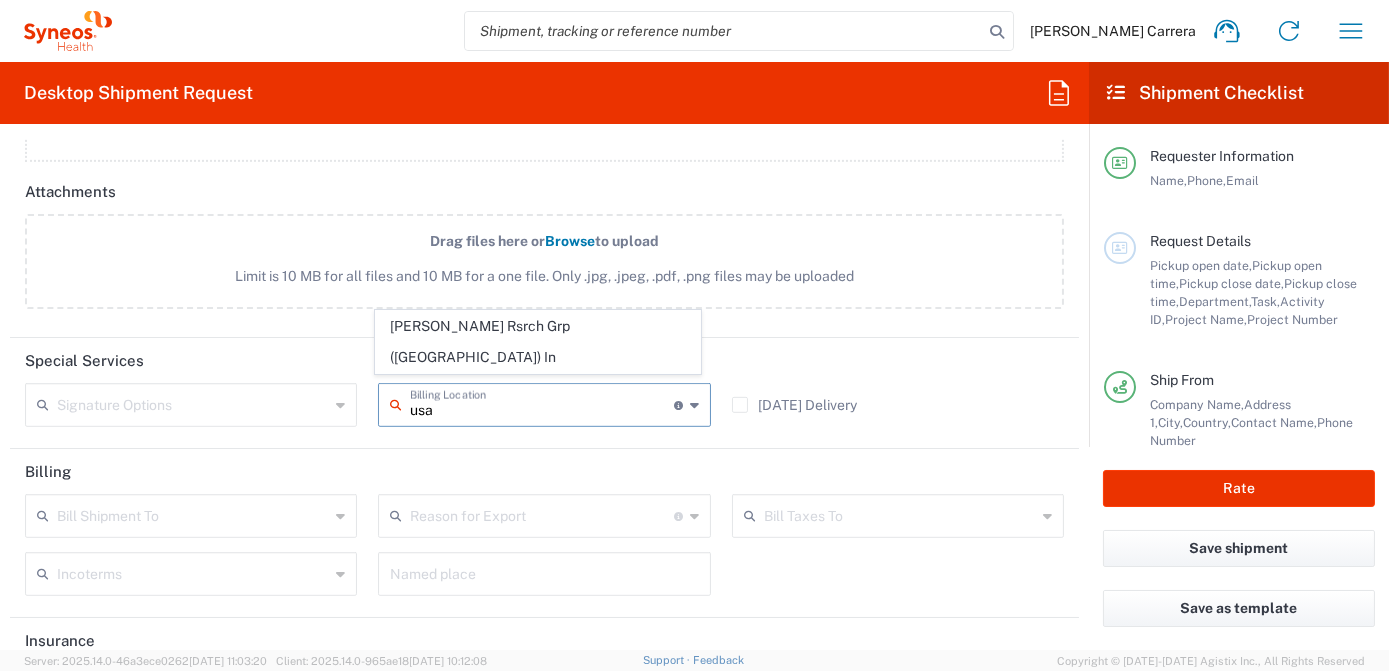 drag, startPoint x: 462, startPoint y: 404, endPoint x: 375, endPoint y: 406, distance: 87.02299 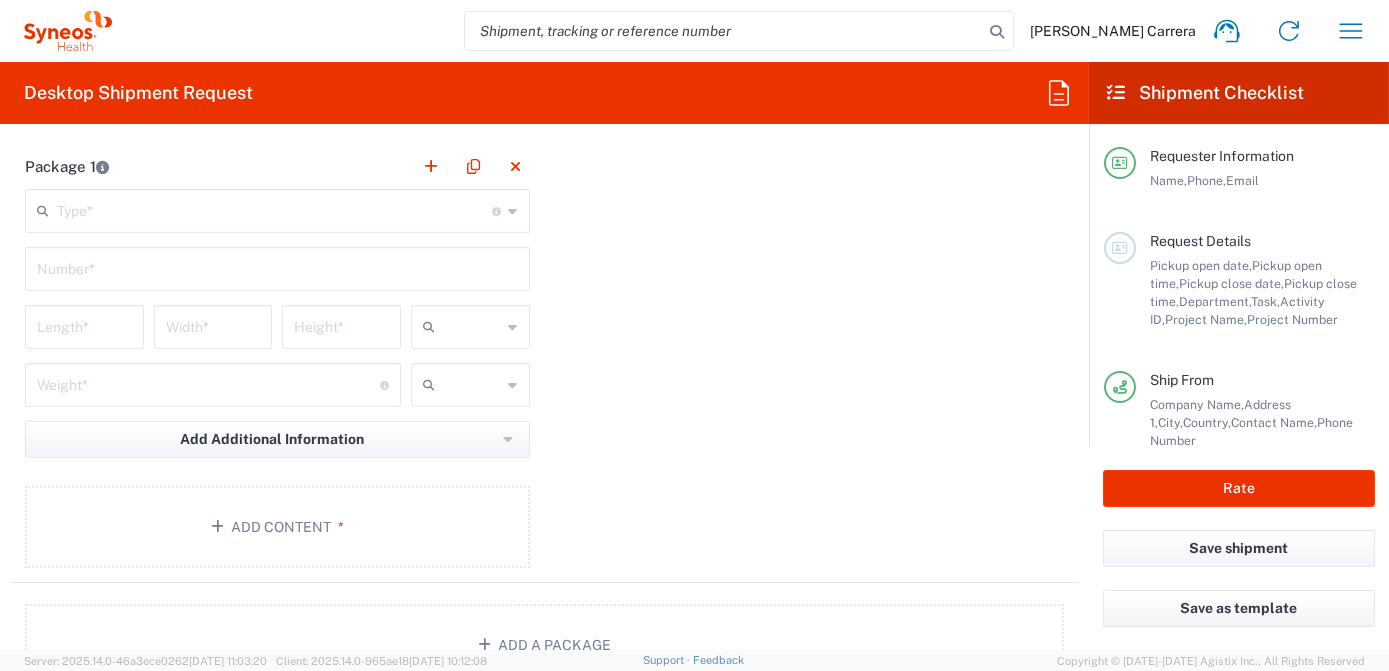 scroll, scrollTop: 1727, scrollLeft: 0, axis: vertical 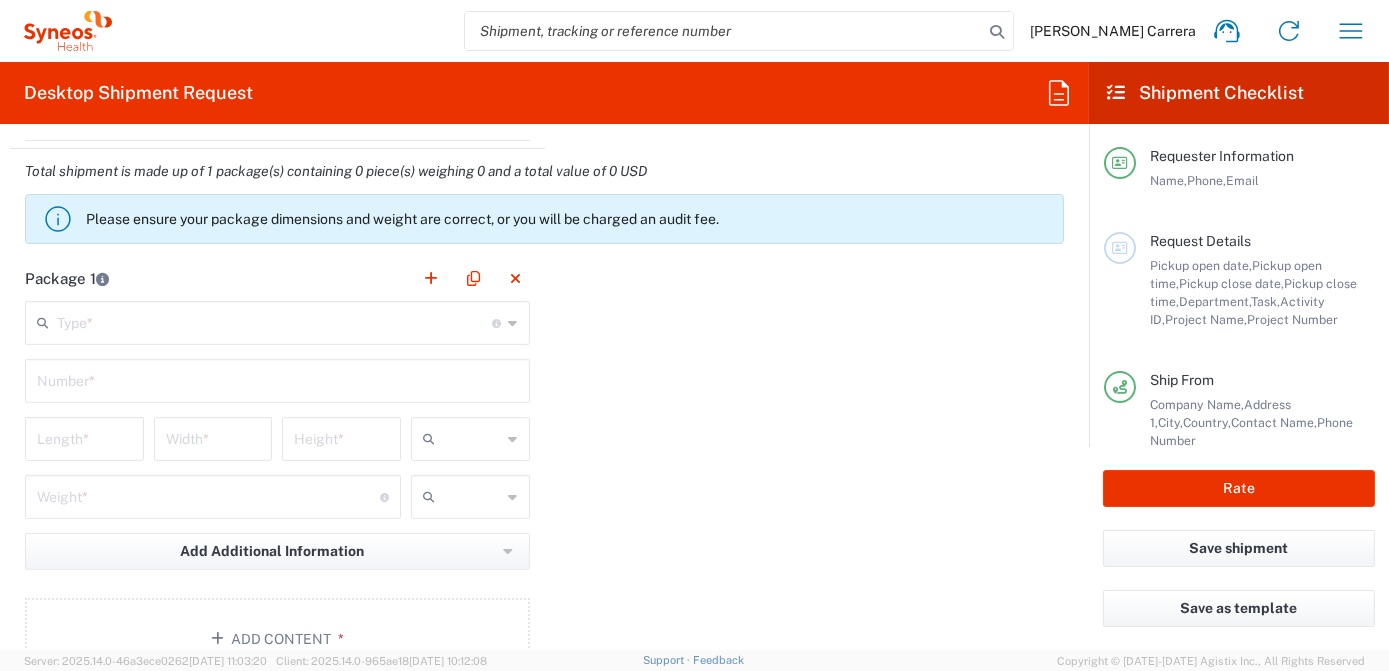 click at bounding box center [275, 321] 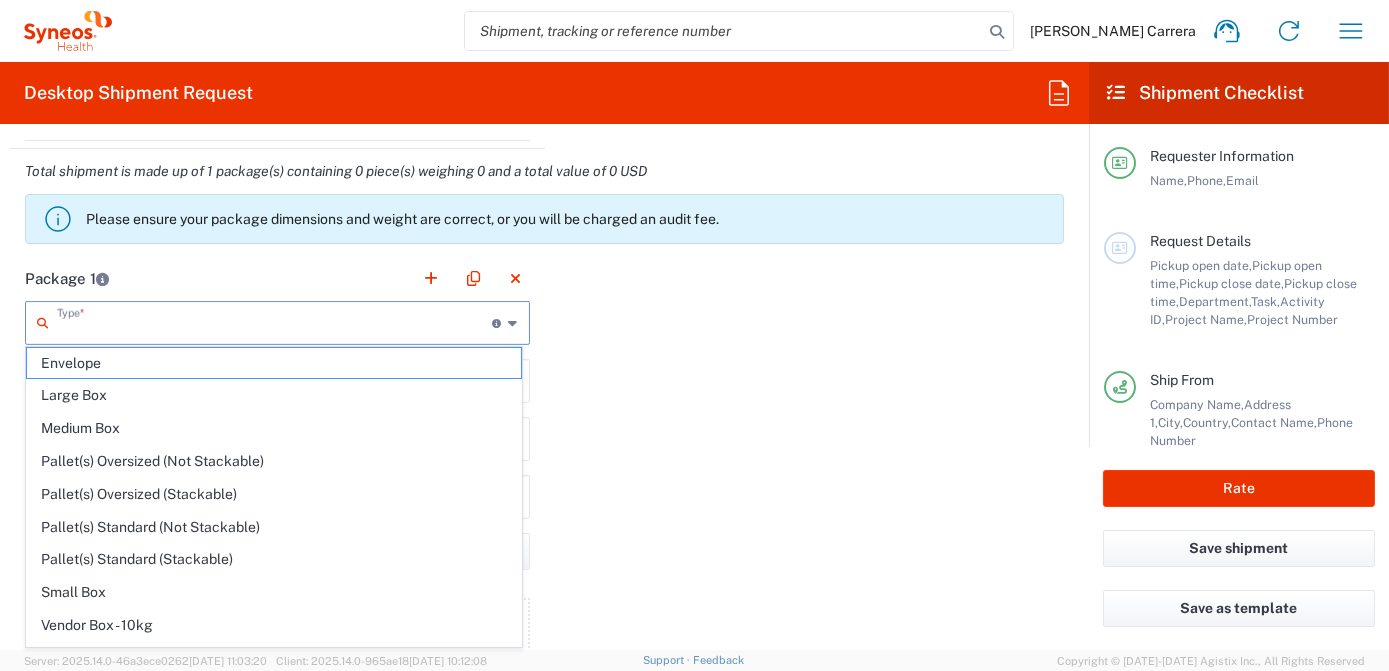 click at bounding box center (275, 321) 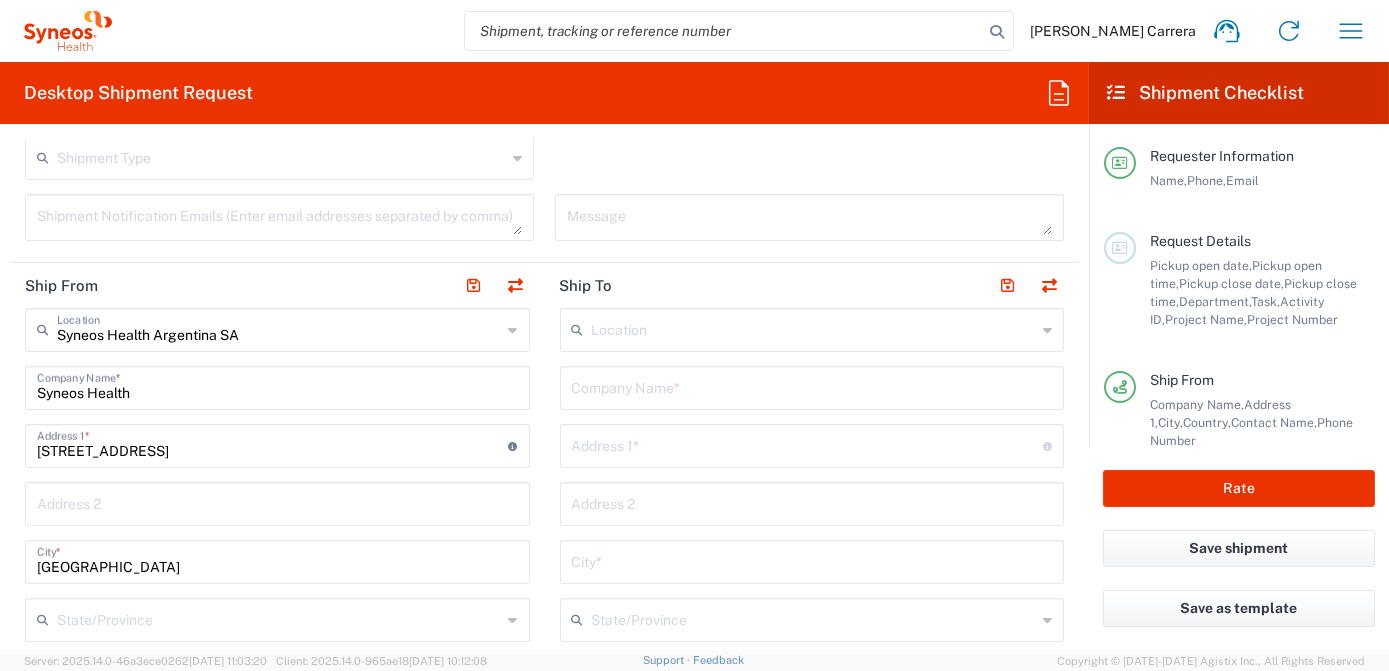 scroll, scrollTop: 636, scrollLeft: 0, axis: vertical 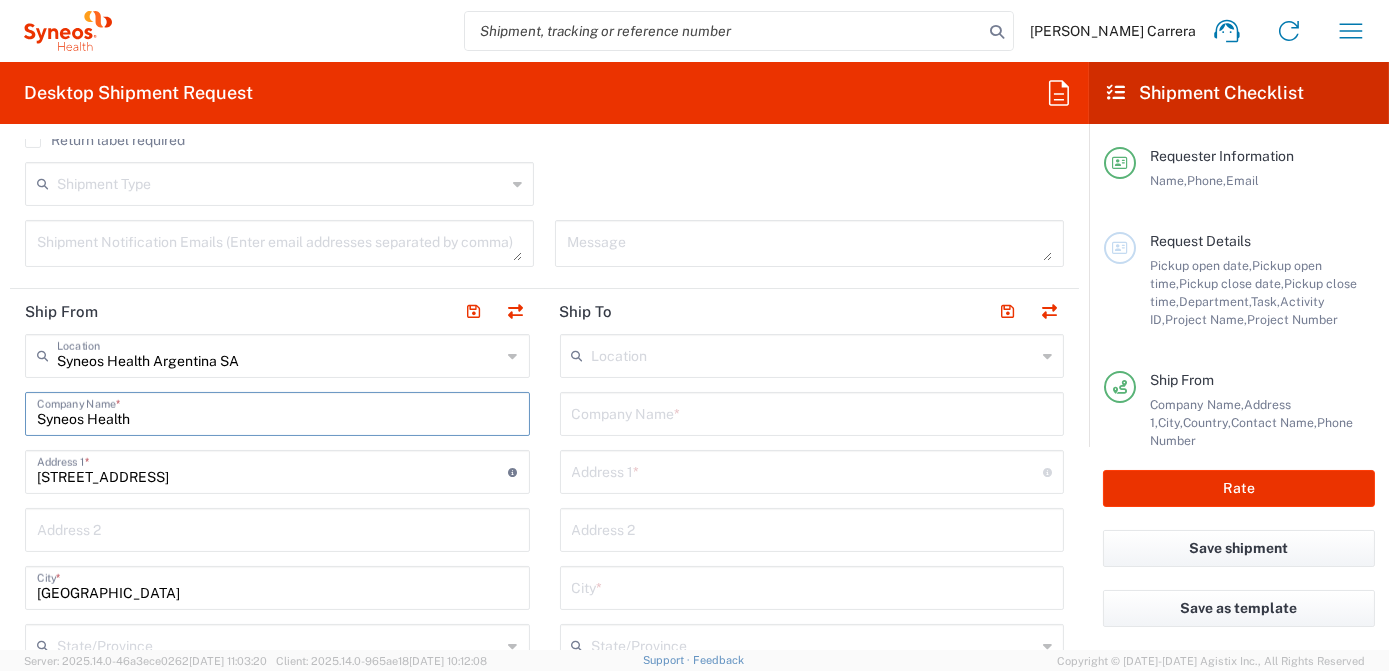 drag, startPoint x: 176, startPoint y: 421, endPoint x: 8, endPoint y: 421, distance: 168 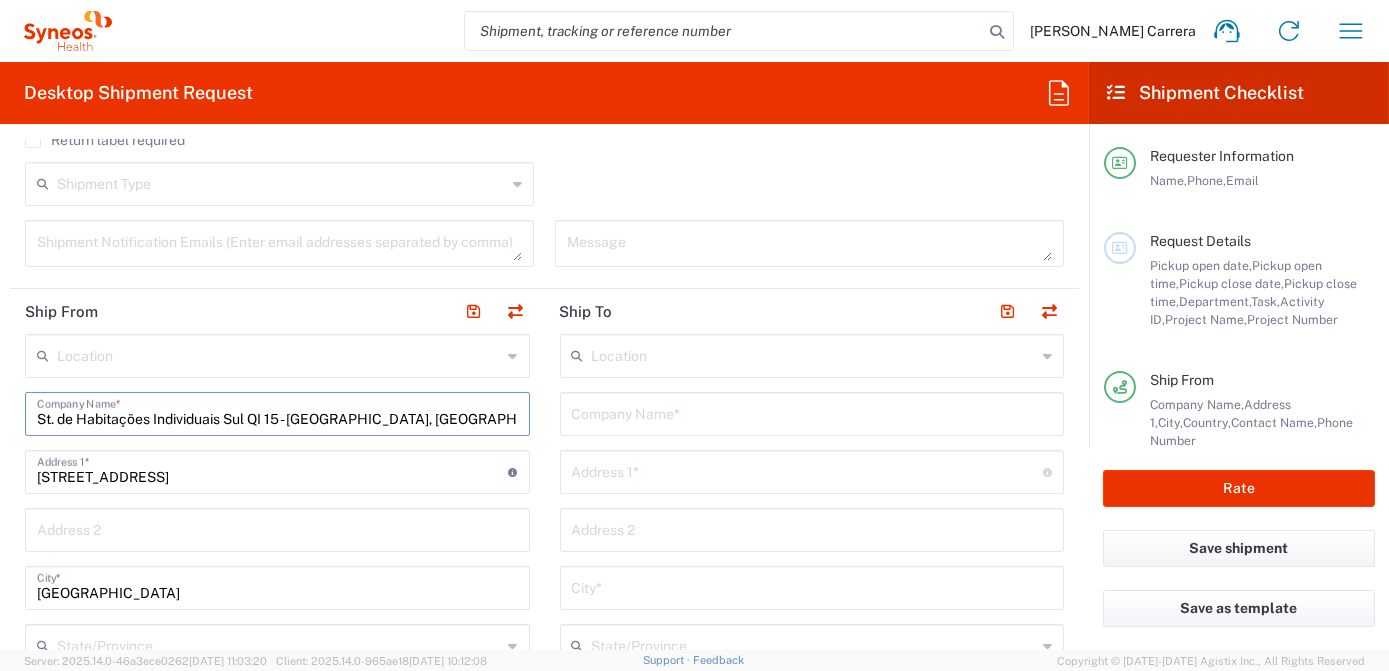 scroll, scrollTop: 0, scrollLeft: 41, axis: horizontal 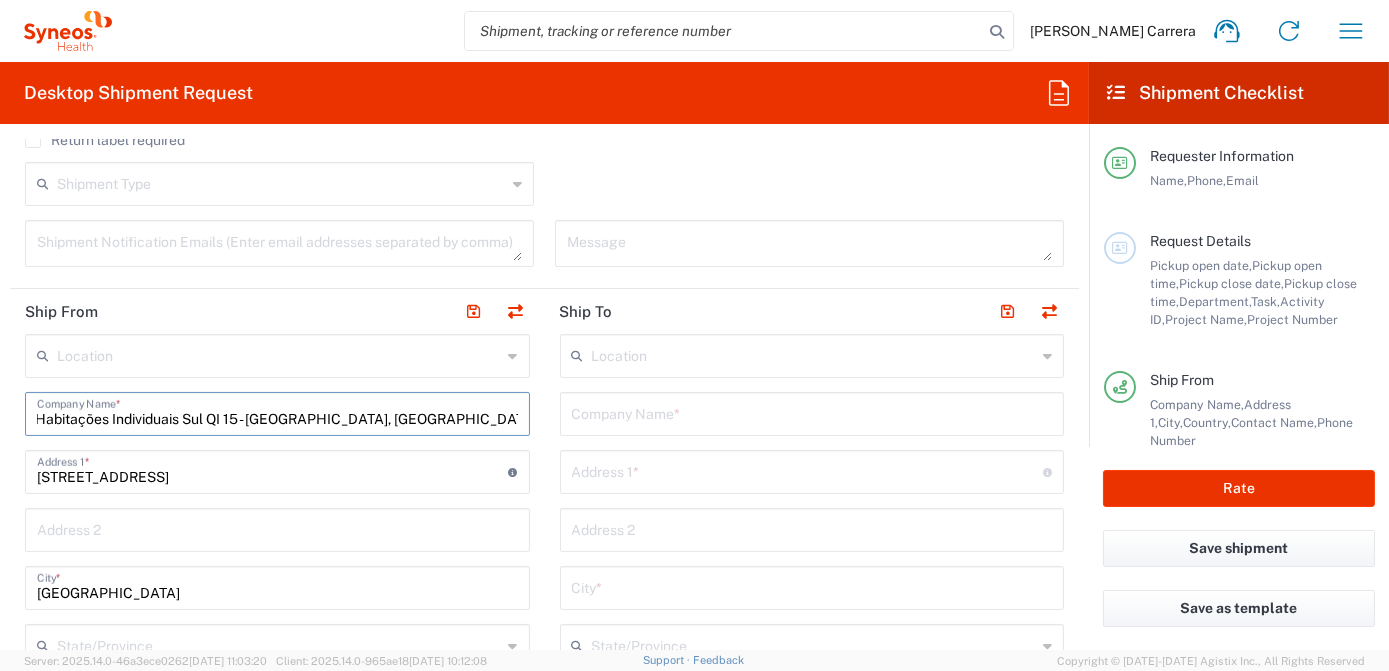 type on "St. de Habitações Individuais Sul QI 15 - [GEOGRAPHIC_DATA], [GEOGRAPHIC_DATA] - [GEOGRAPHIC_DATA], 71635-240, [GEOGRAPHIC_DATA]" 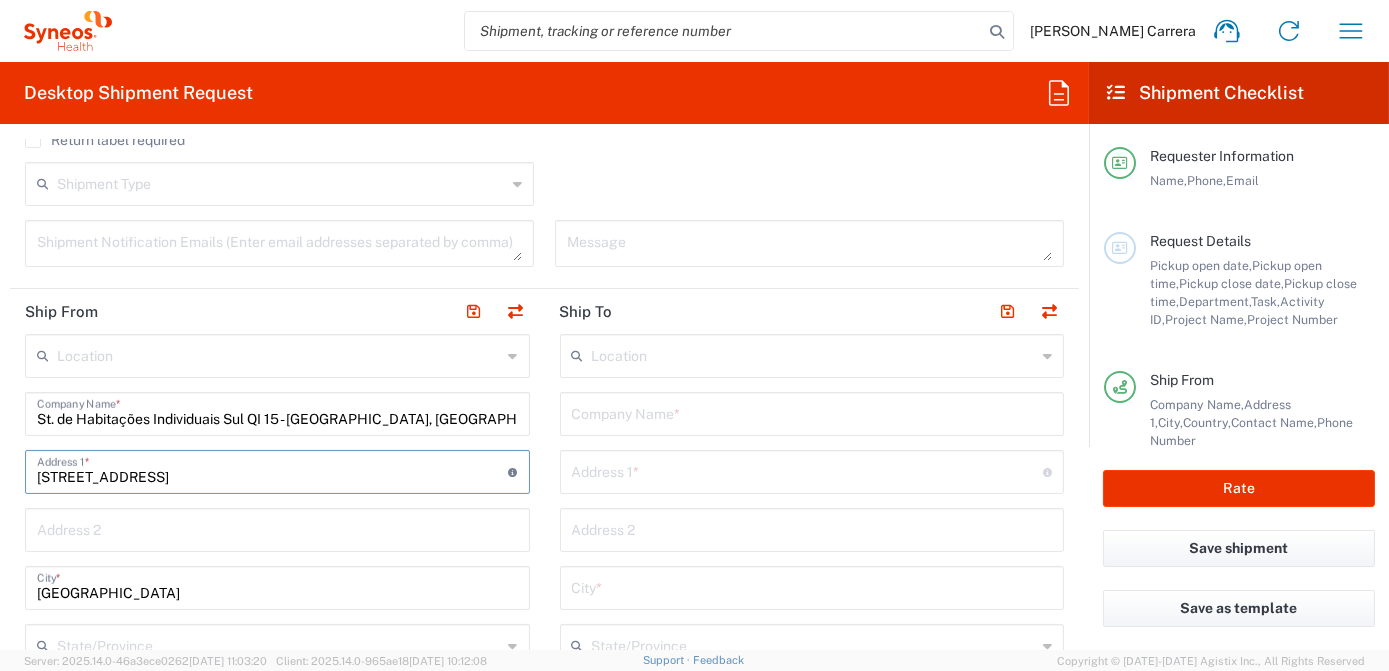 drag, startPoint x: 221, startPoint y: 476, endPoint x: 216, endPoint y: 465, distance: 12.083046 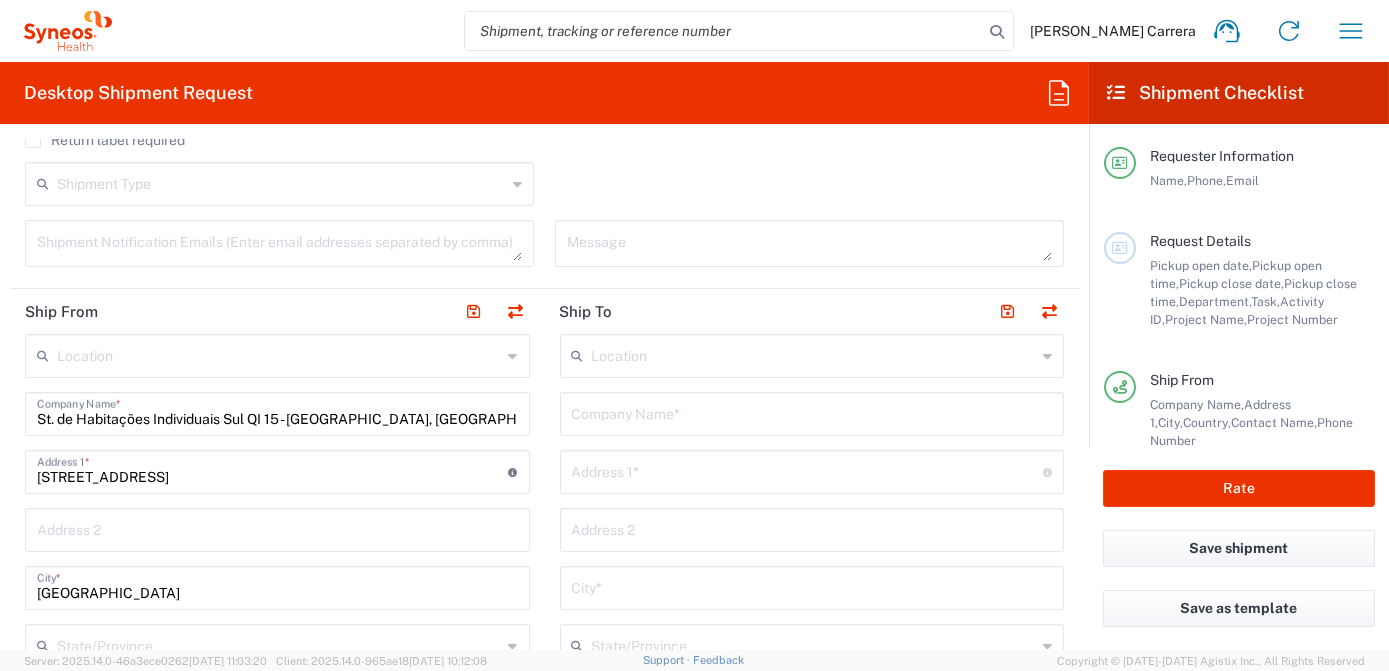drag, startPoint x: 37, startPoint y: 413, endPoint x: 420, endPoint y: 403, distance: 383.13052 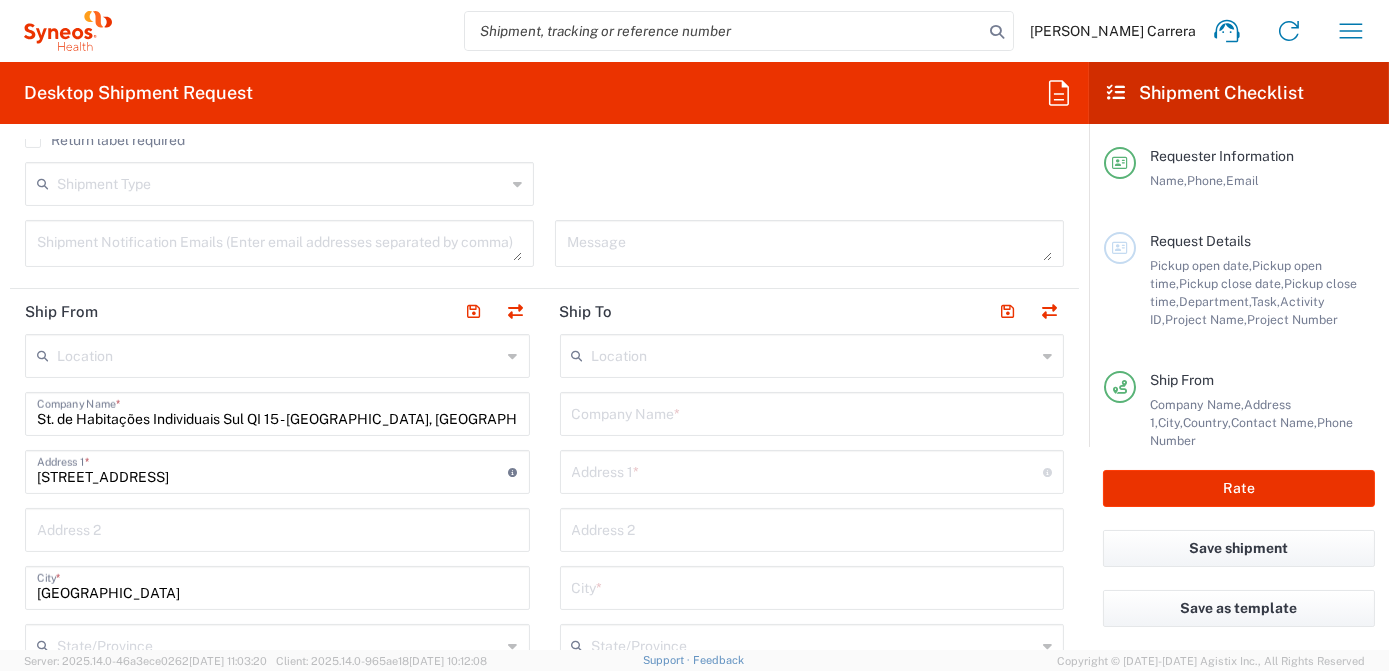 drag, startPoint x: 512, startPoint y: 420, endPoint x: 62, endPoint y: 411, distance: 450.09 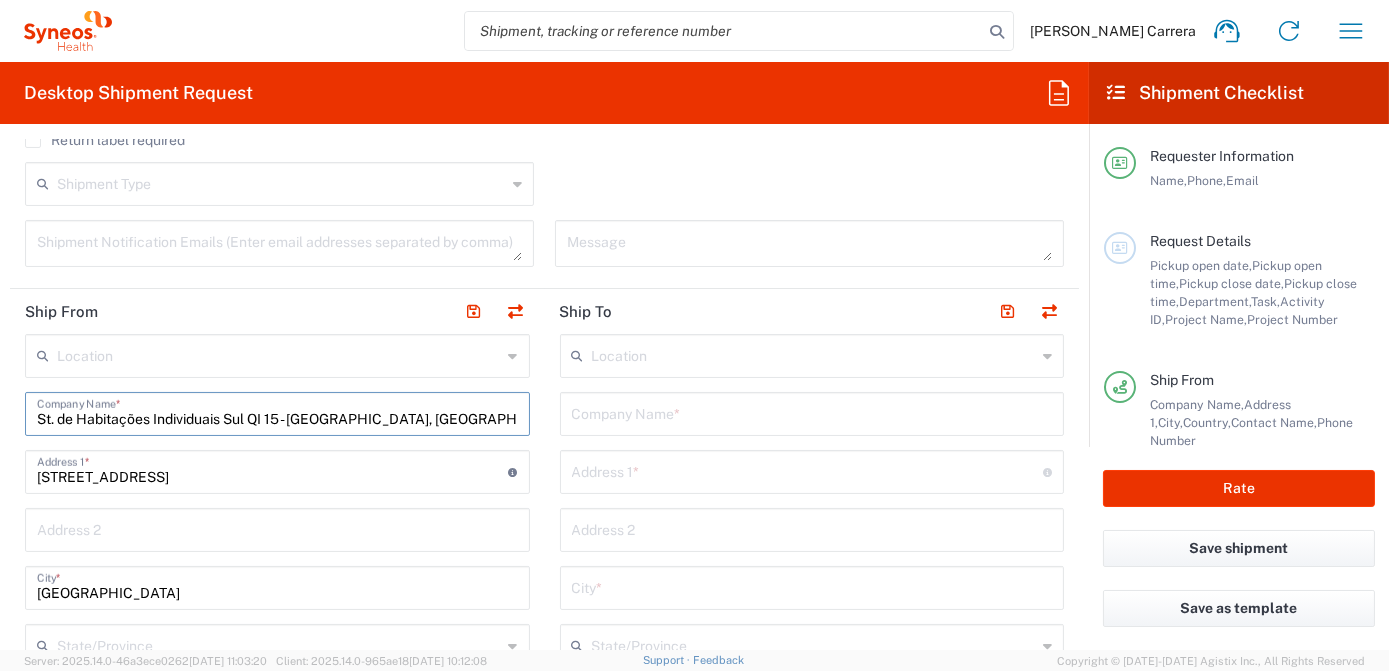 scroll, scrollTop: 0, scrollLeft: 41, axis: horizontal 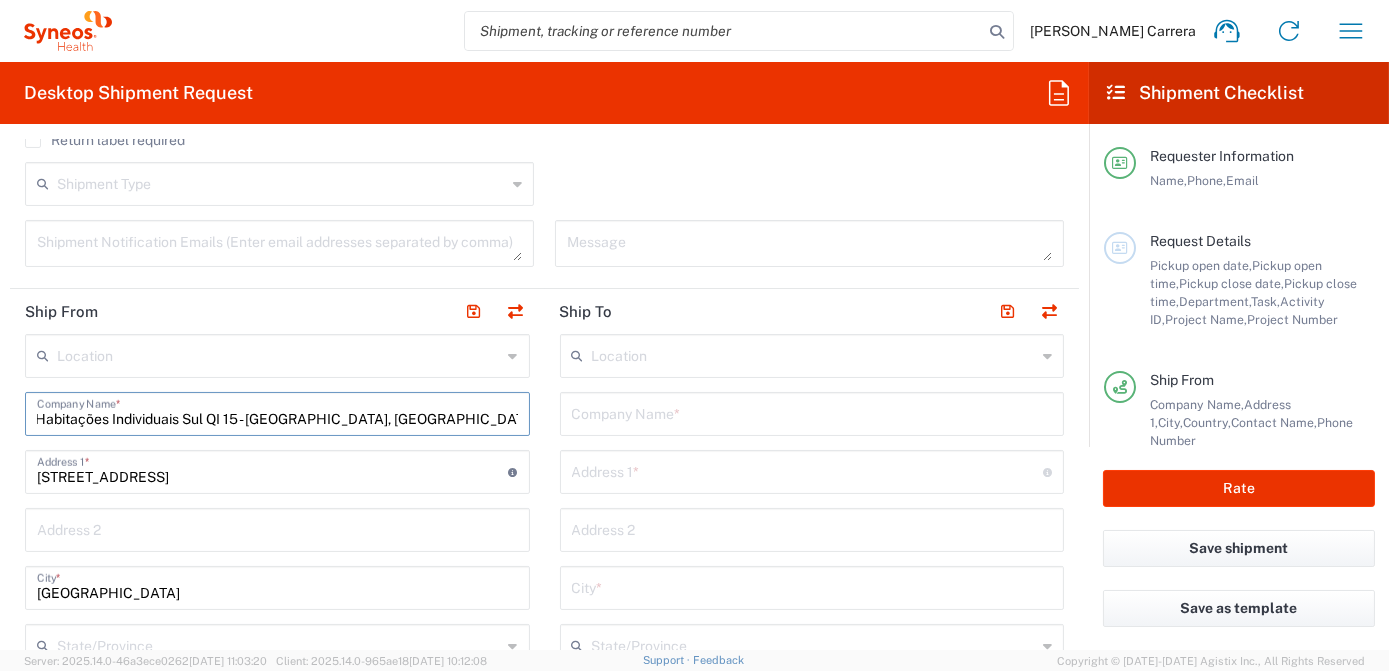drag, startPoint x: 48, startPoint y: 415, endPoint x: 563, endPoint y: 398, distance: 515.2805 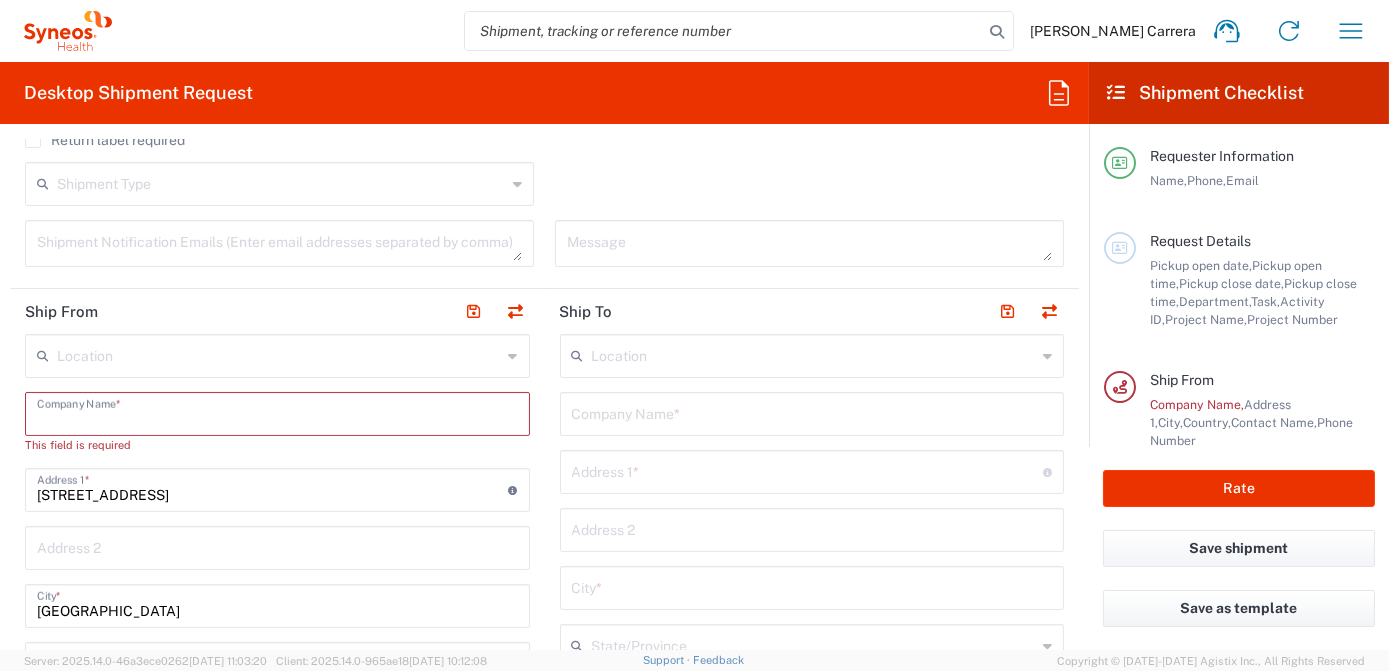 scroll, scrollTop: 0, scrollLeft: 0, axis: both 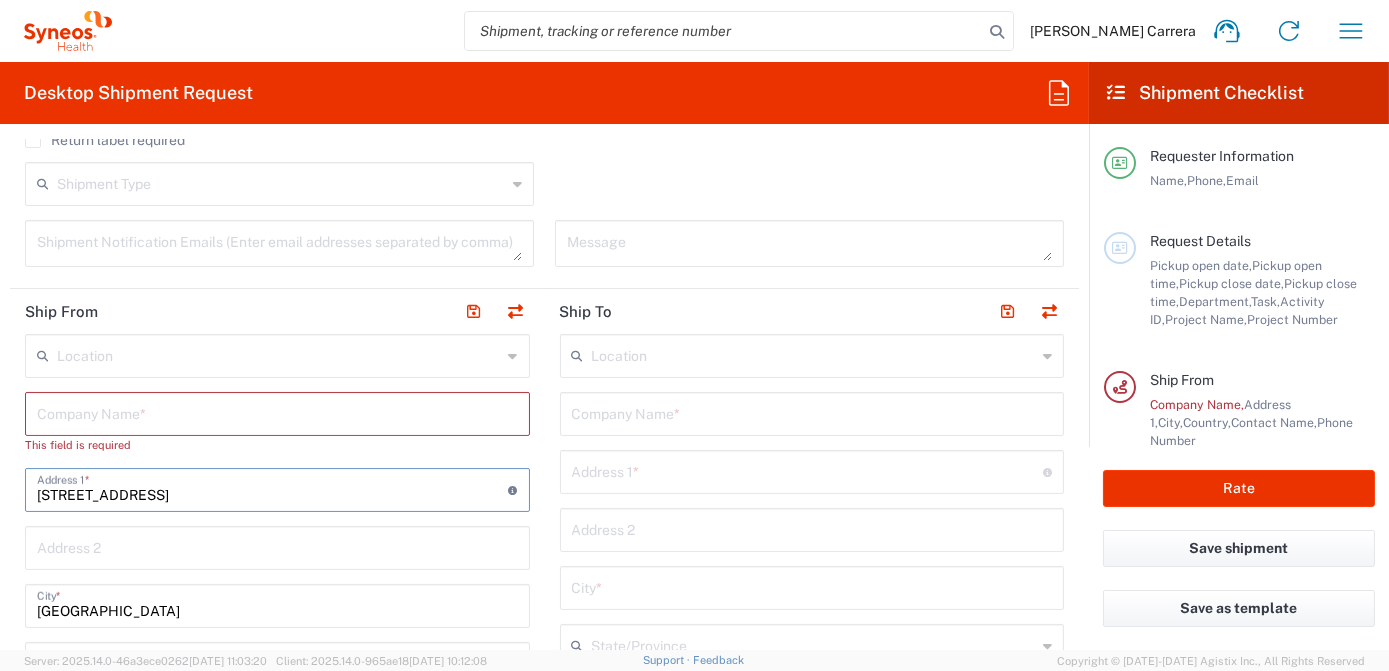 drag, startPoint x: 229, startPoint y: 494, endPoint x: -4, endPoint y: 491, distance: 233.01932 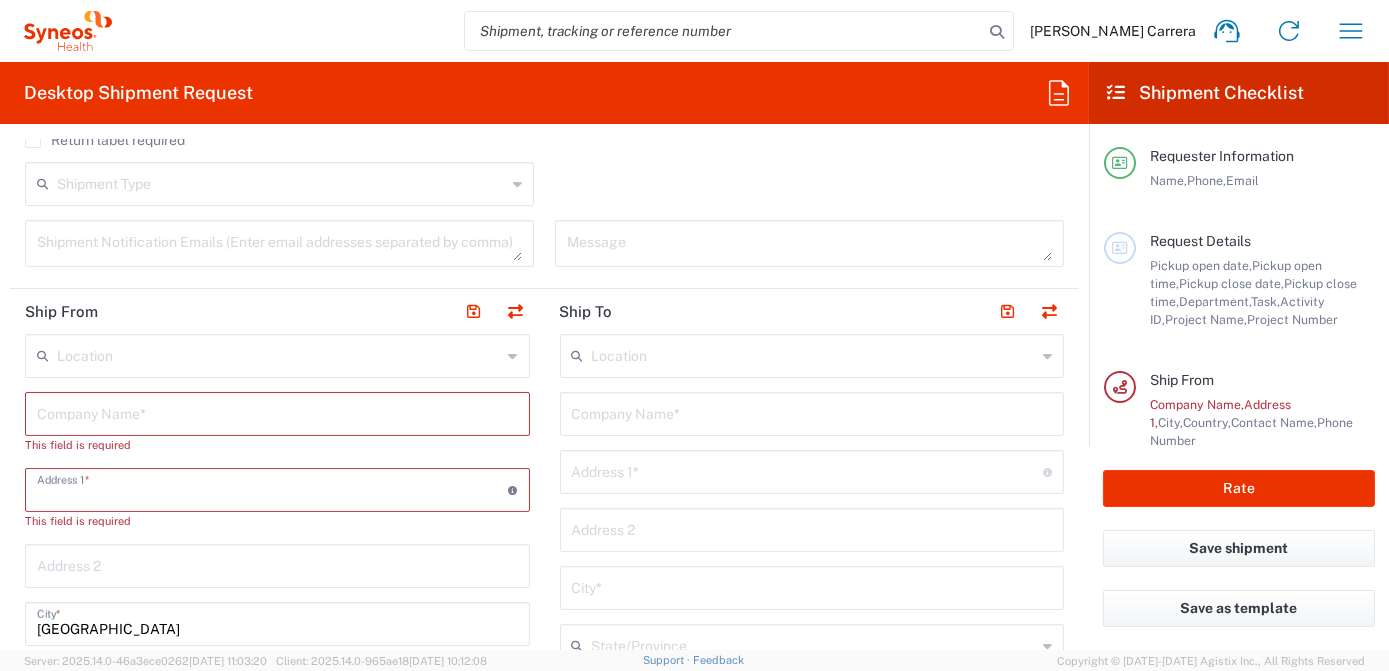 paste on "St. de Habitações Individuais Sul QI 15 - [GEOGRAPHIC_DATA], [GEOGRAPHIC_DATA] - [GEOGRAPHIC_DATA], 71635-240, [GEOGRAPHIC_DATA]" 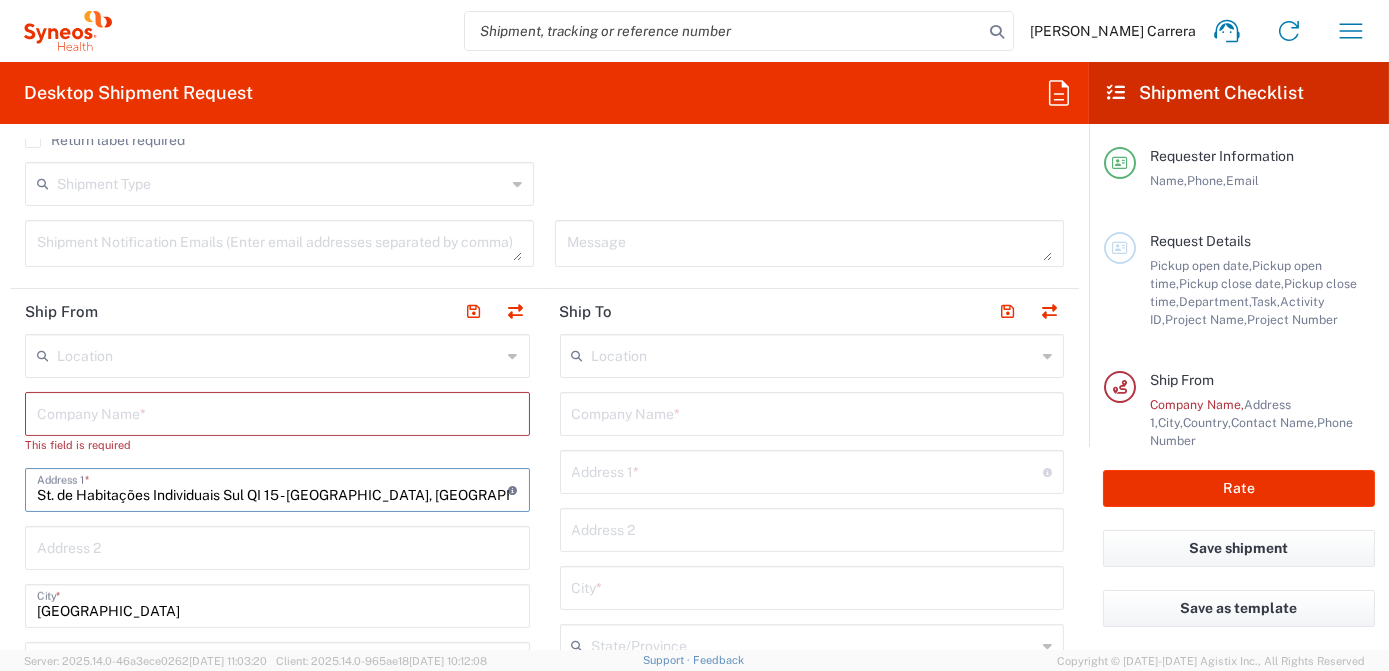scroll, scrollTop: 0, scrollLeft: 50, axis: horizontal 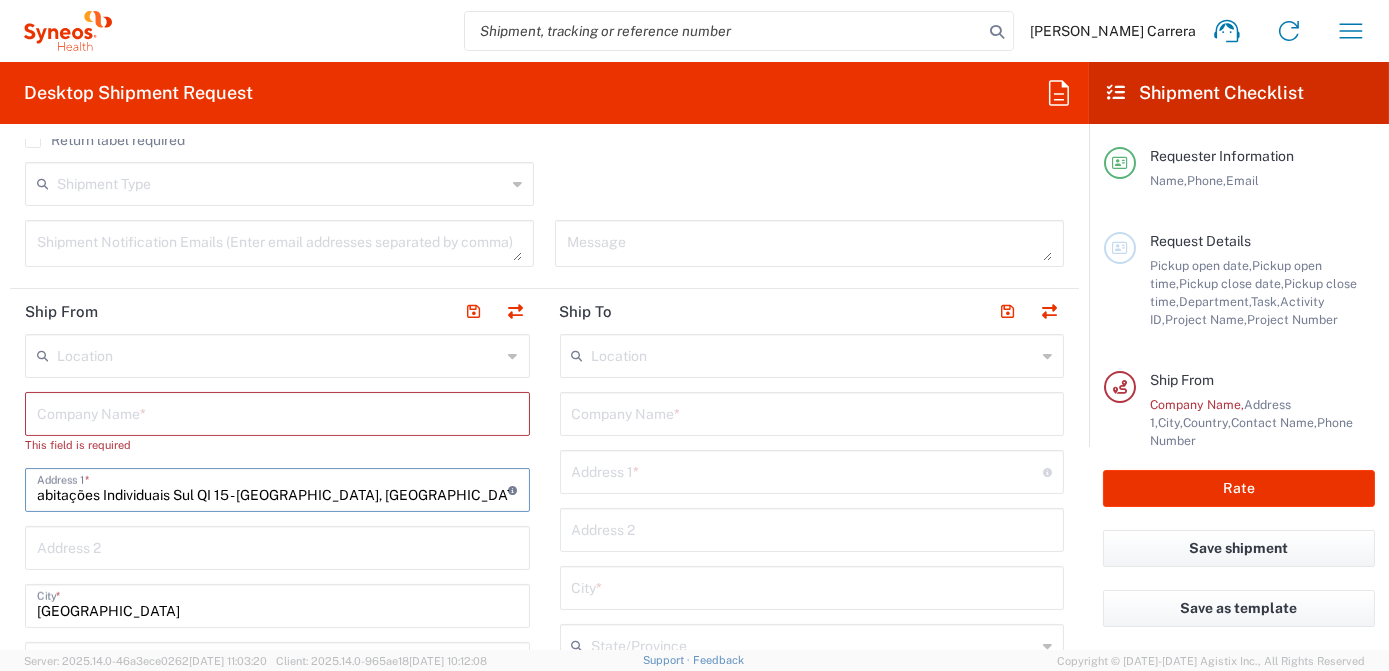 type on "St. de Habitações Individuais Sul QI 15 - [GEOGRAPHIC_DATA], [GEOGRAPHIC_DATA] - [GEOGRAPHIC_DATA], 71635-240, [GEOGRAPHIC_DATA]" 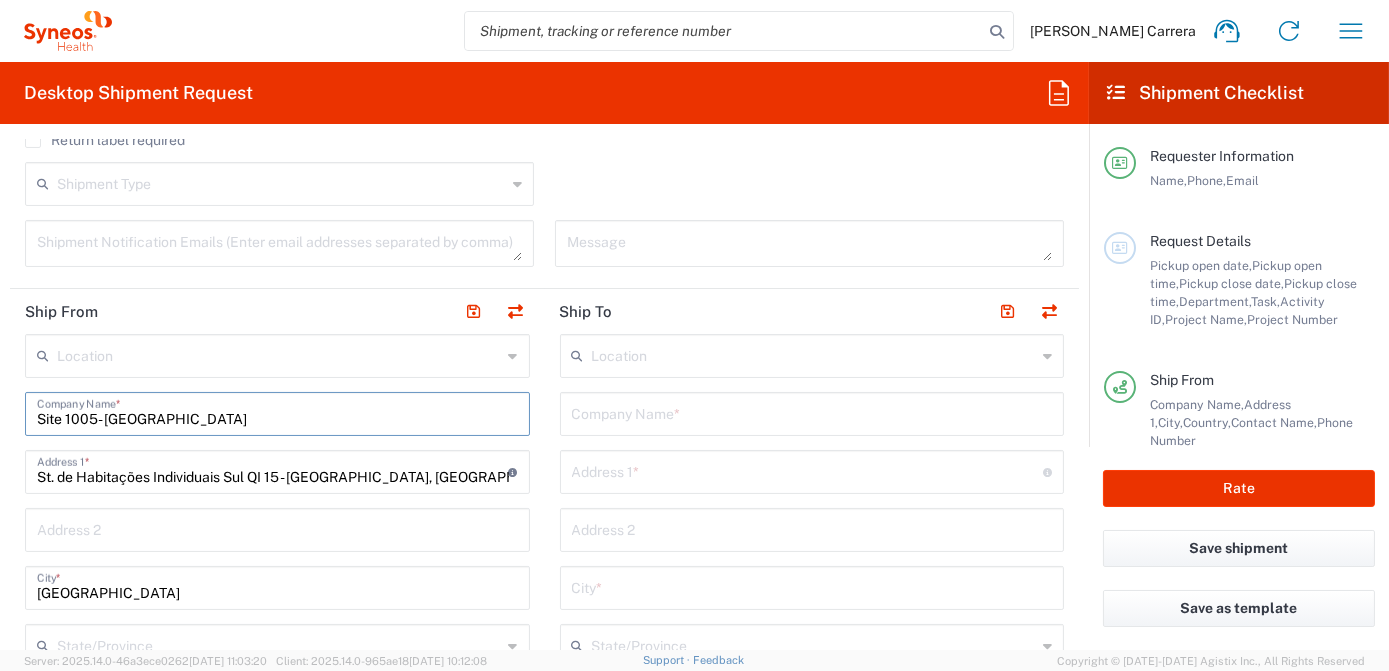 type on "Site 1005- [GEOGRAPHIC_DATA]" 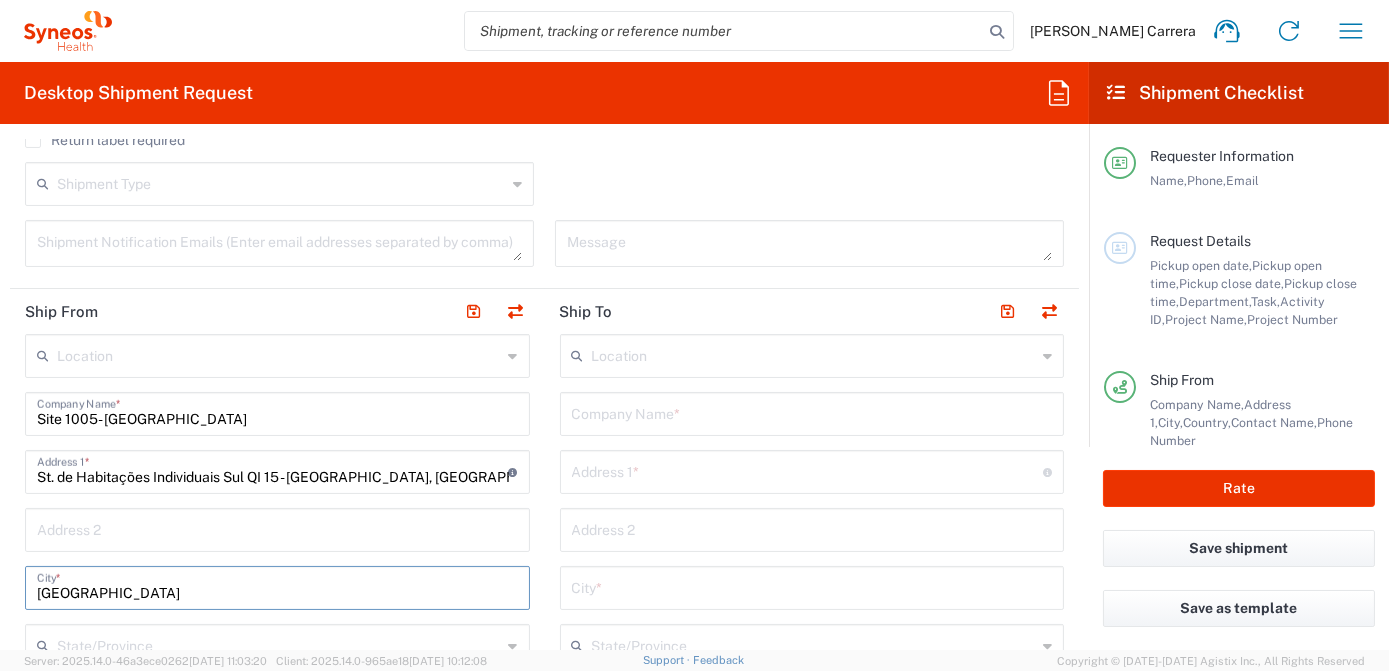 drag, startPoint x: 127, startPoint y: 591, endPoint x: -4, endPoint y: 590, distance: 131.00381 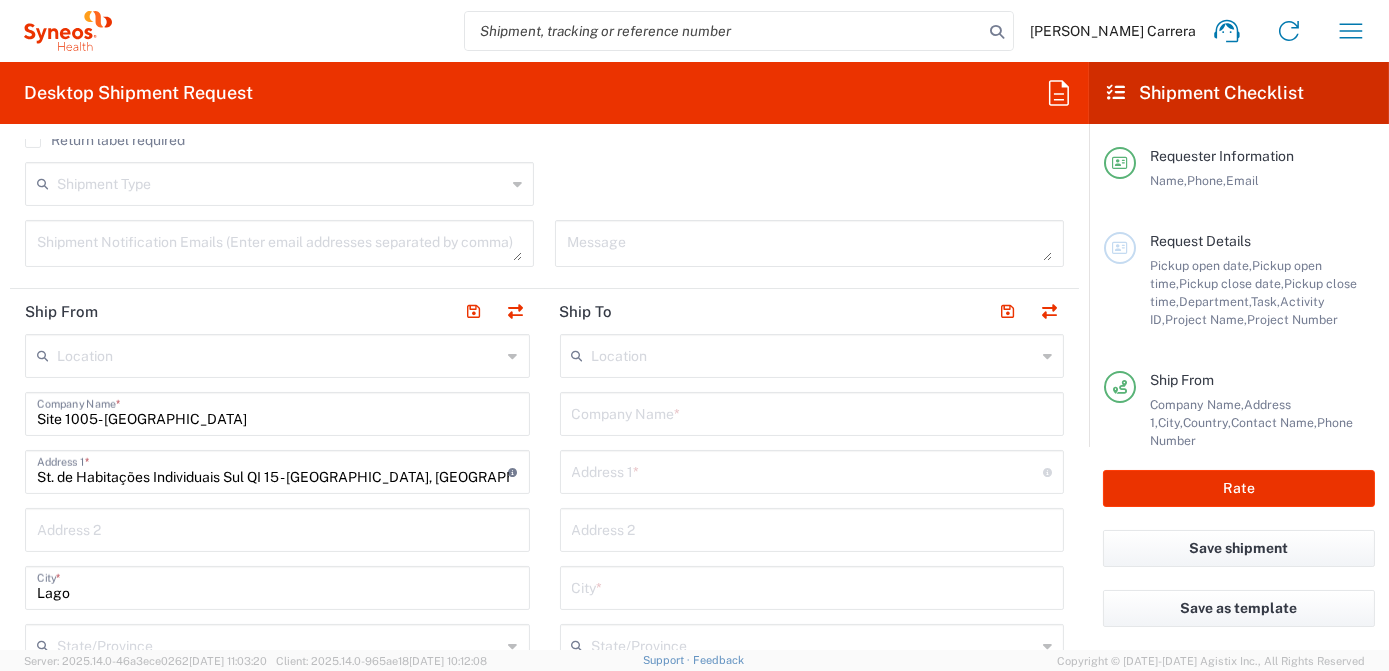 click on "Lago" at bounding box center [277, 586] 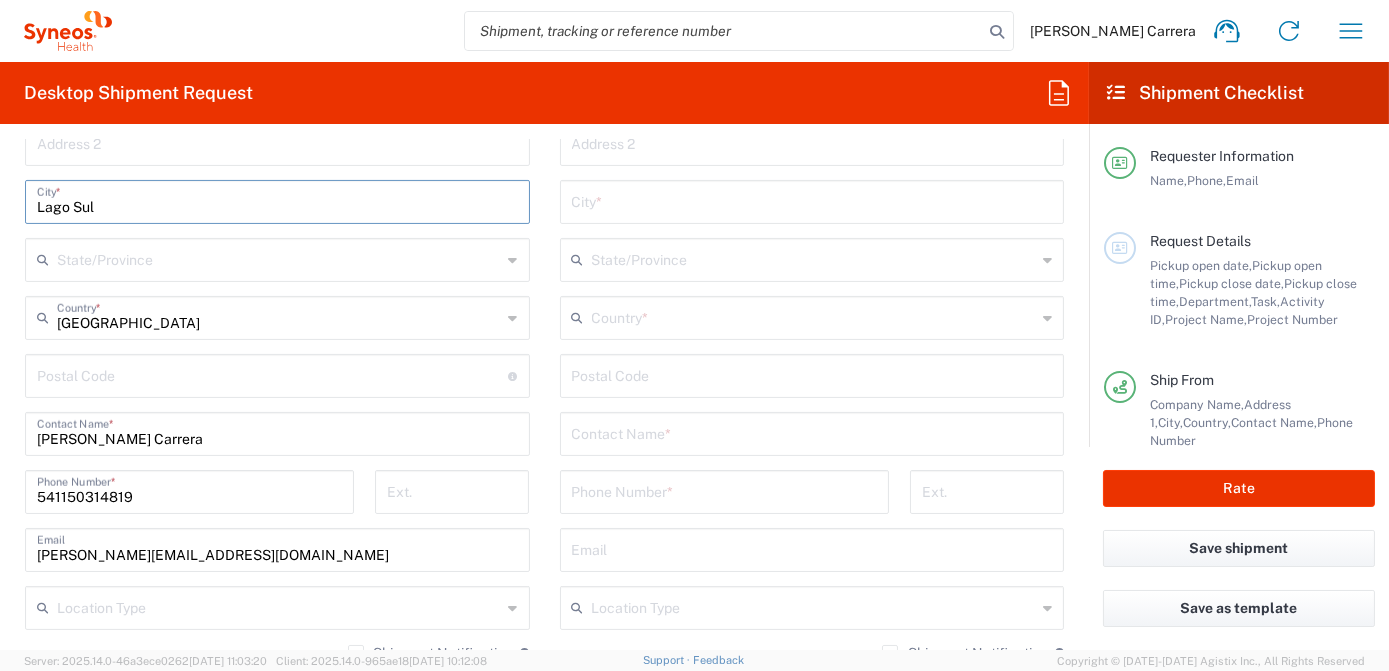 scroll, scrollTop: 1090, scrollLeft: 0, axis: vertical 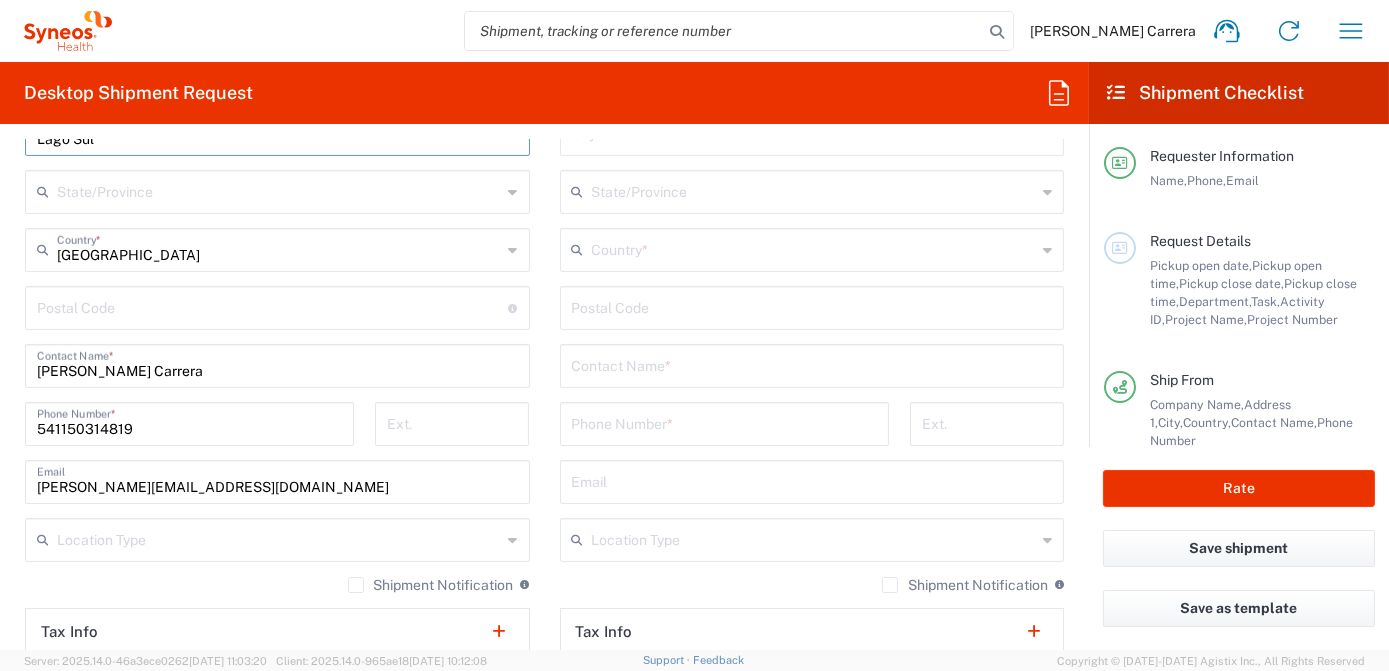 type on "Lago Sul" 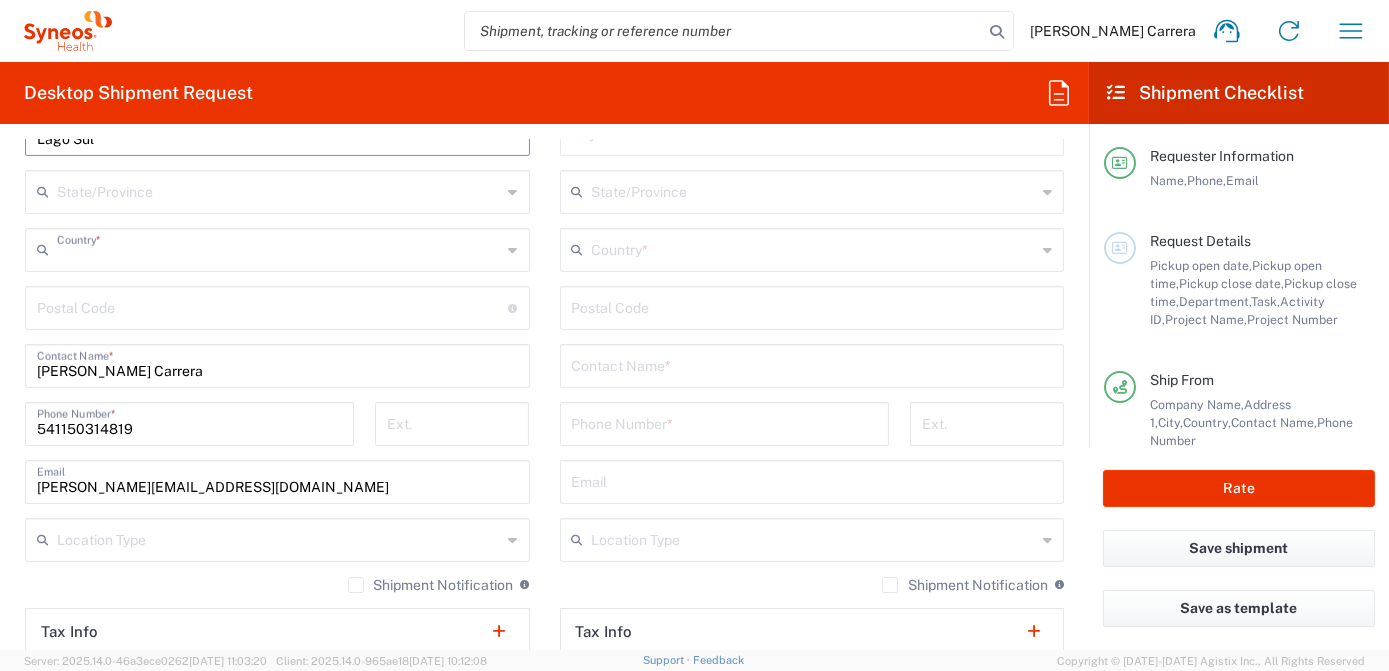 click at bounding box center [279, 248] 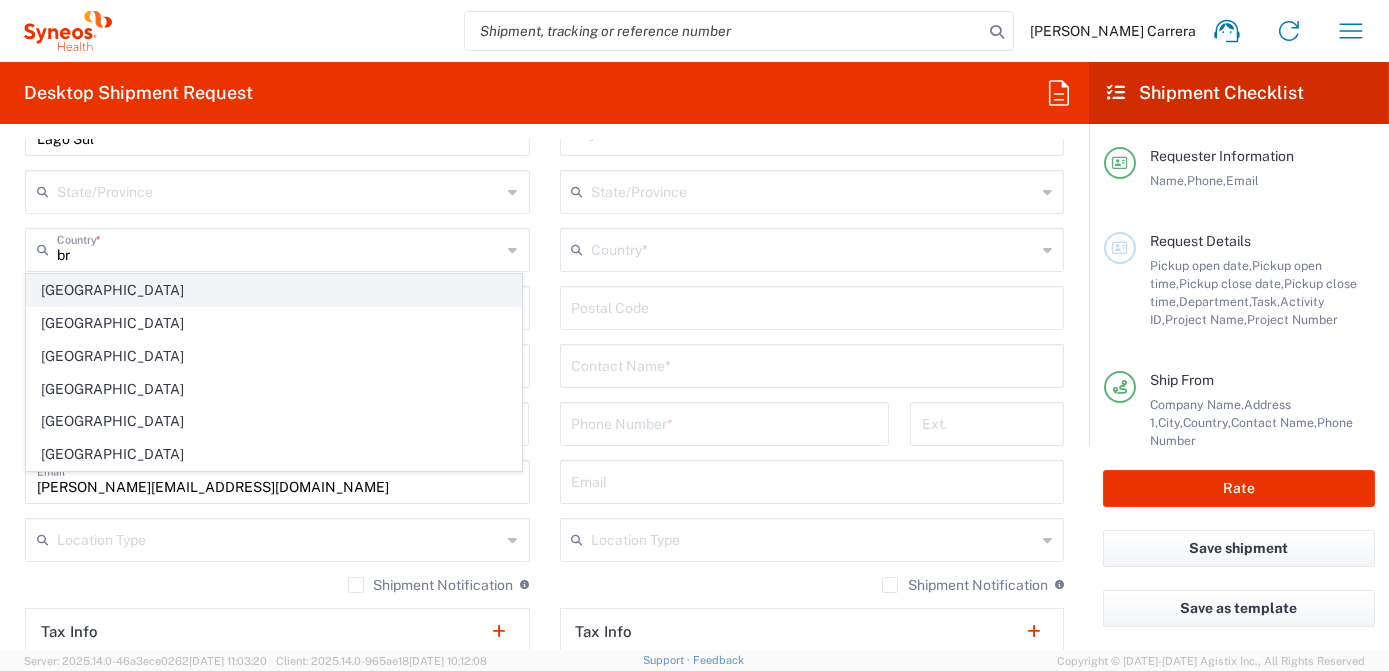 click on "[GEOGRAPHIC_DATA]" 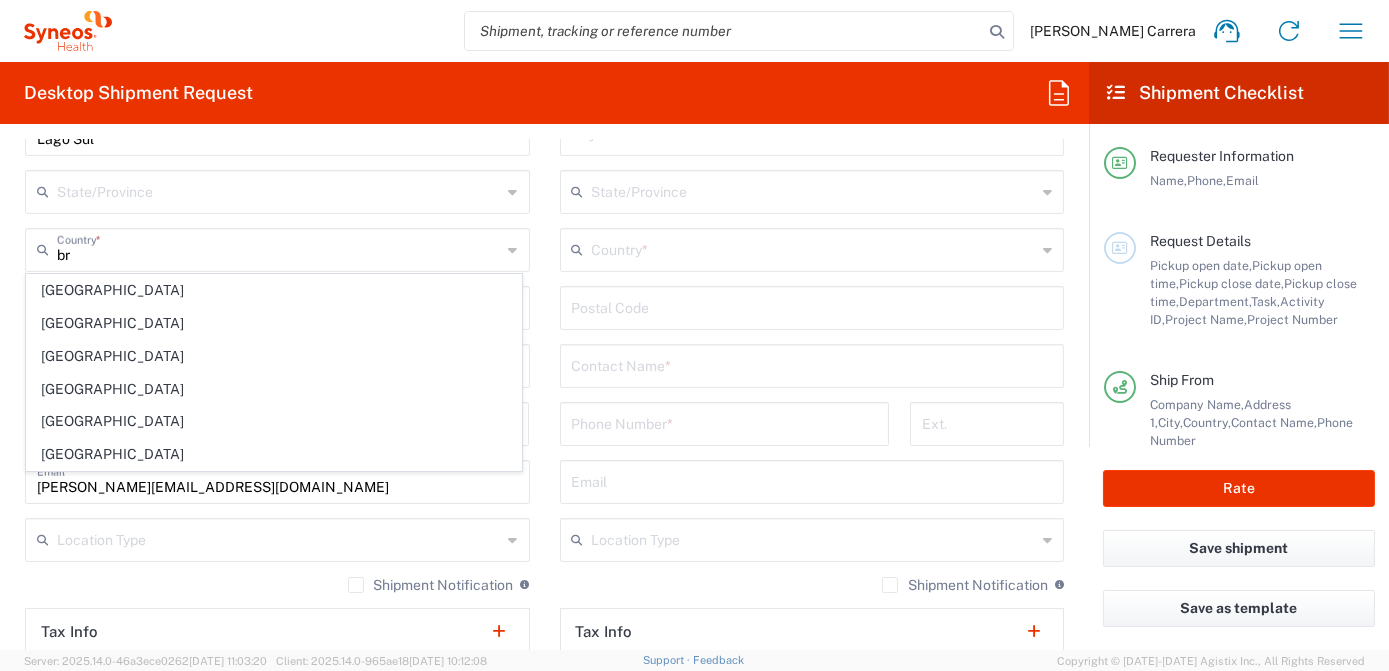 type on "[GEOGRAPHIC_DATA]" 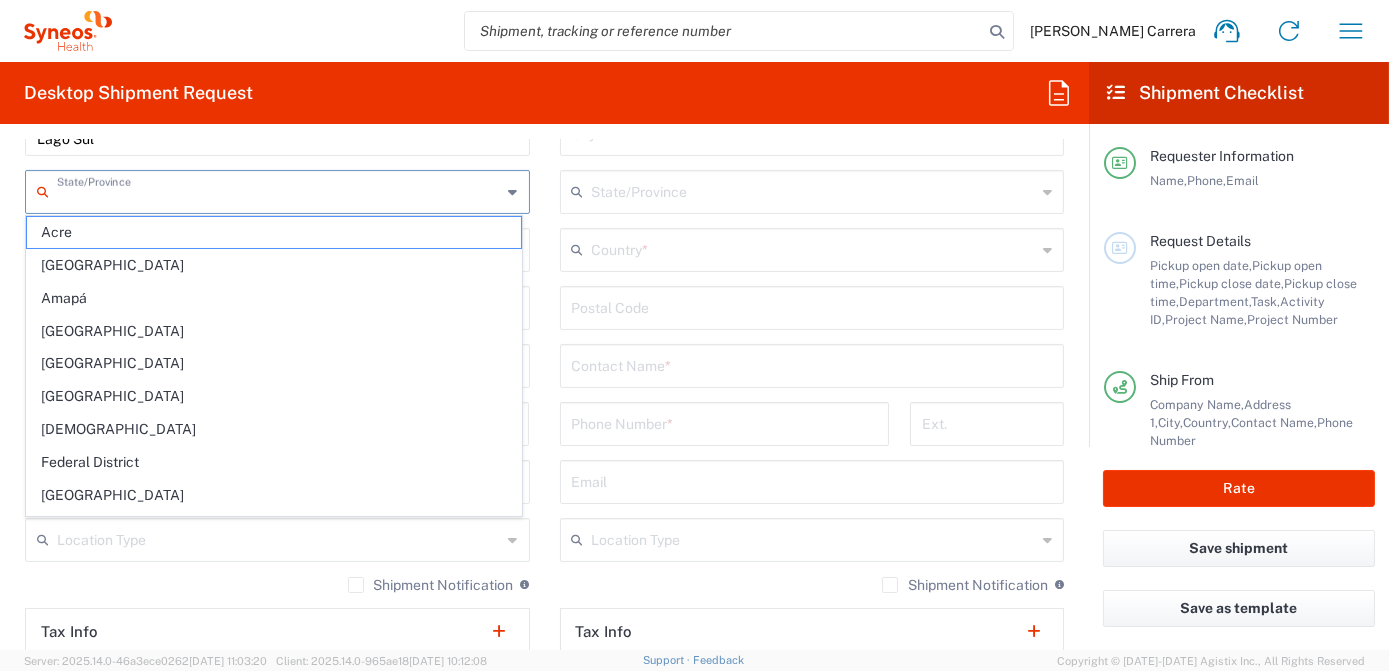 click at bounding box center (279, 190) 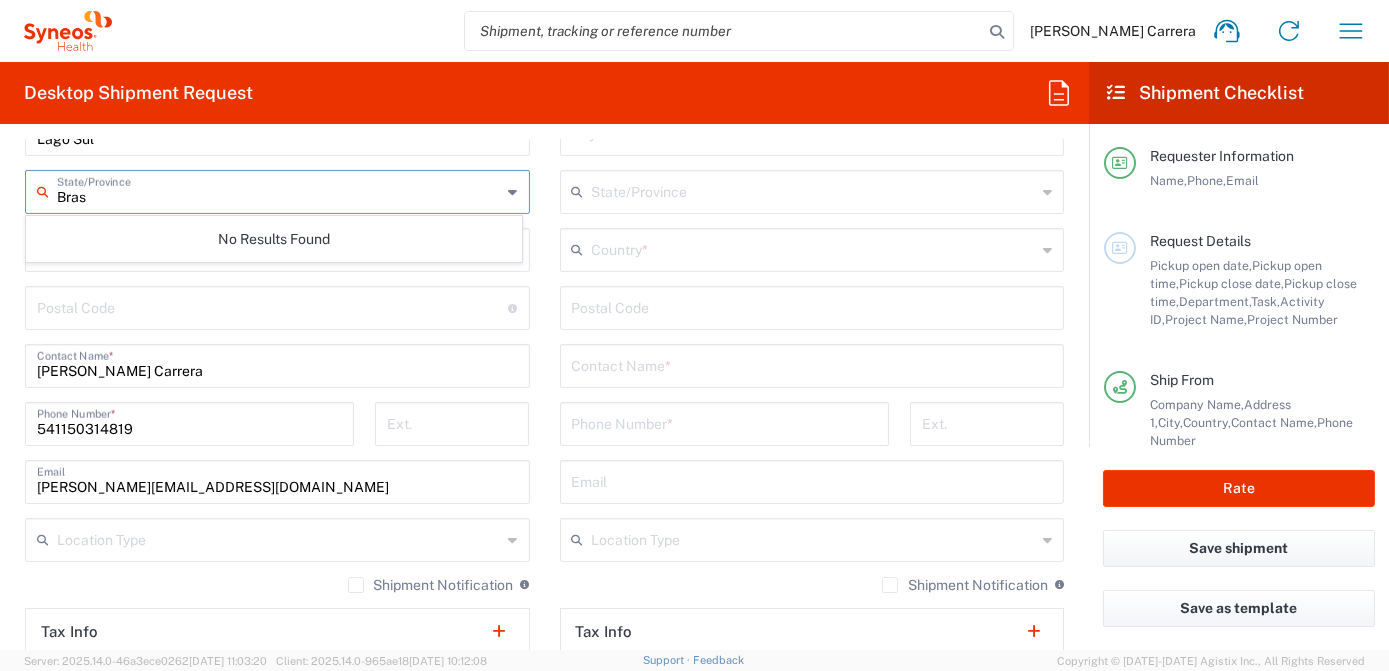 type on "Bra" 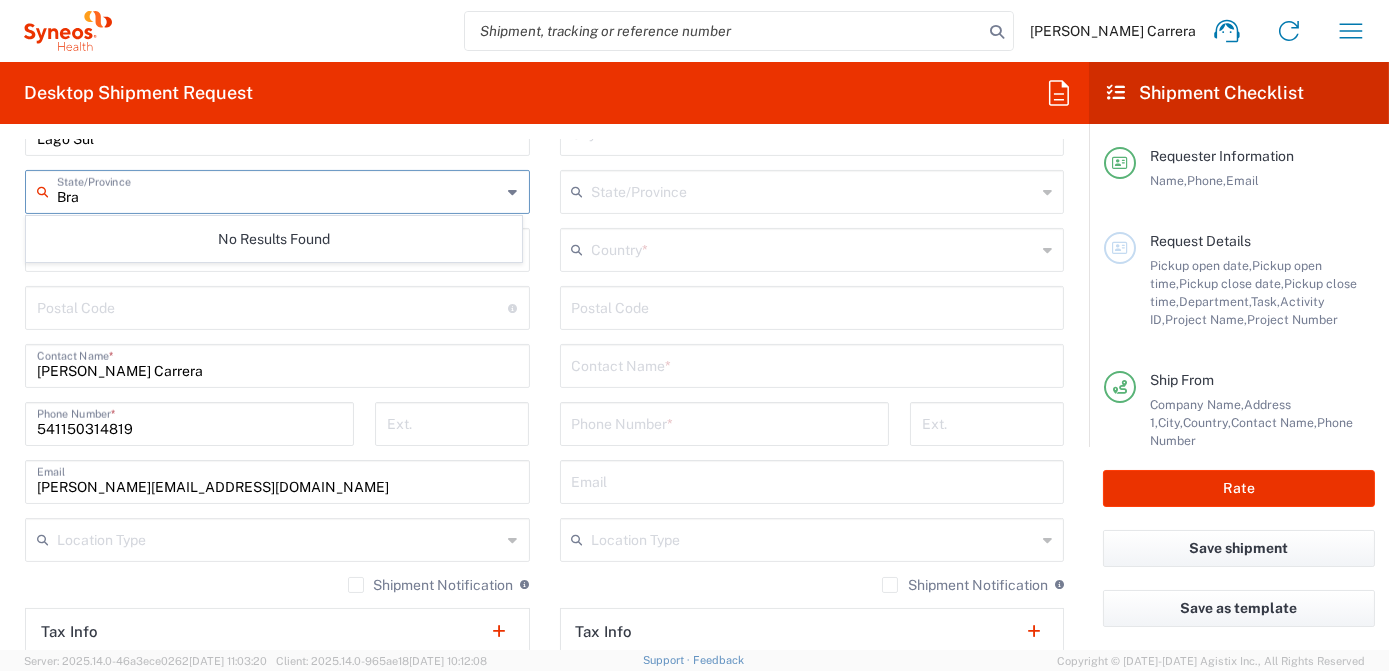 click on "Bra" at bounding box center [279, 190] 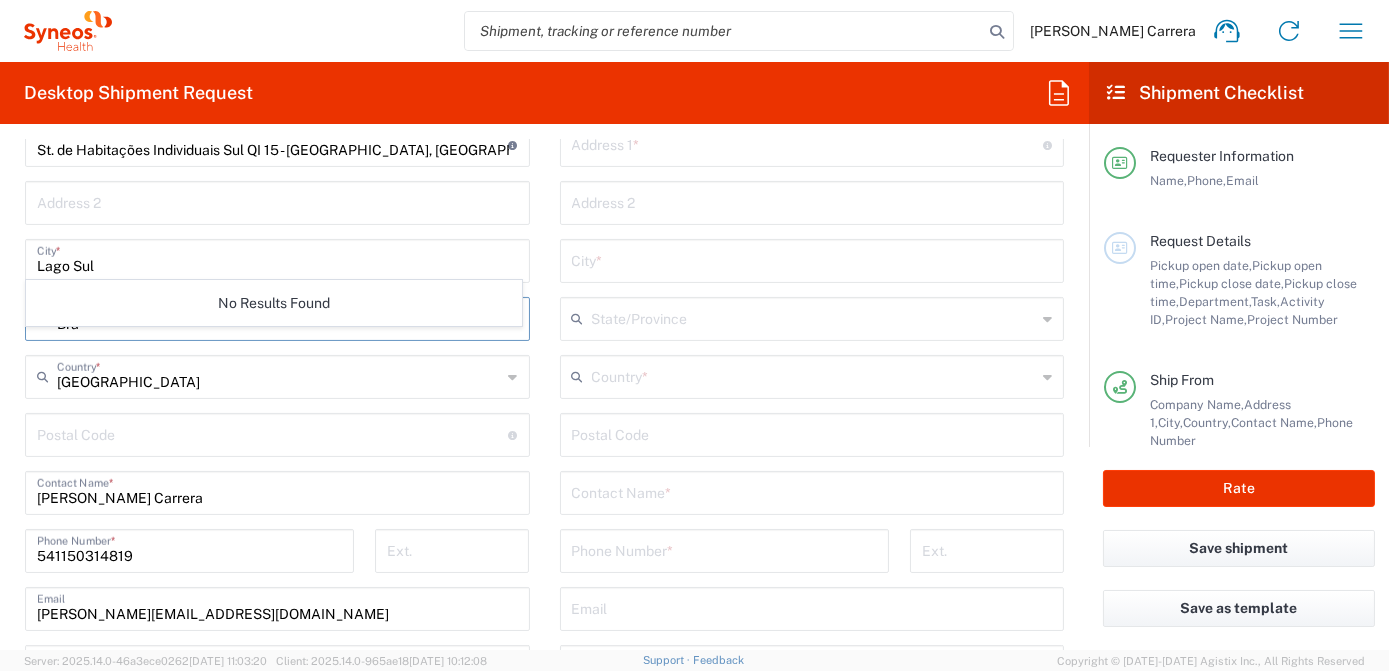 scroll, scrollTop: 909, scrollLeft: 0, axis: vertical 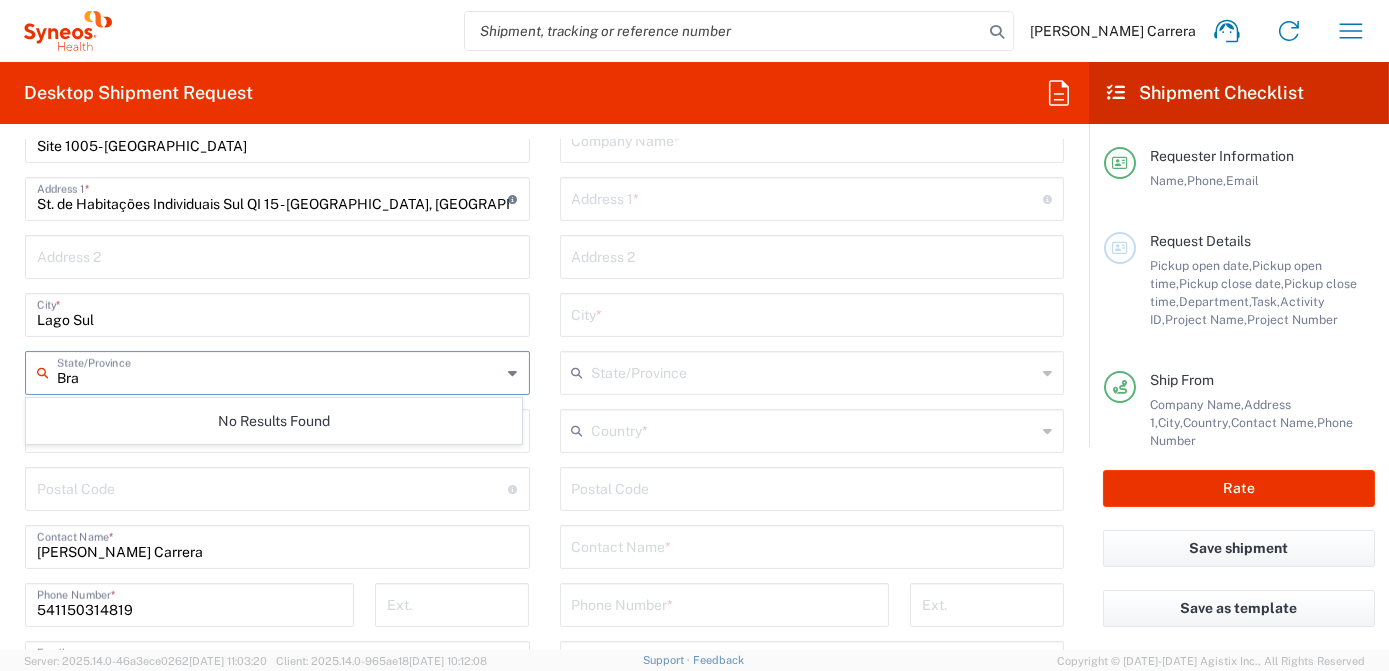 click on "Bra" at bounding box center (279, 371) 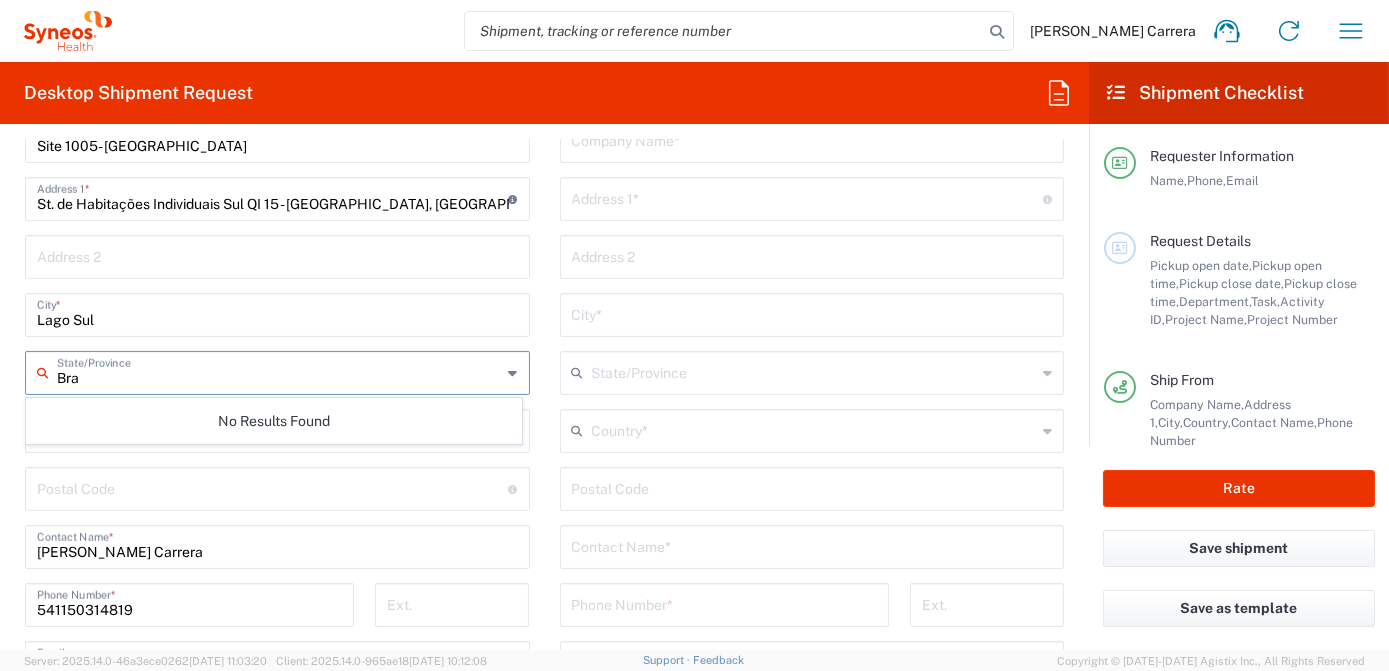 drag, startPoint x: 88, startPoint y: 380, endPoint x: 45, endPoint y: 377, distance: 43.104523 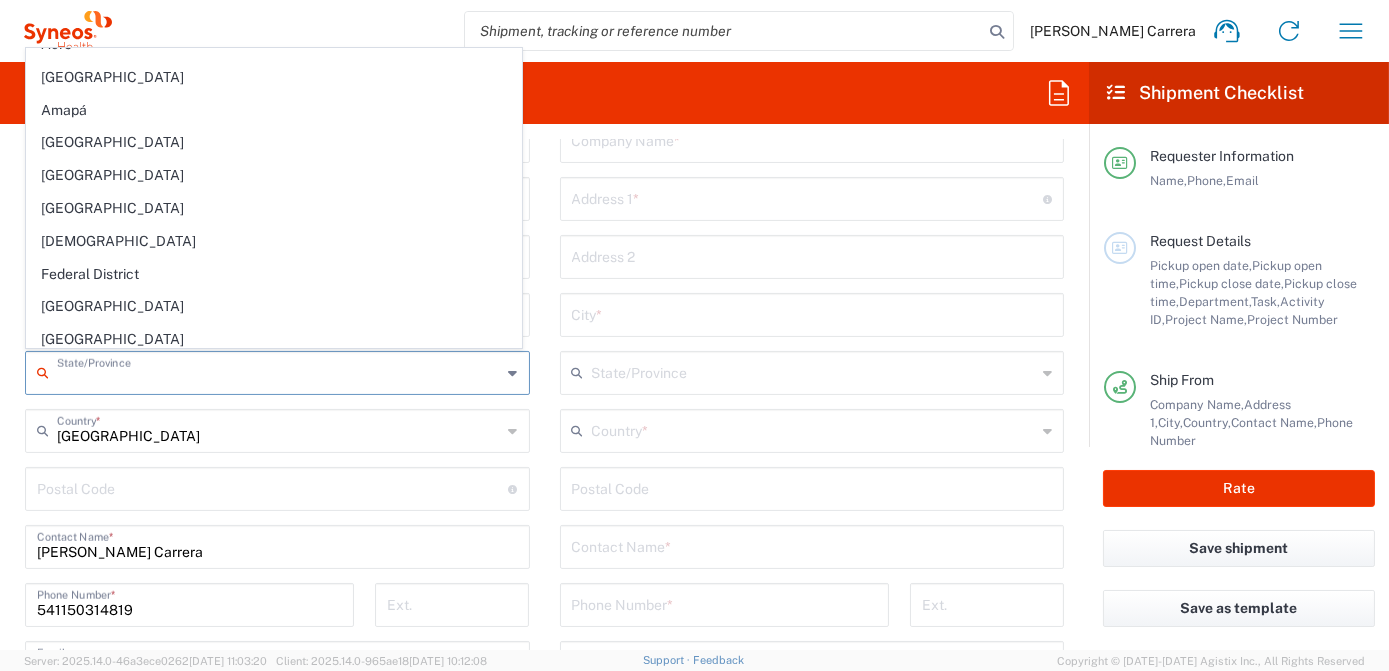 scroll, scrollTop: 0, scrollLeft: 0, axis: both 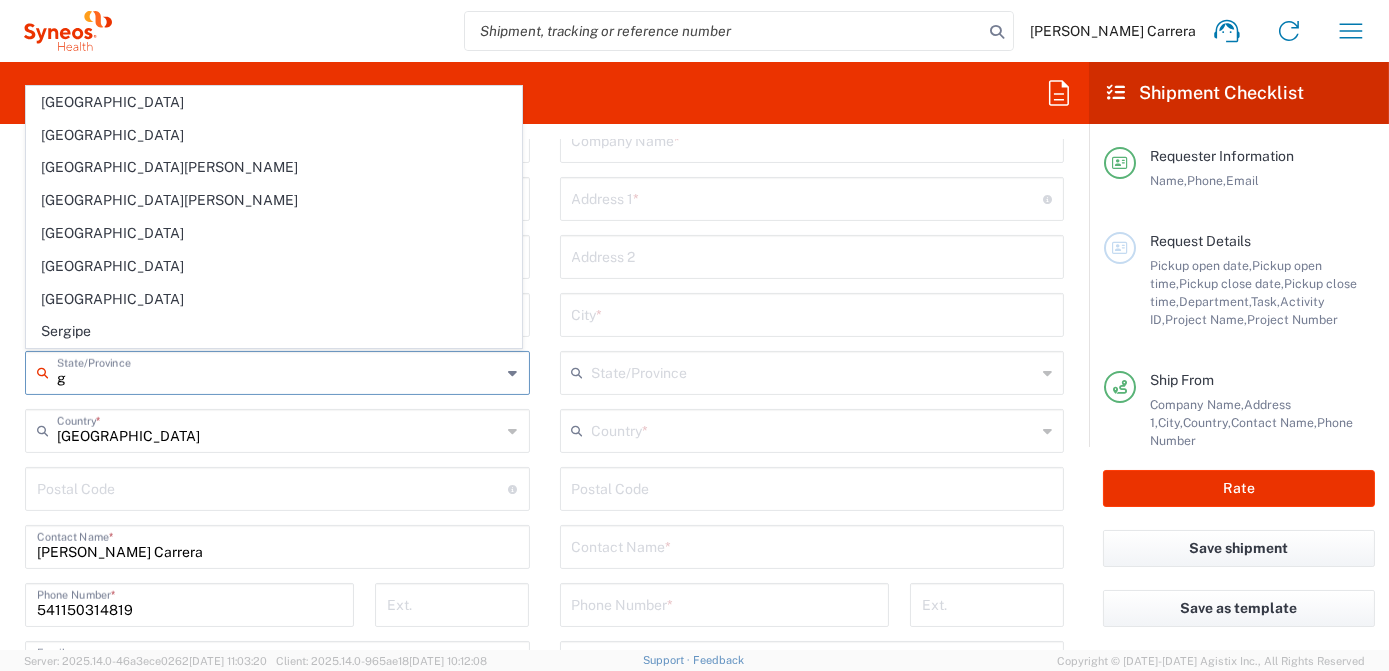 click on "[GEOGRAPHIC_DATA]" 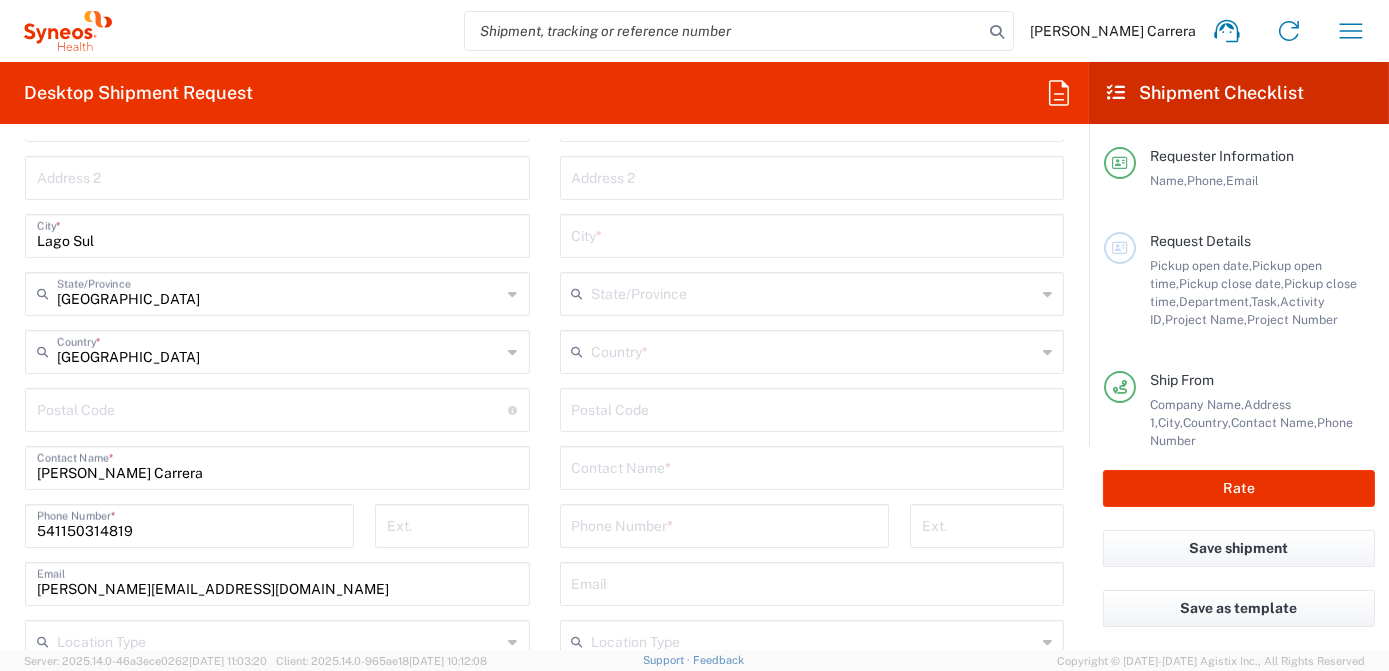 scroll, scrollTop: 1000, scrollLeft: 0, axis: vertical 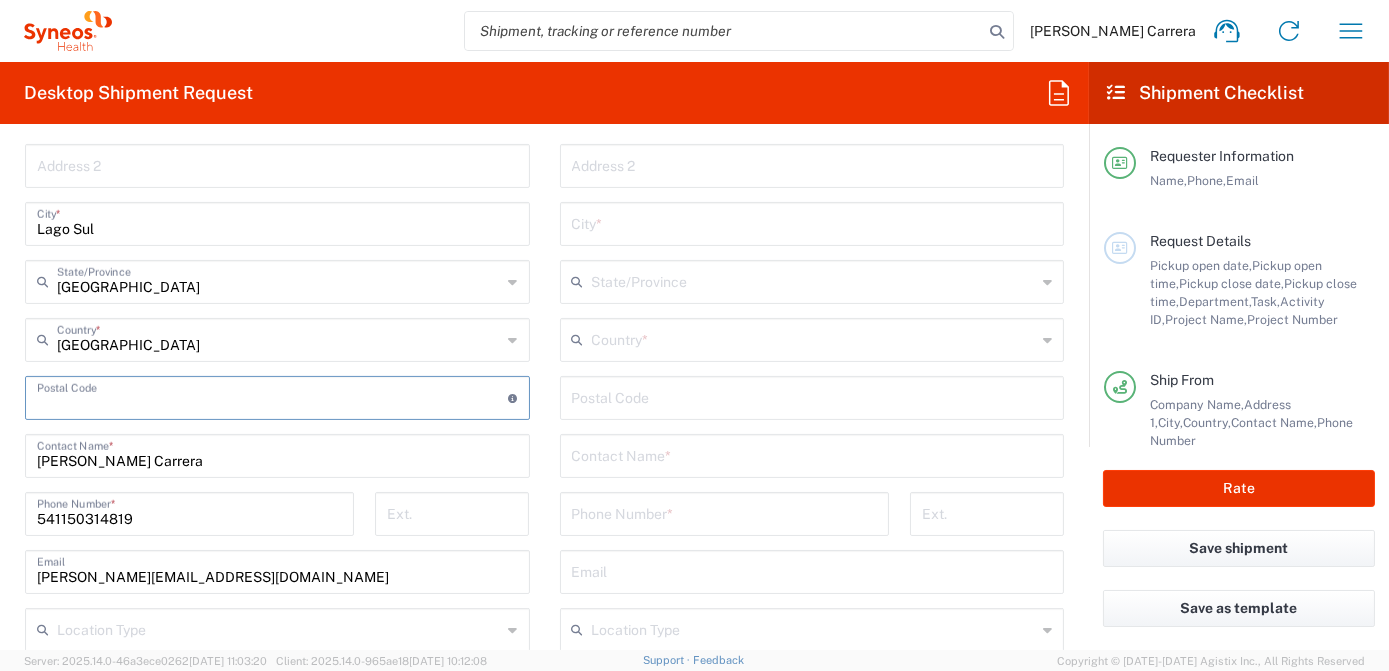 click at bounding box center [273, 396] 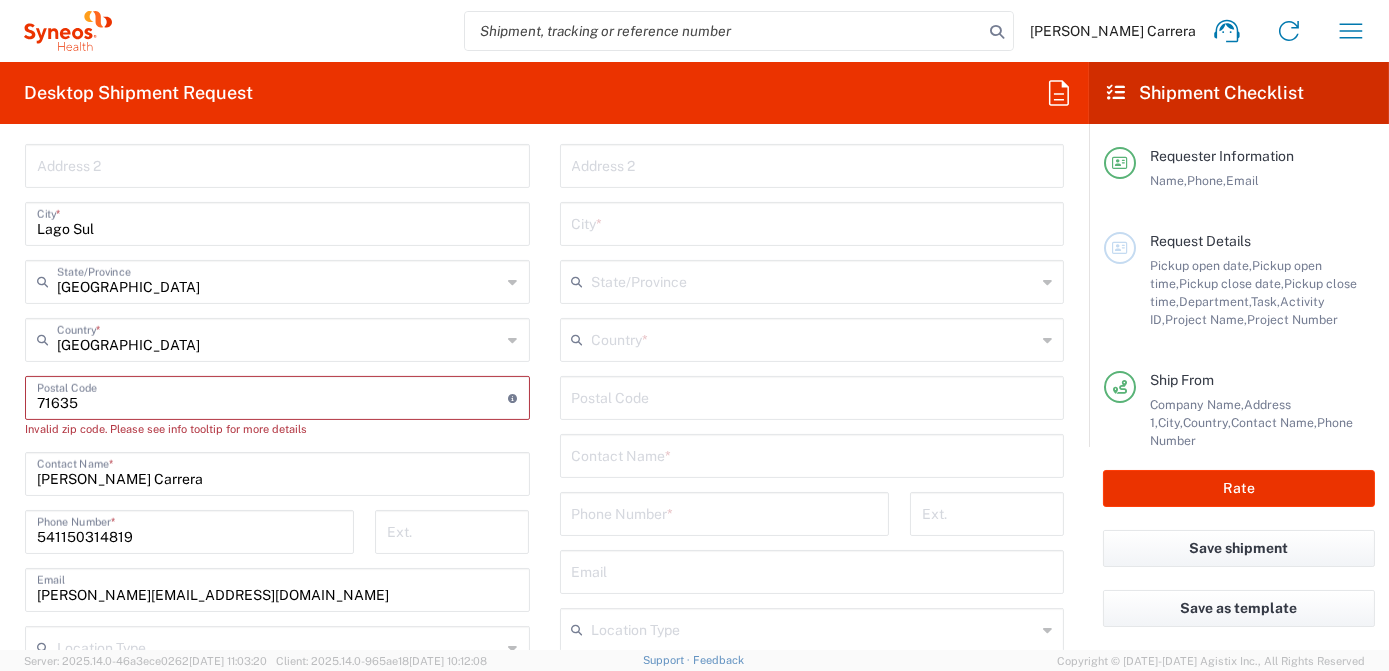 type on "71635" 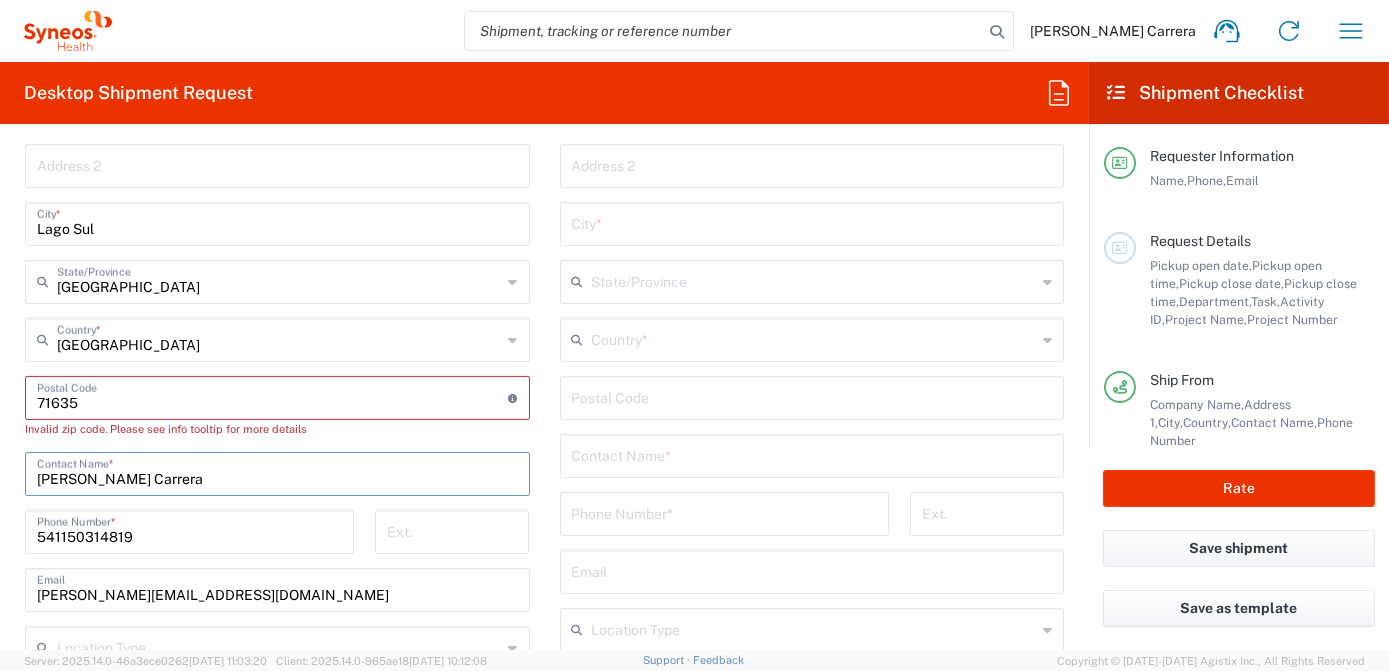 drag, startPoint x: 245, startPoint y: 476, endPoint x: 0, endPoint y: 489, distance: 245.34465 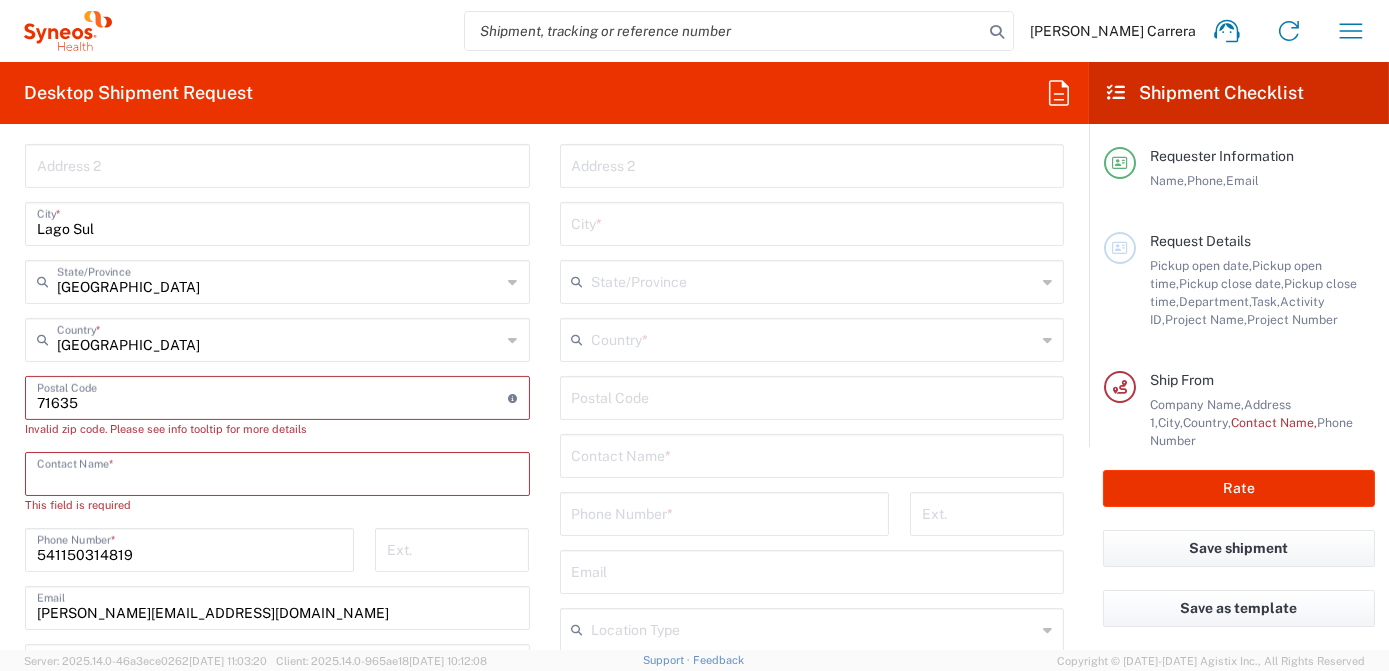 type 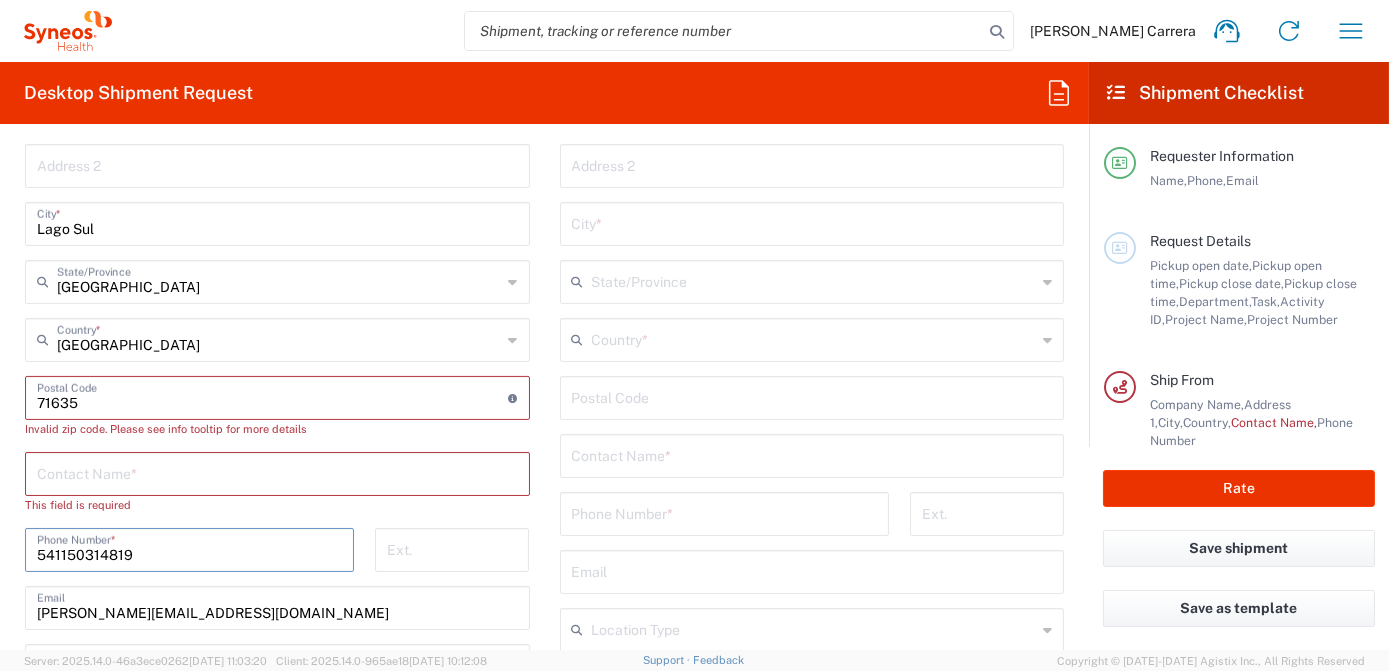 drag, startPoint x: 149, startPoint y: 554, endPoint x: -4, endPoint y: 551, distance: 153.0294 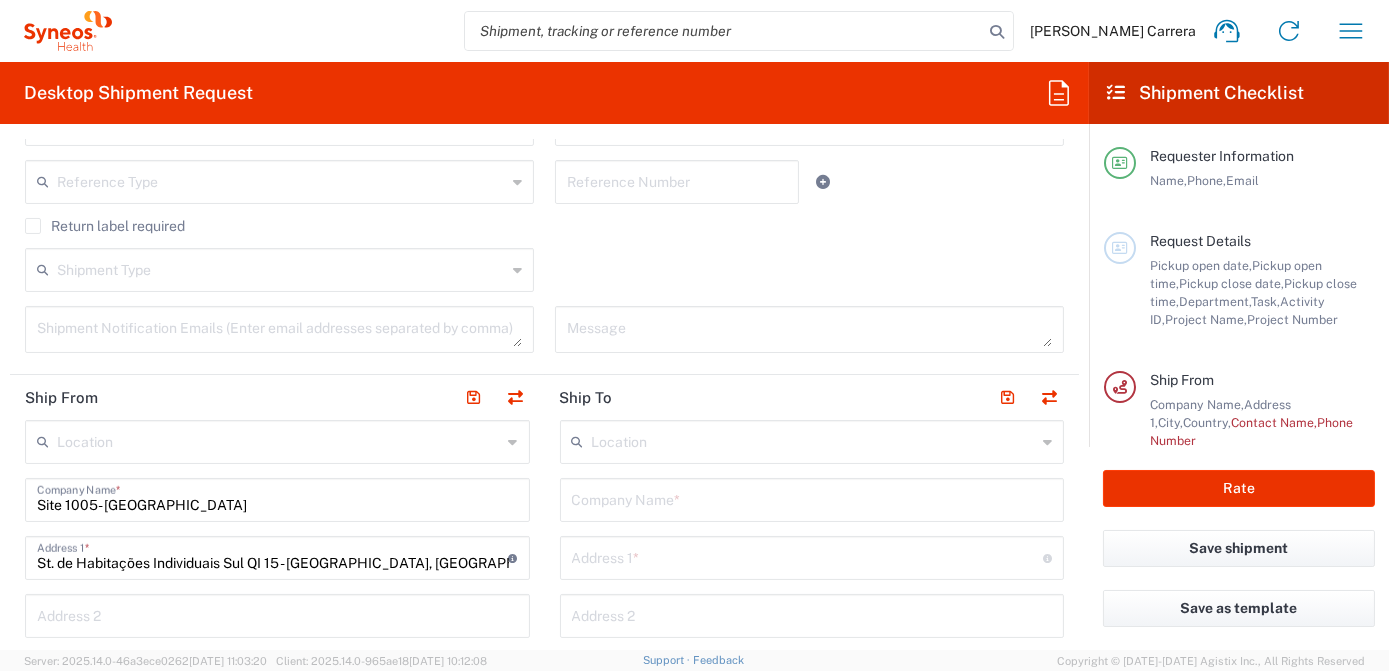 scroll, scrollTop: 545, scrollLeft: 0, axis: vertical 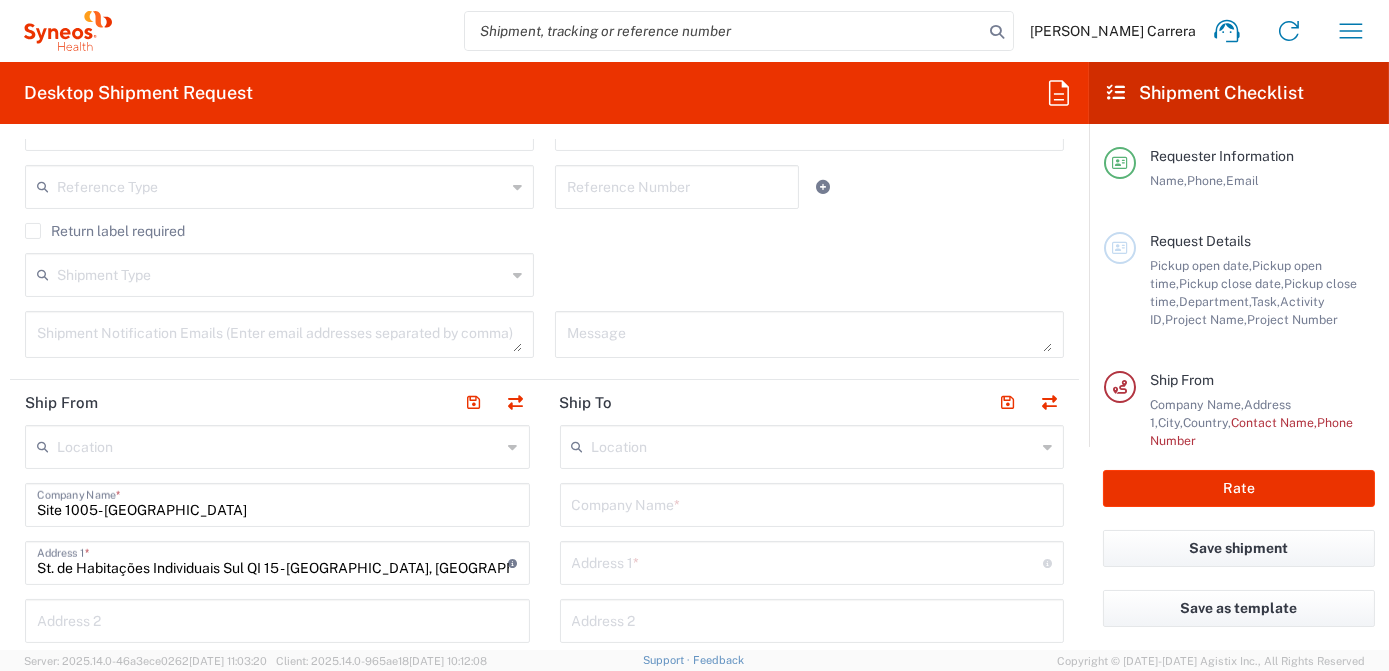 type 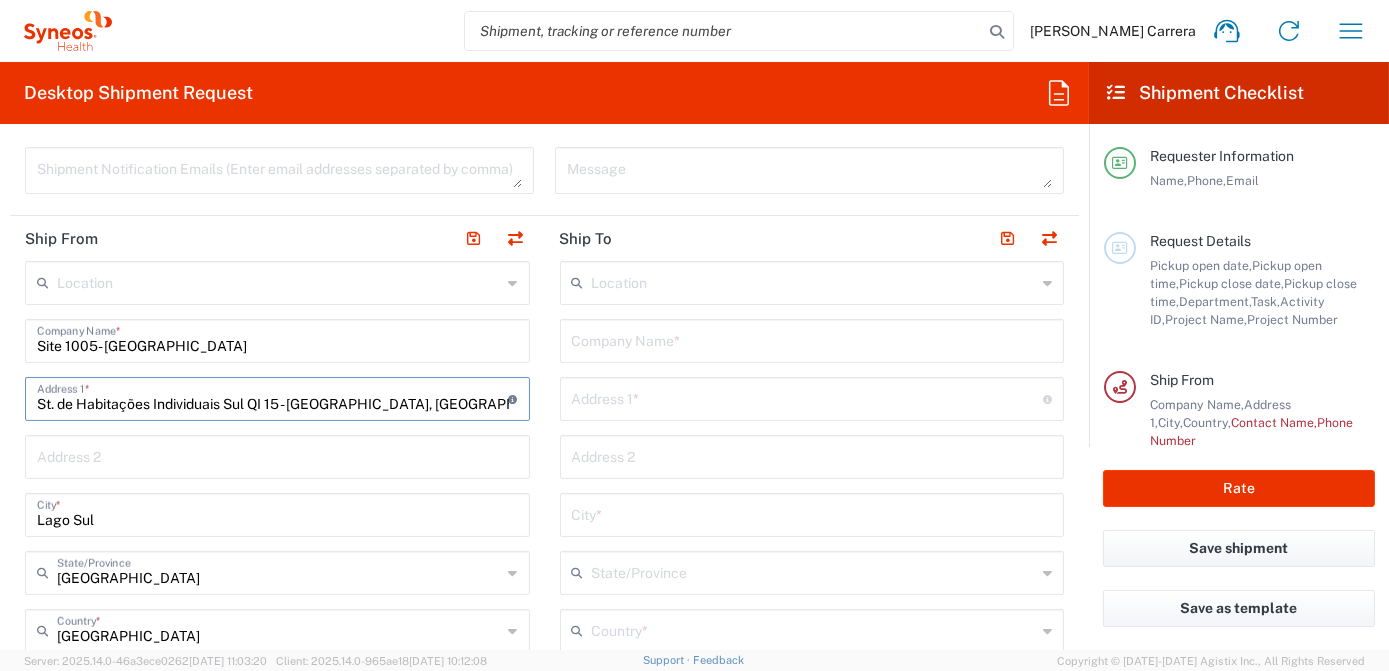 scroll, scrollTop: 727, scrollLeft: 0, axis: vertical 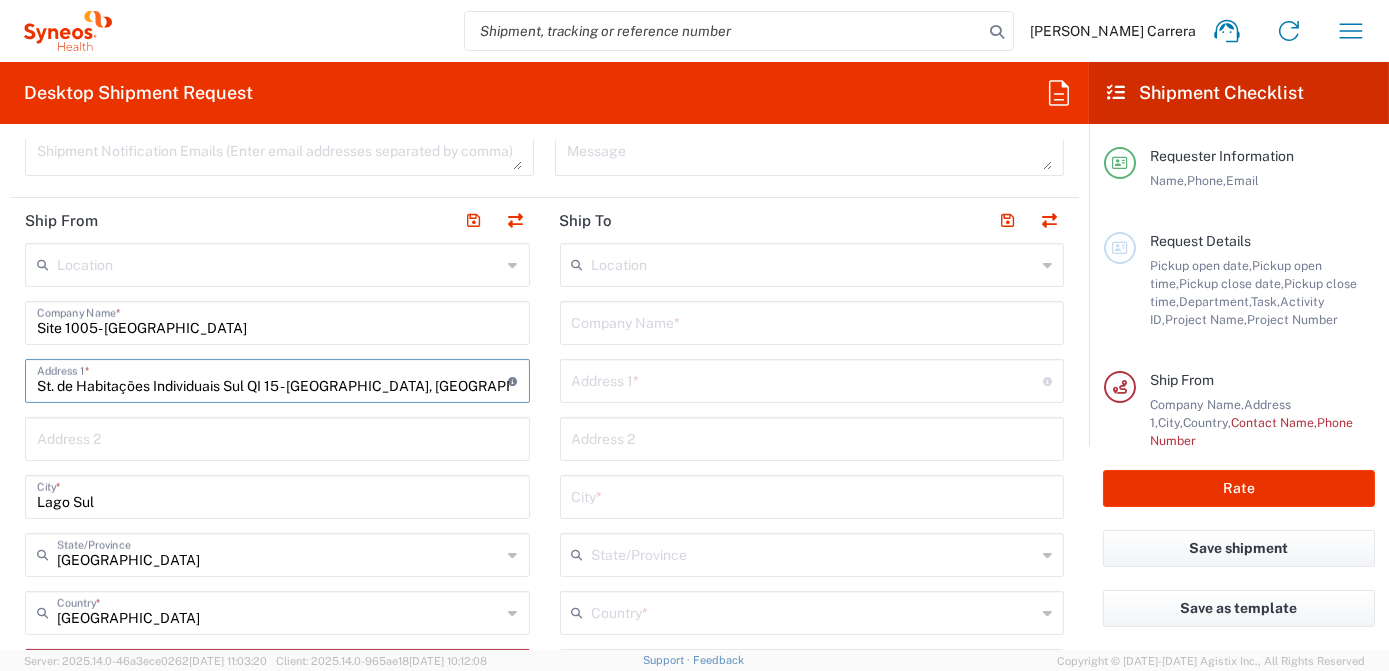 click on "St. de Habitações Individuais Sul QI 15 - [GEOGRAPHIC_DATA], [GEOGRAPHIC_DATA] - [GEOGRAPHIC_DATA], 71635-240, [GEOGRAPHIC_DATA]" at bounding box center [273, 379] 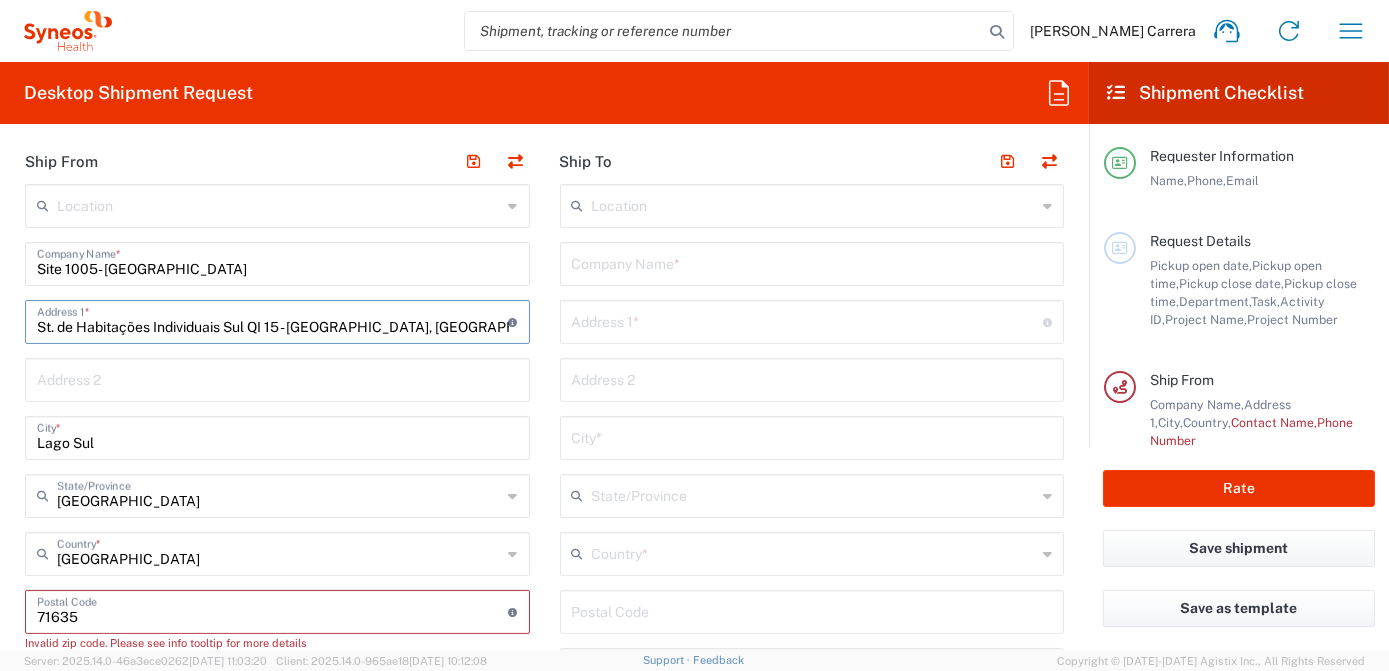 scroll, scrollTop: 818, scrollLeft: 0, axis: vertical 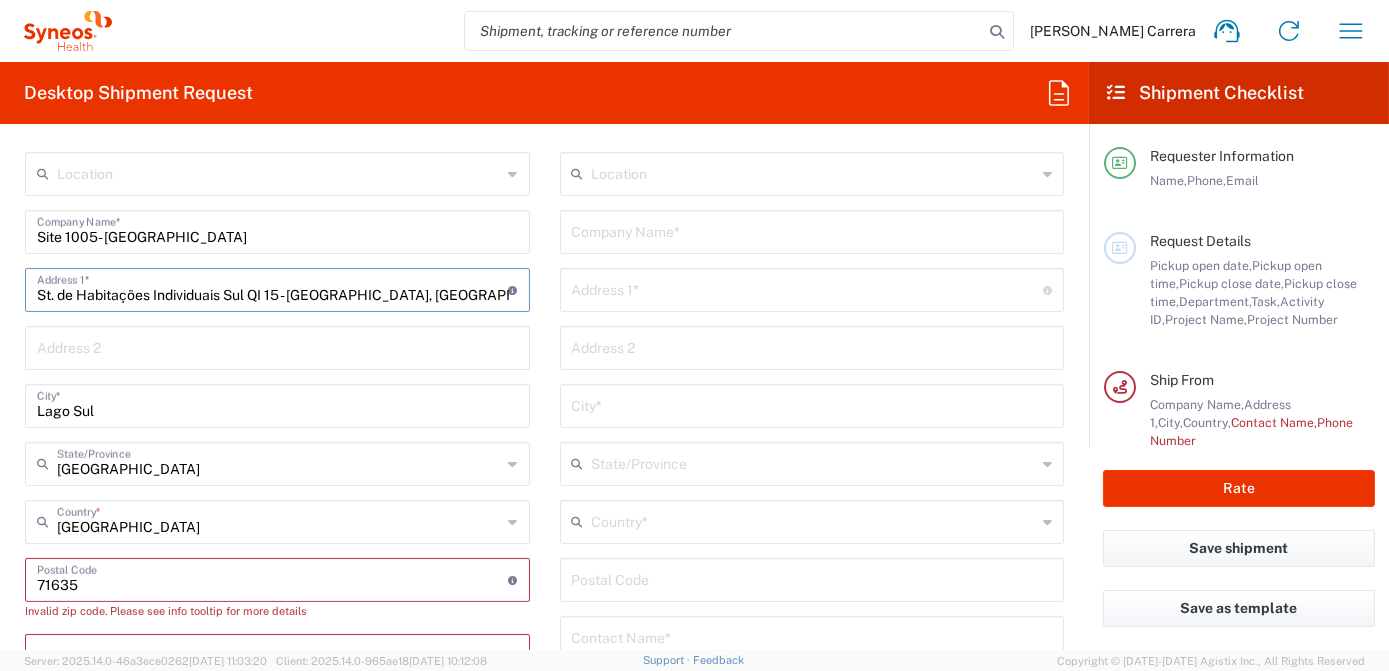 click on "[GEOGRAPHIC_DATA]" at bounding box center (279, 462) 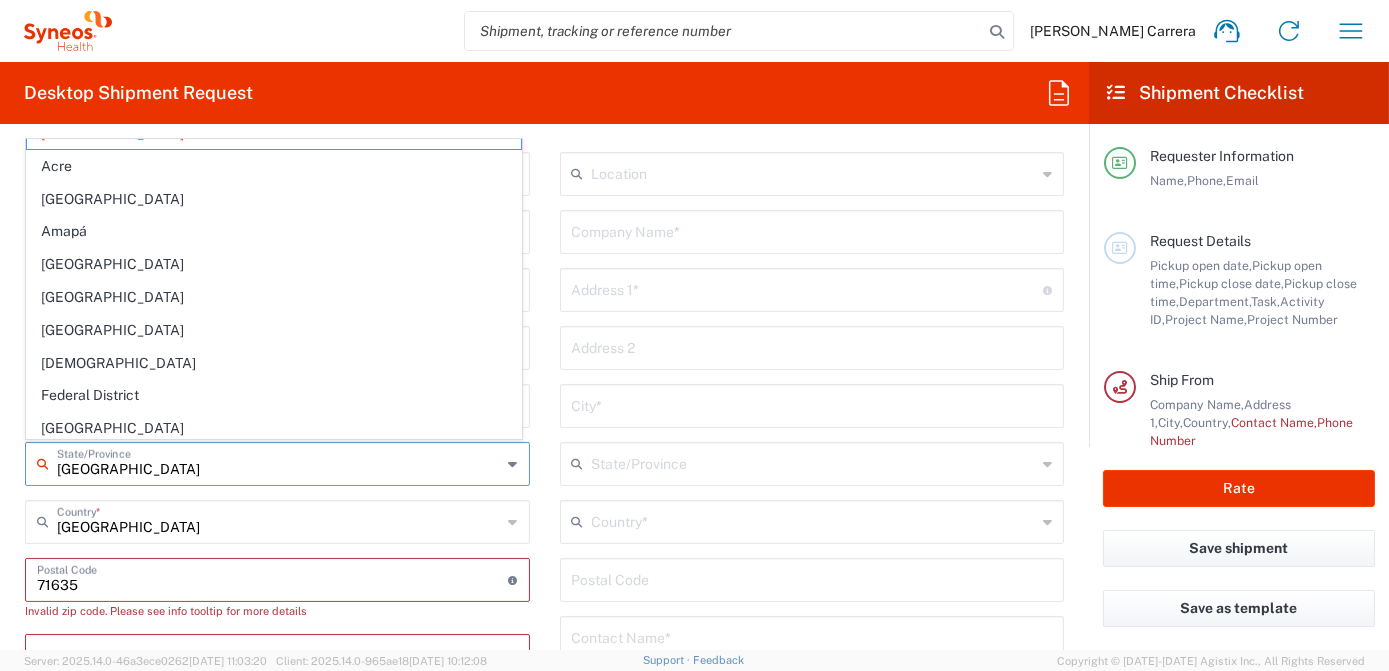 scroll, scrollTop: 0, scrollLeft: 0, axis: both 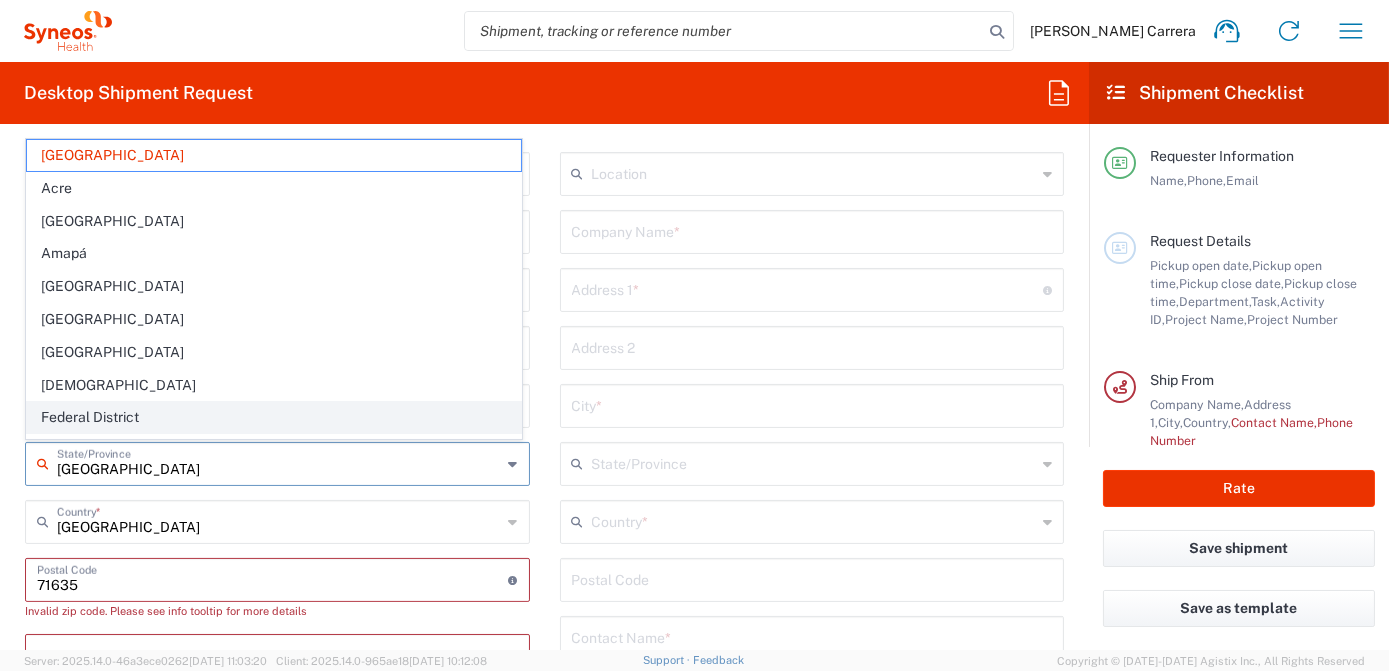 click on "Federal District" 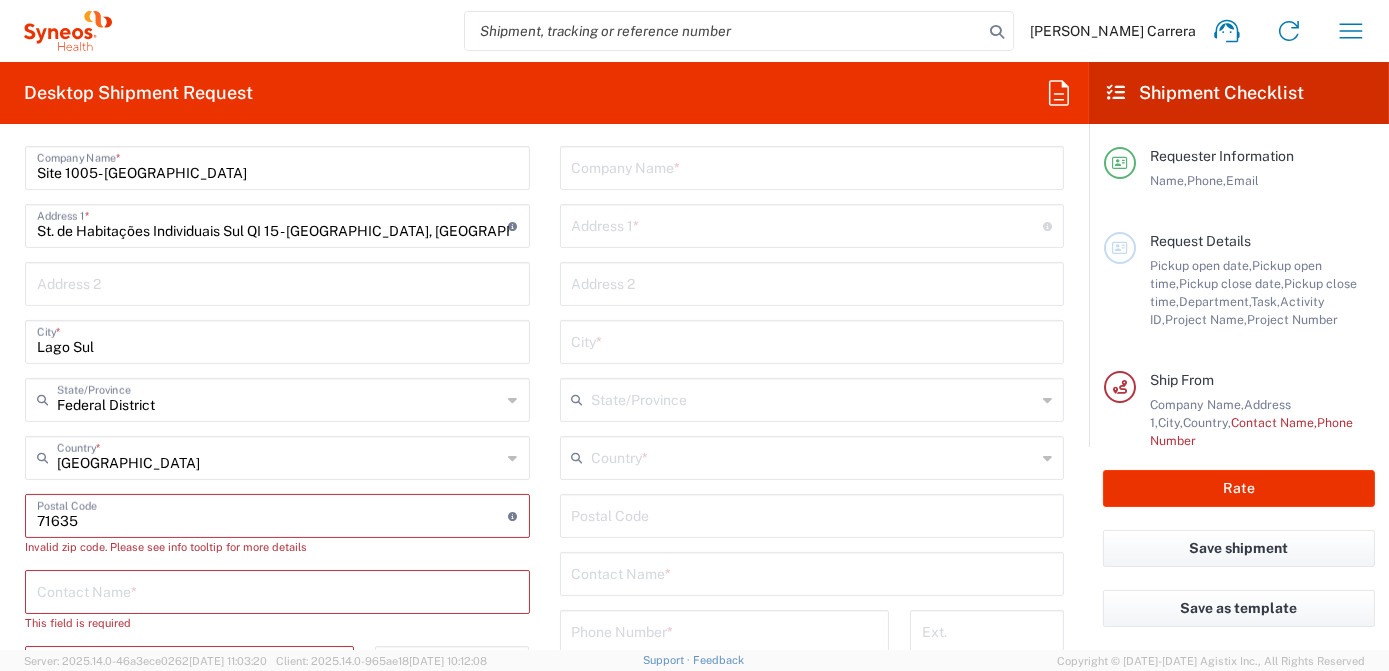scroll, scrollTop: 909, scrollLeft: 0, axis: vertical 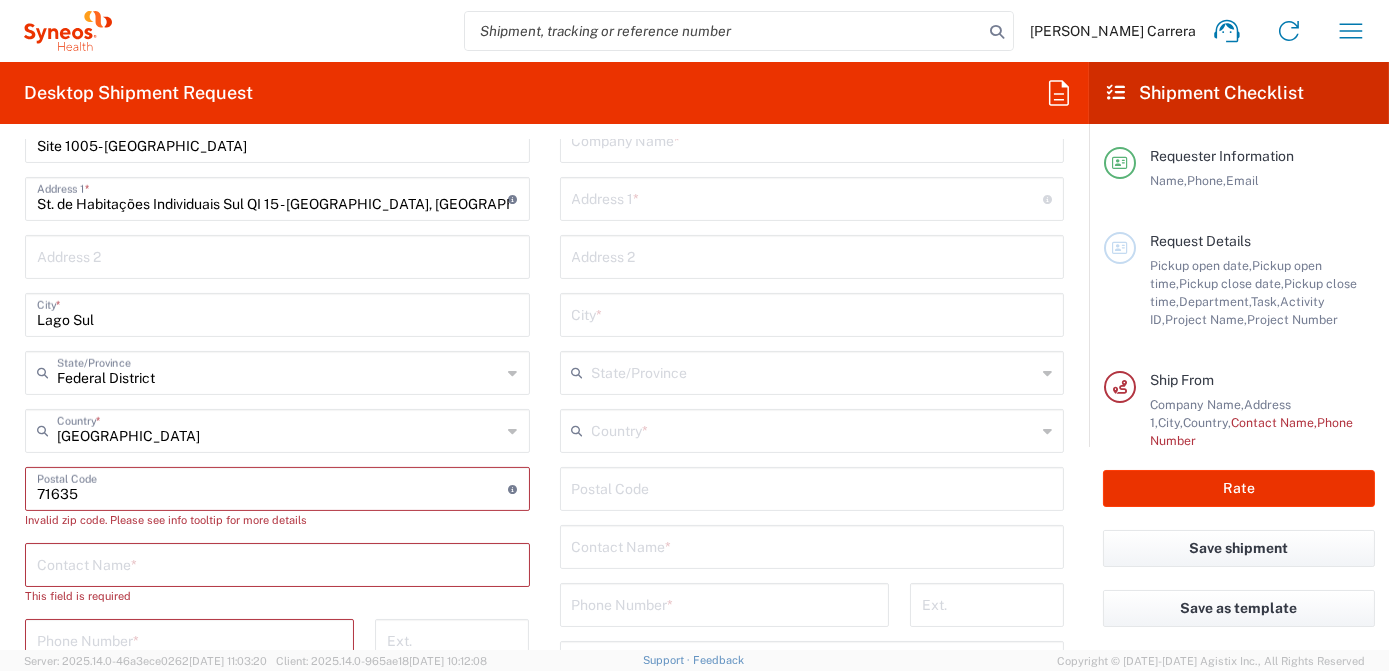 click at bounding box center [273, 487] 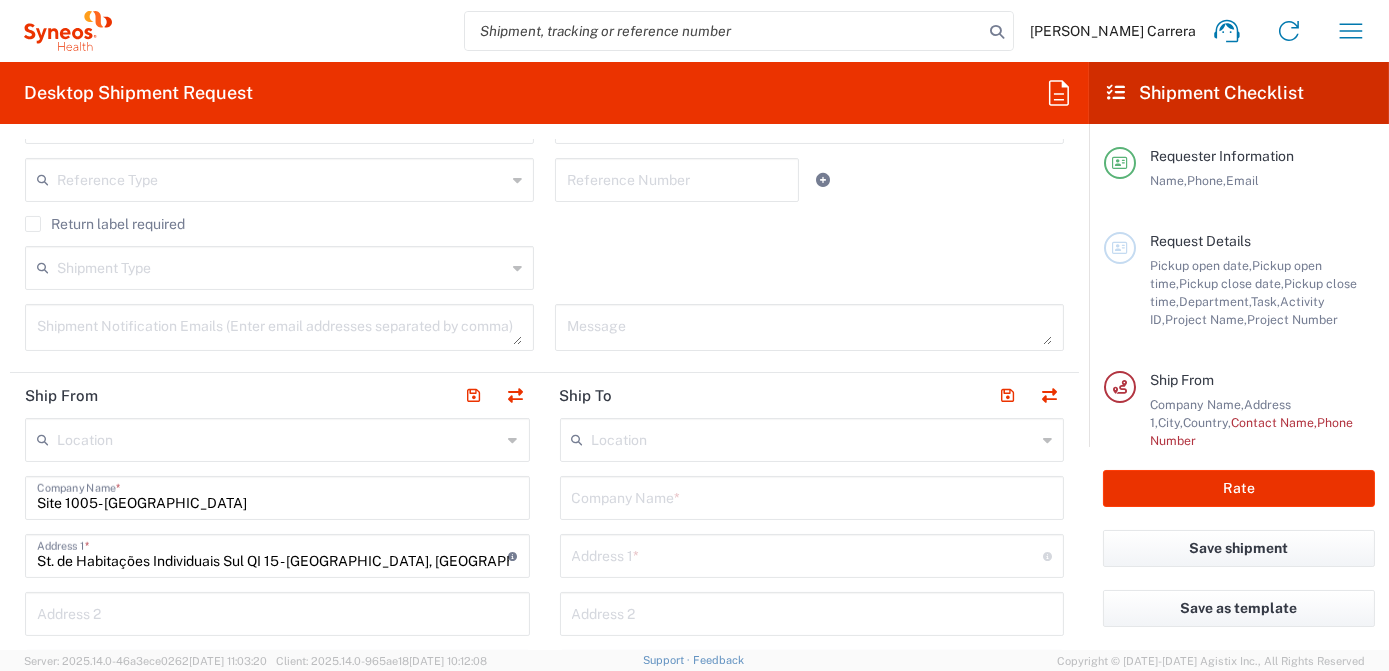 scroll, scrollTop: 545, scrollLeft: 0, axis: vertical 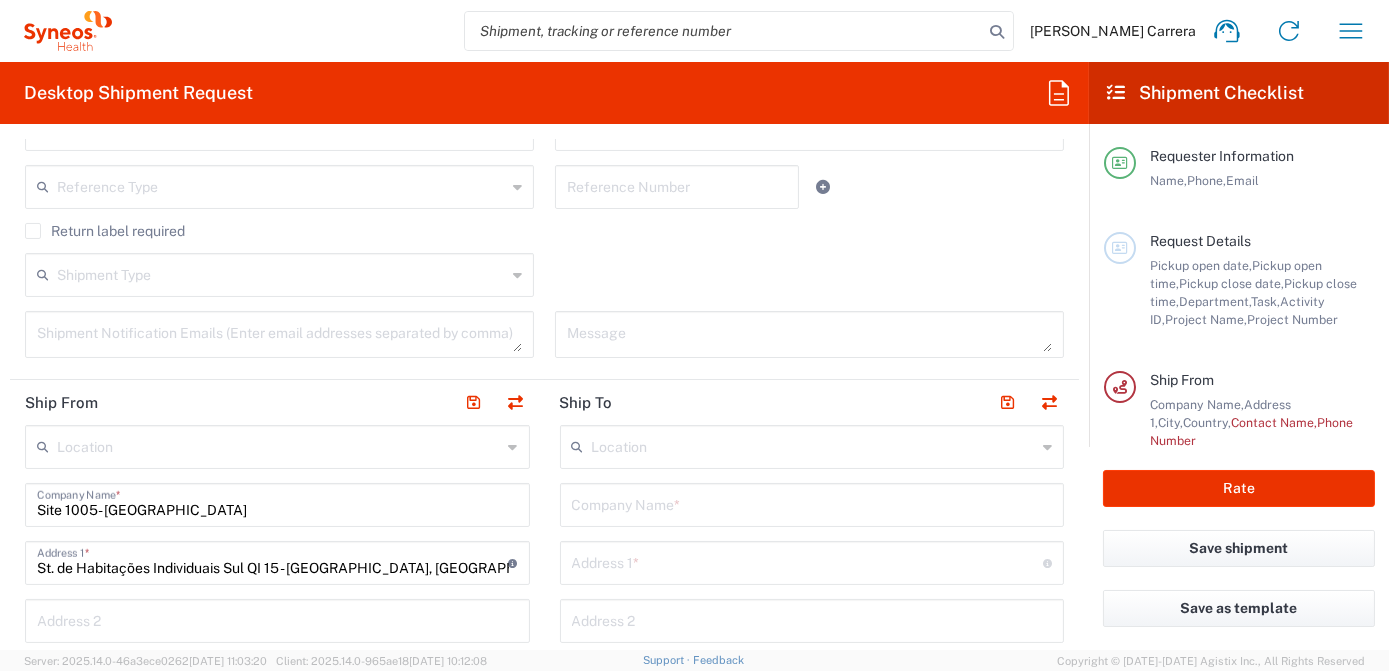 click on "St. de Habitações Individuais Sul QI 15 - [GEOGRAPHIC_DATA], [GEOGRAPHIC_DATA] - [GEOGRAPHIC_DATA], 71635-240, [GEOGRAPHIC_DATA]" at bounding box center [273, 561] 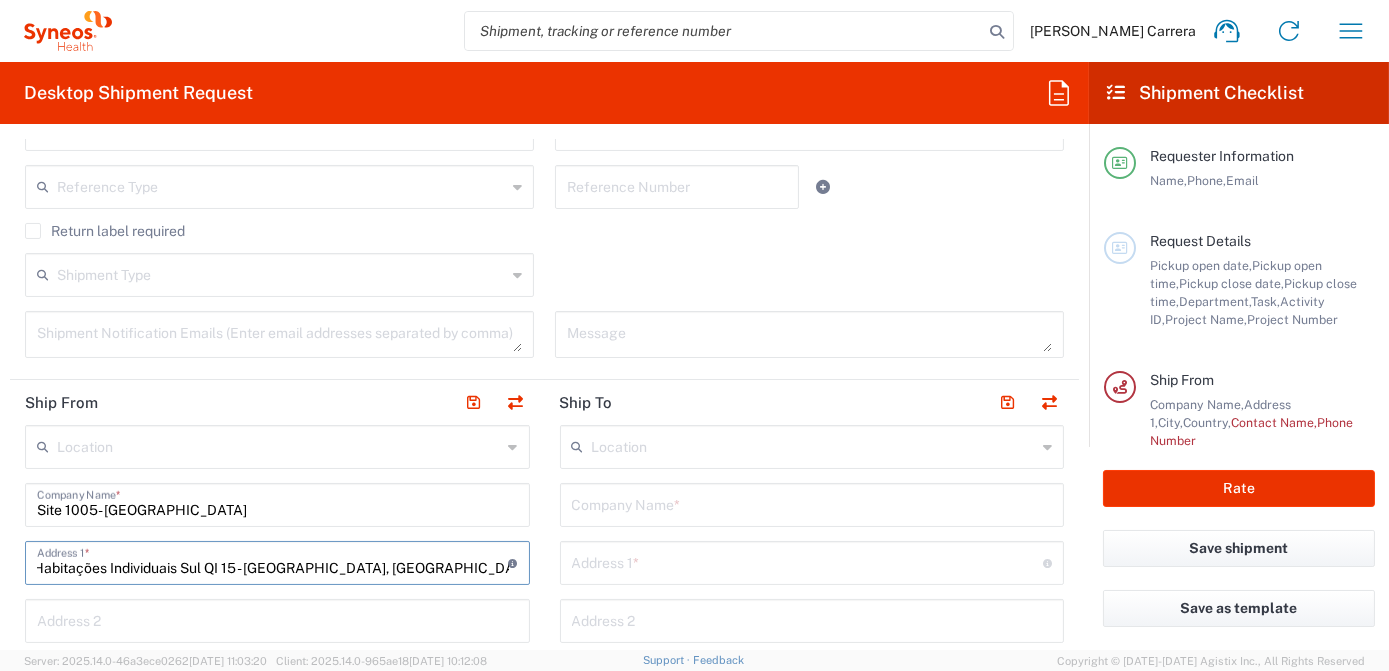 scroll, scrollTop: 0, scrollLeft: 50, axis: horizontal 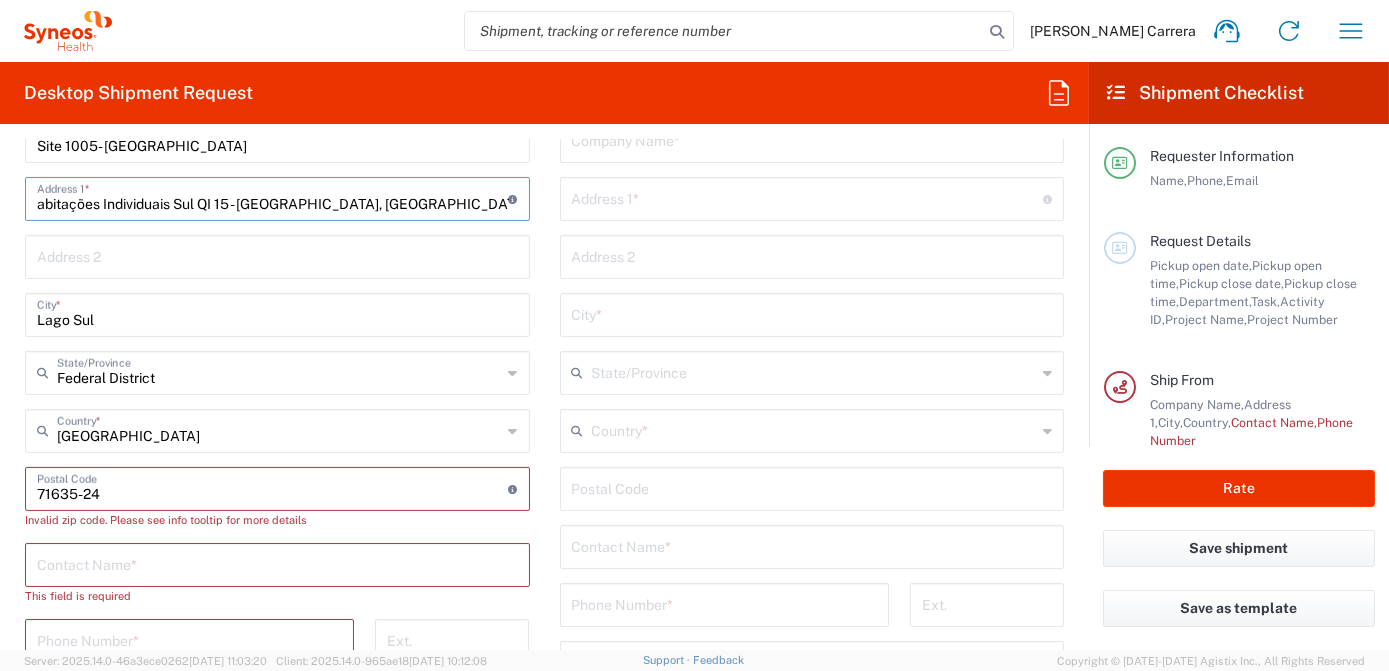click at bounding box center [273, 487] 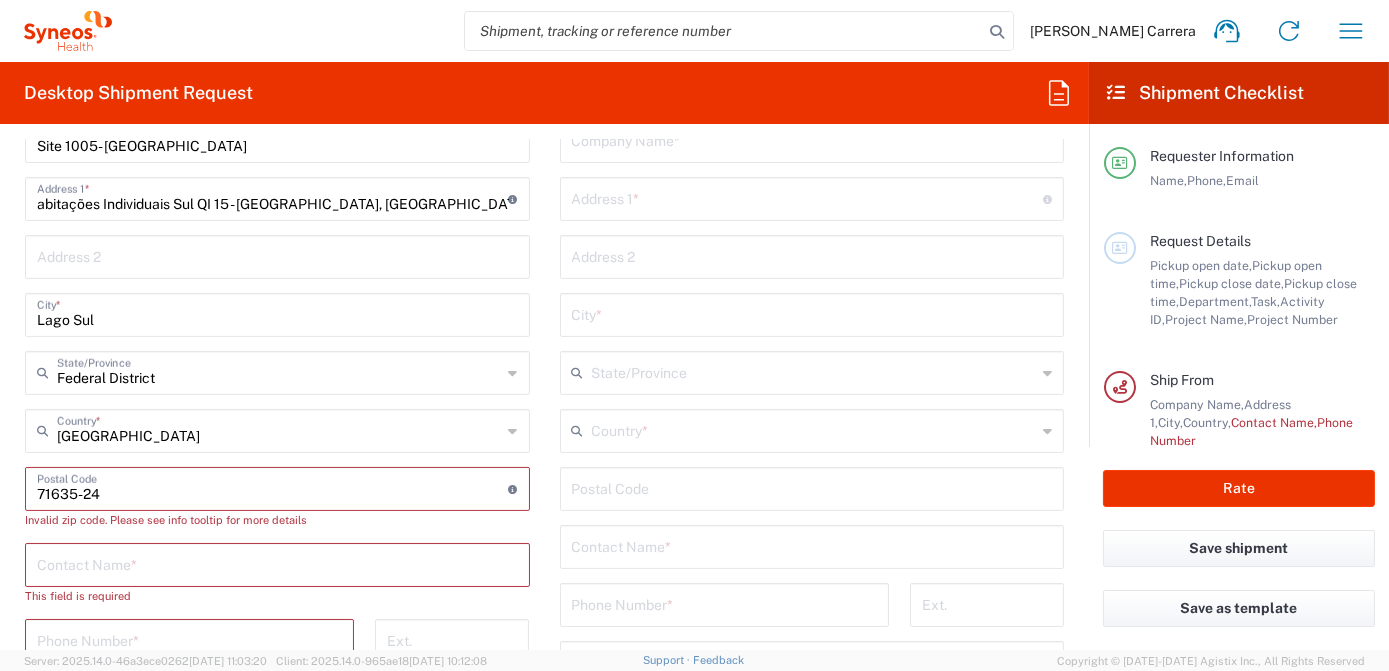 scroll, scrollTop: 0, scrollLeft: 0, axis: both 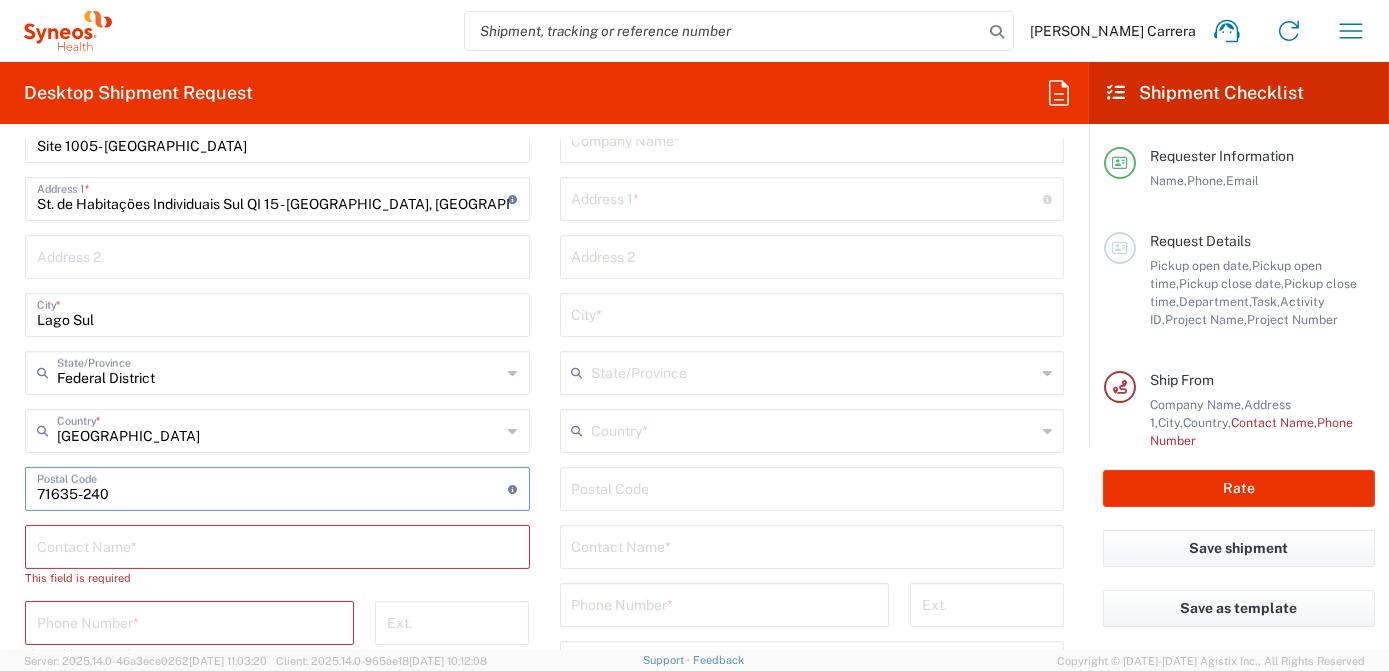 type on "71635-240" 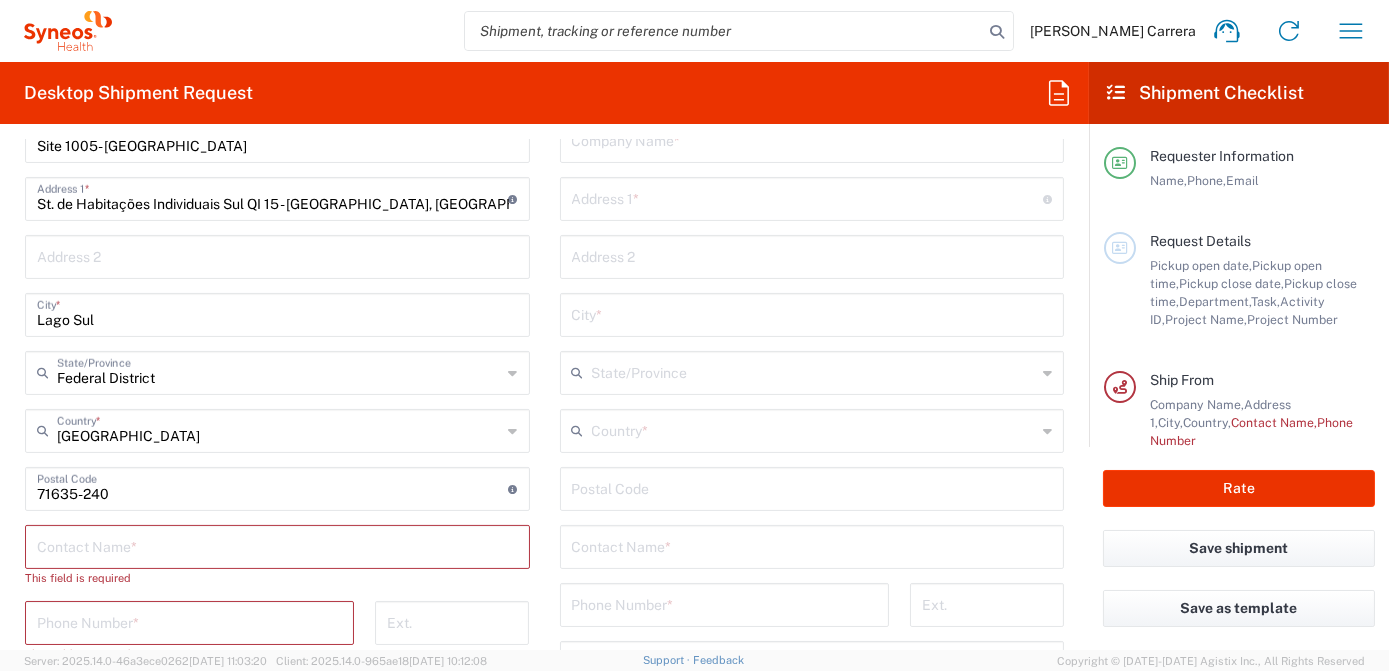 click at bounding box center (277, 545) 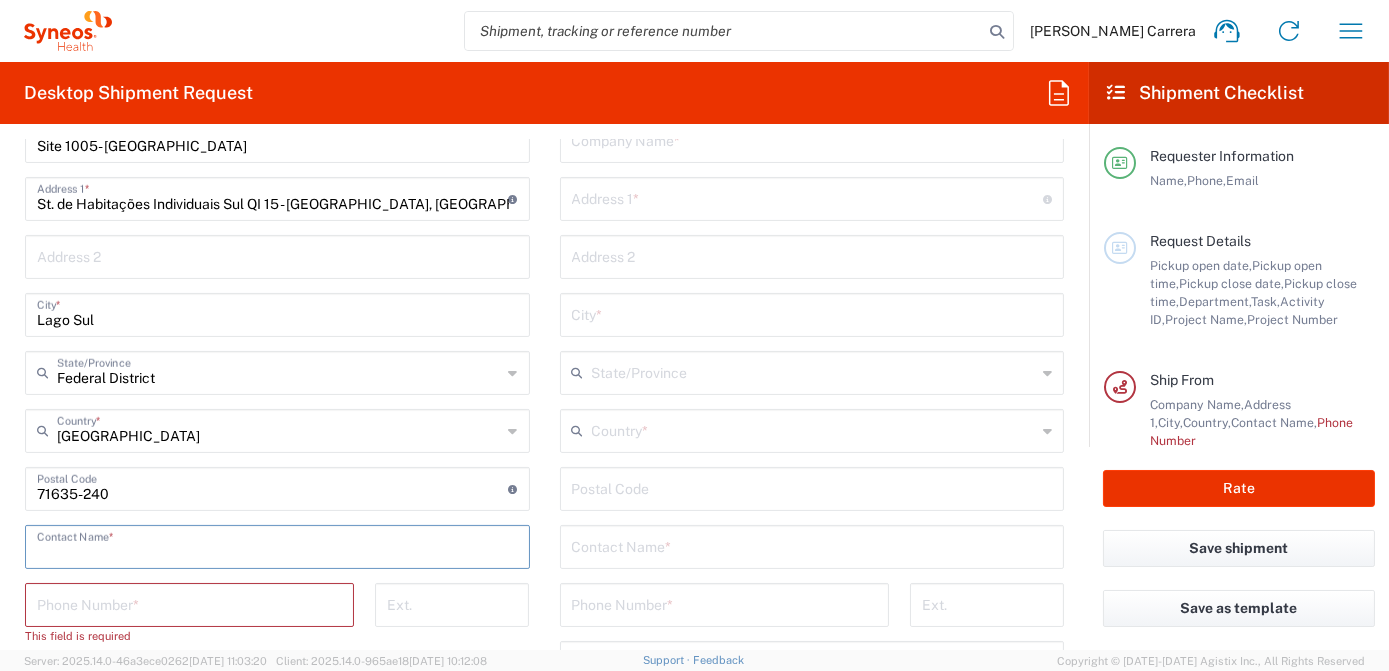 type 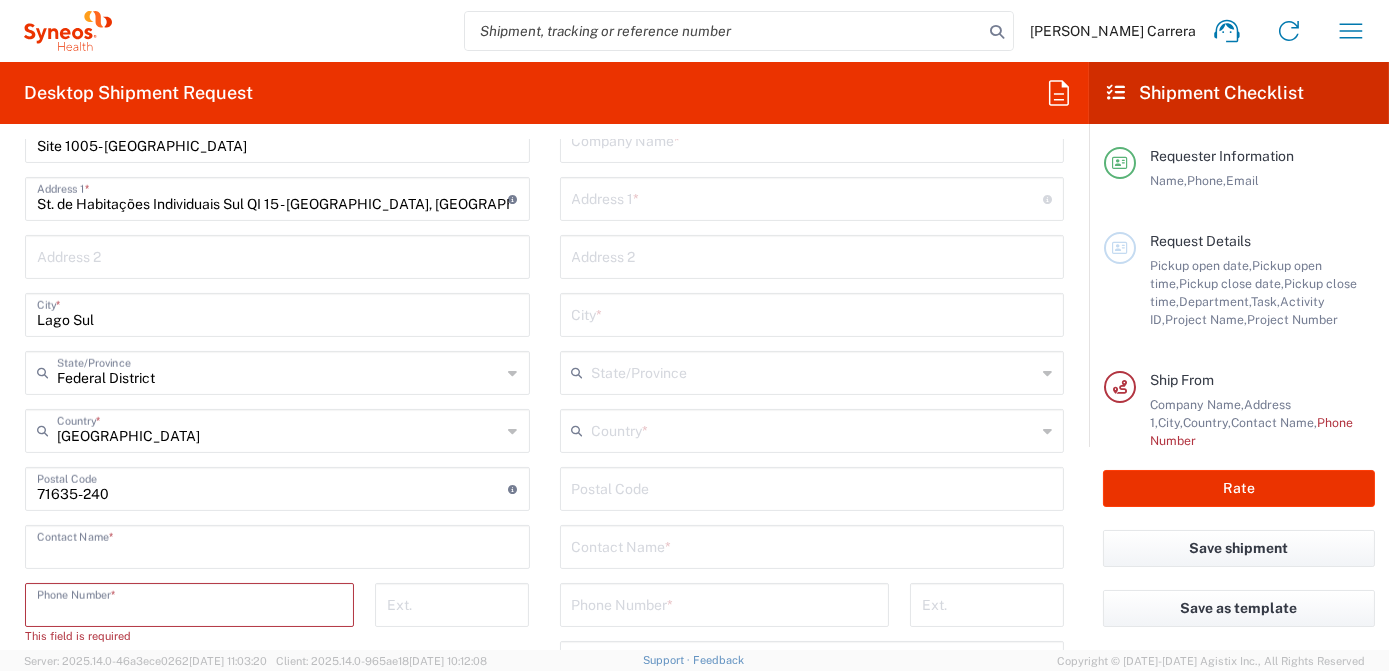 click at bounding box center (189, 603) 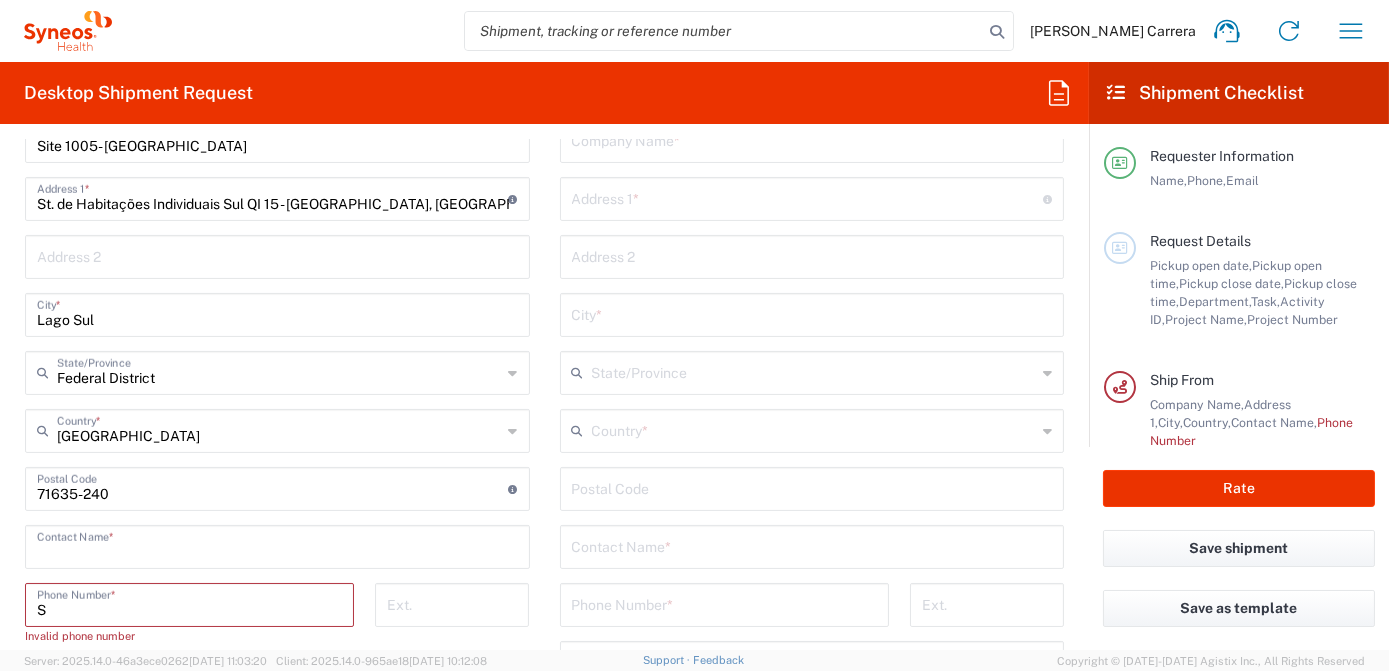 type on "S" 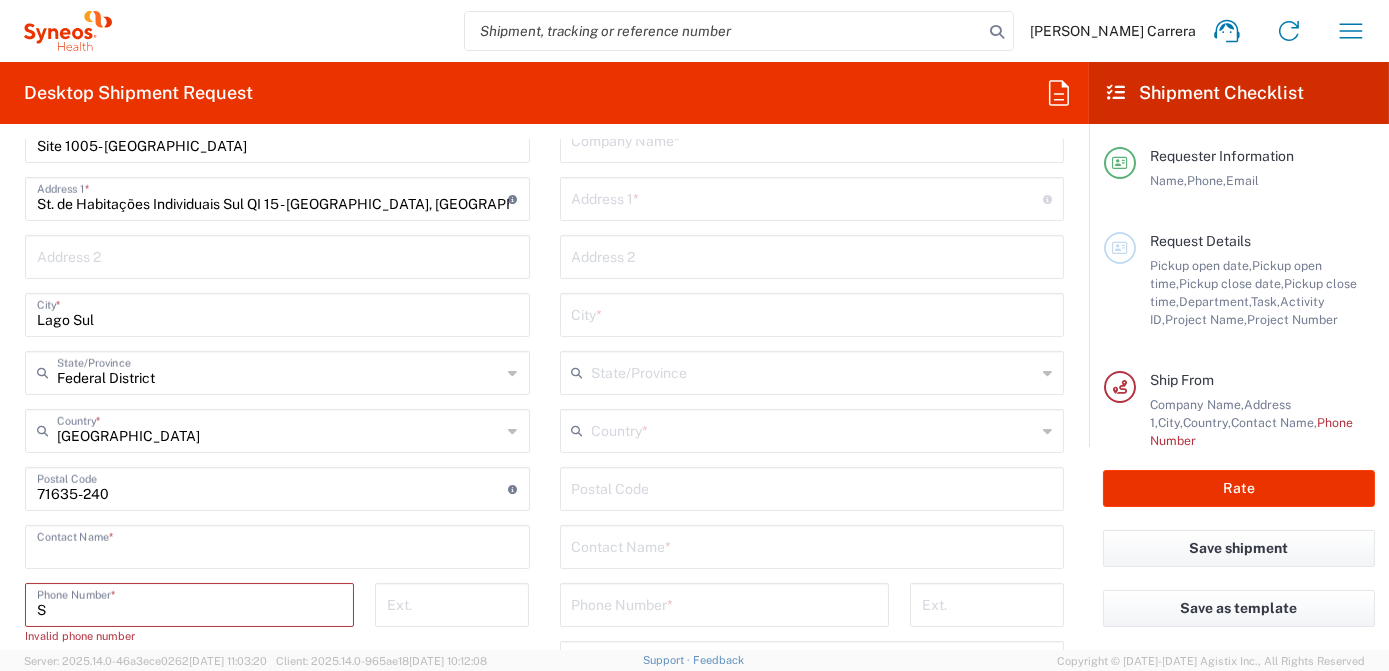 drag, startPoint x: 151, startPoint y: 606, endPoint x: 0, endPoint y: 610, distance: 151.05296 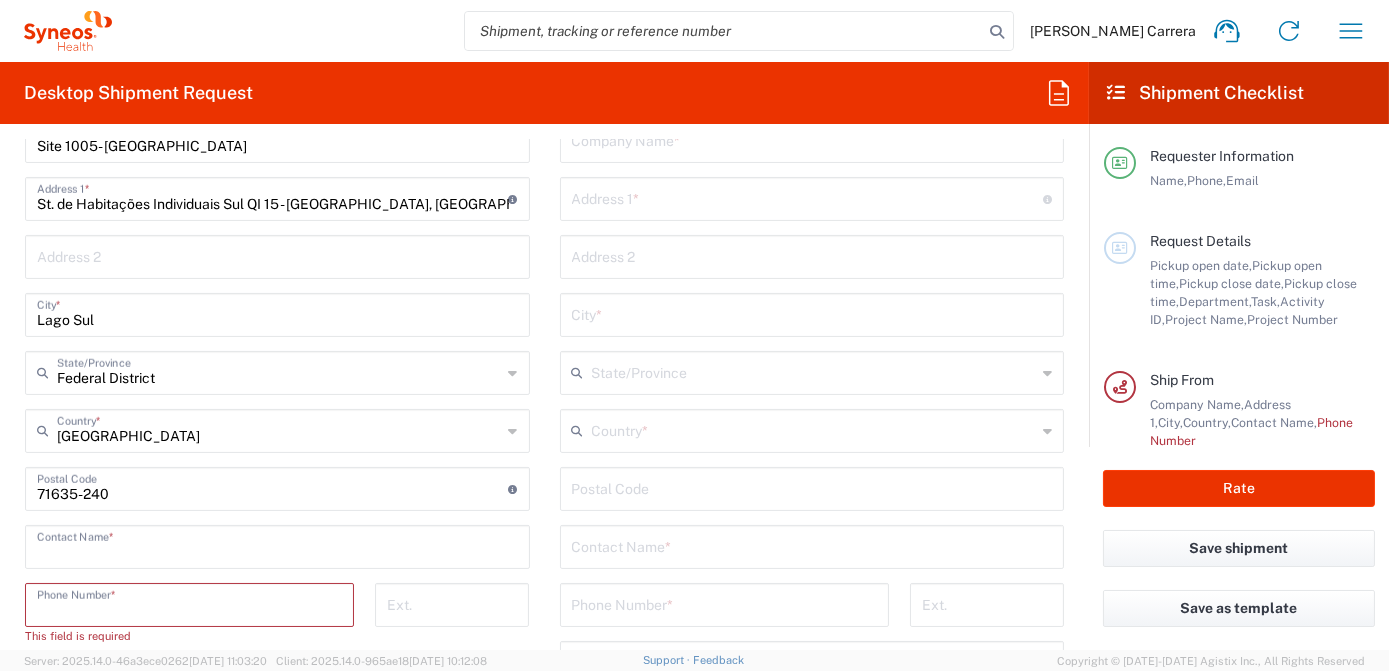 paste on "[PERSON_NAME]" 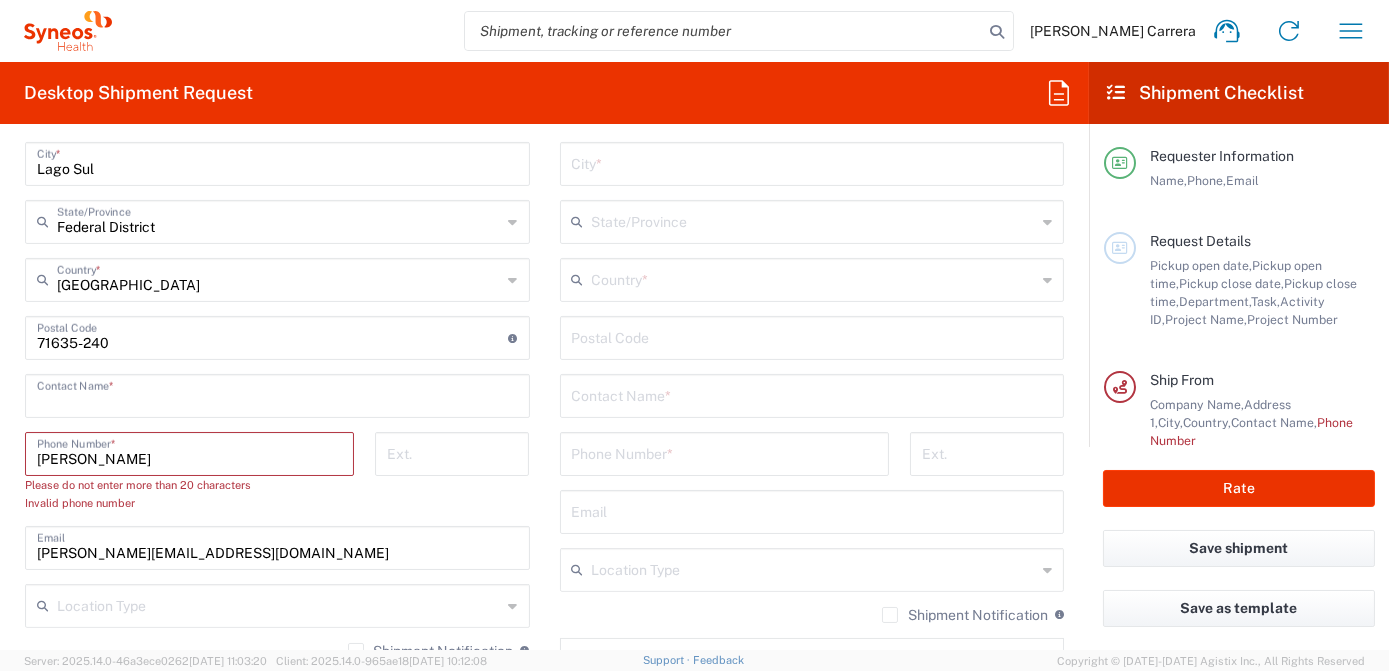 scroll, scrollTop: 1090, scrollLeft: 0, axis: vertical 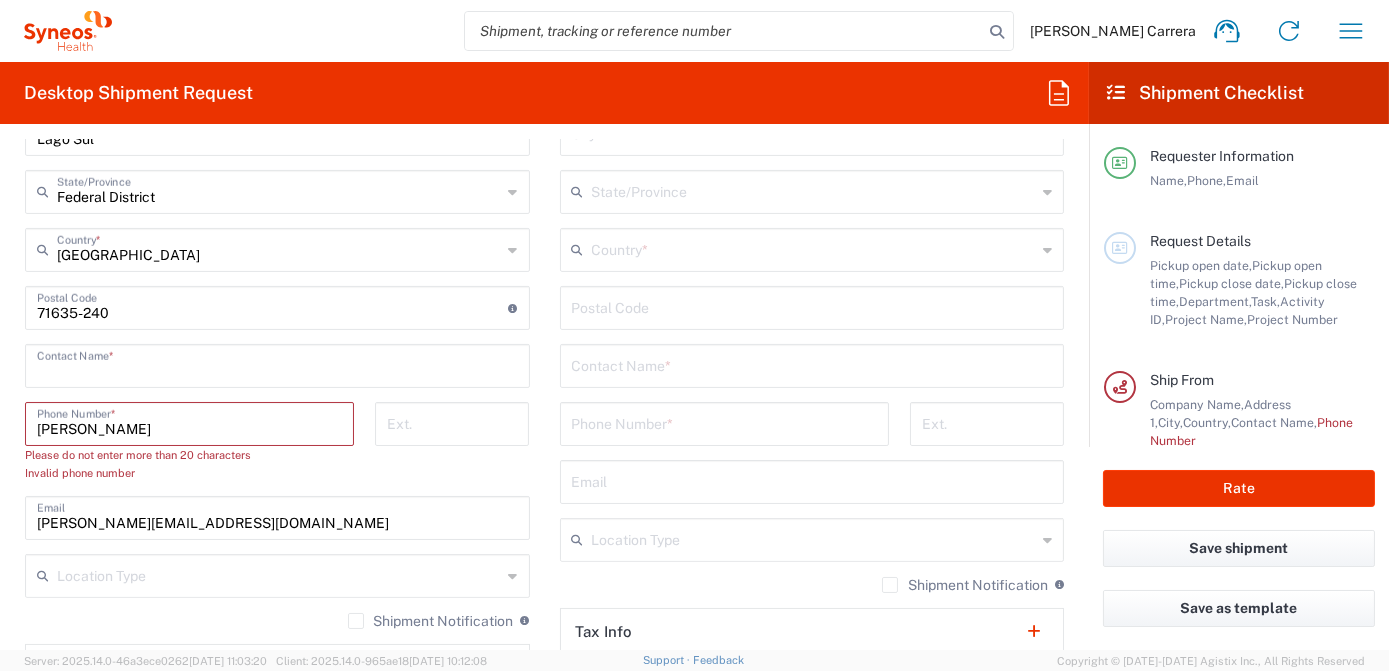 type on "[PERSON_NAME]" 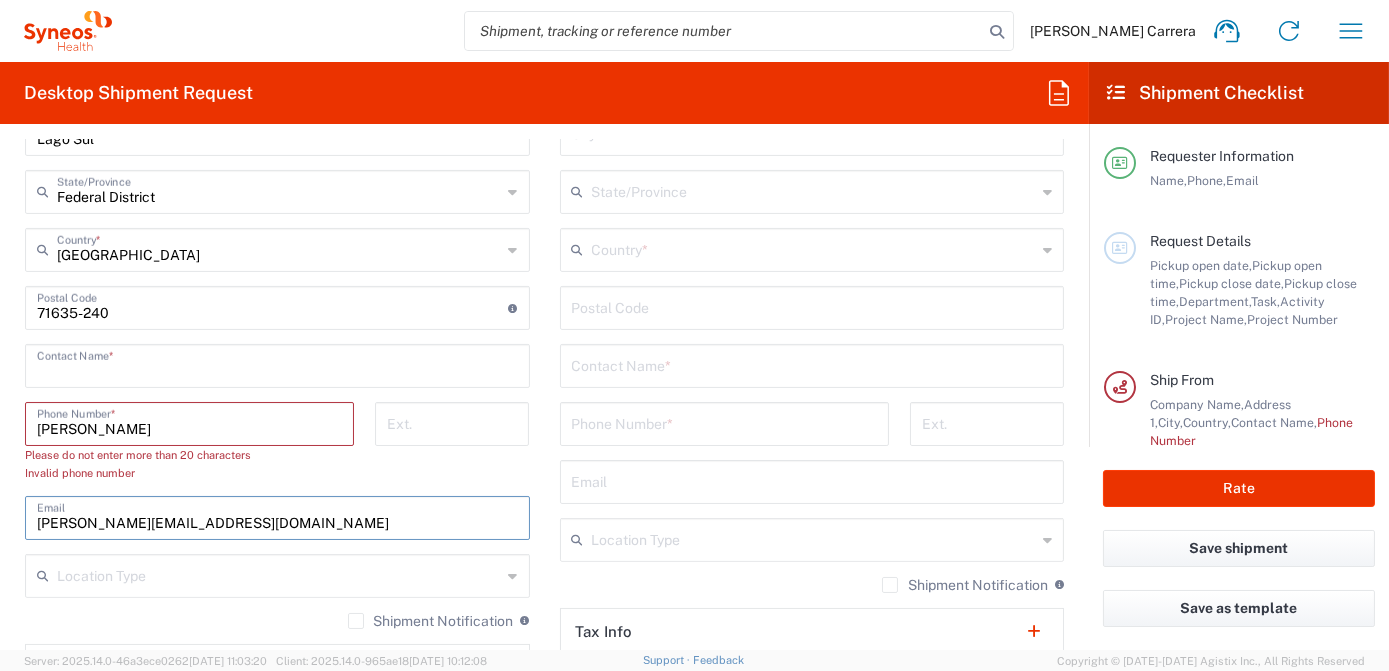 drag, startPoint x: 387, startPoint y: 518, endPoint x: -4, endPoint y: 522, distance: 391.02045 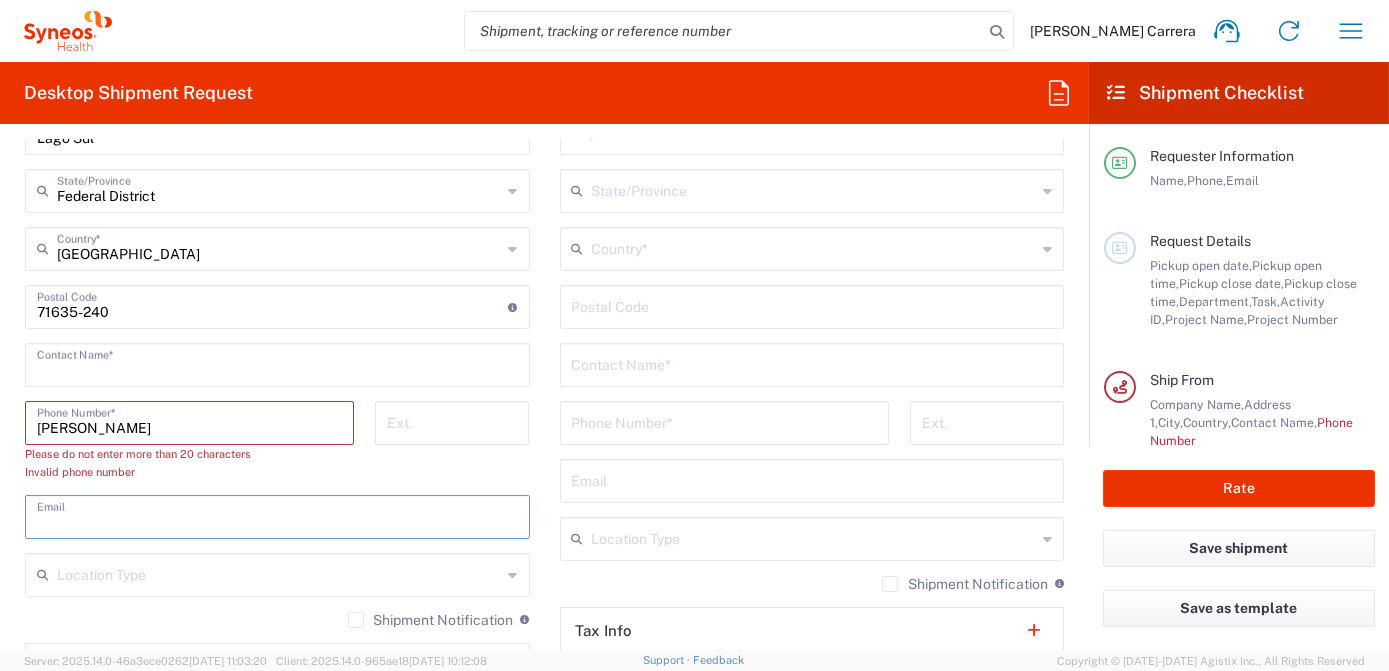 scroll, scrollTop: 1090, scrollLeft: 0, axis: vertical 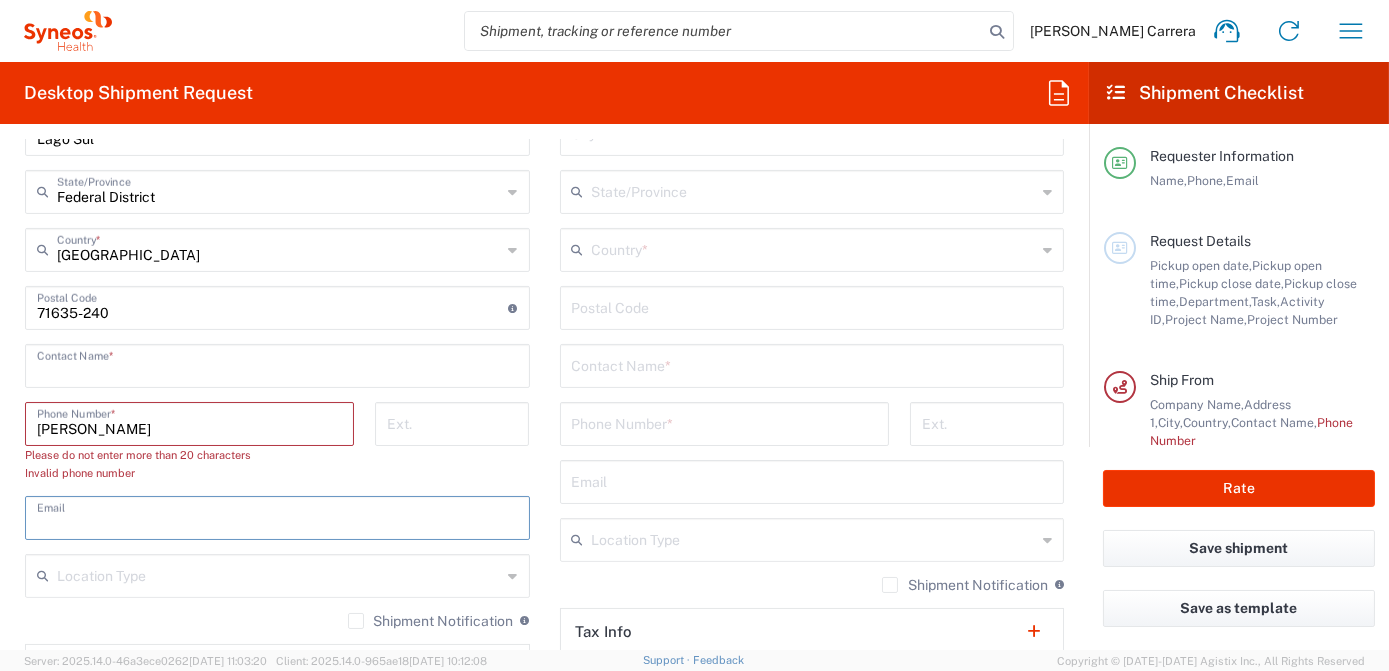 type 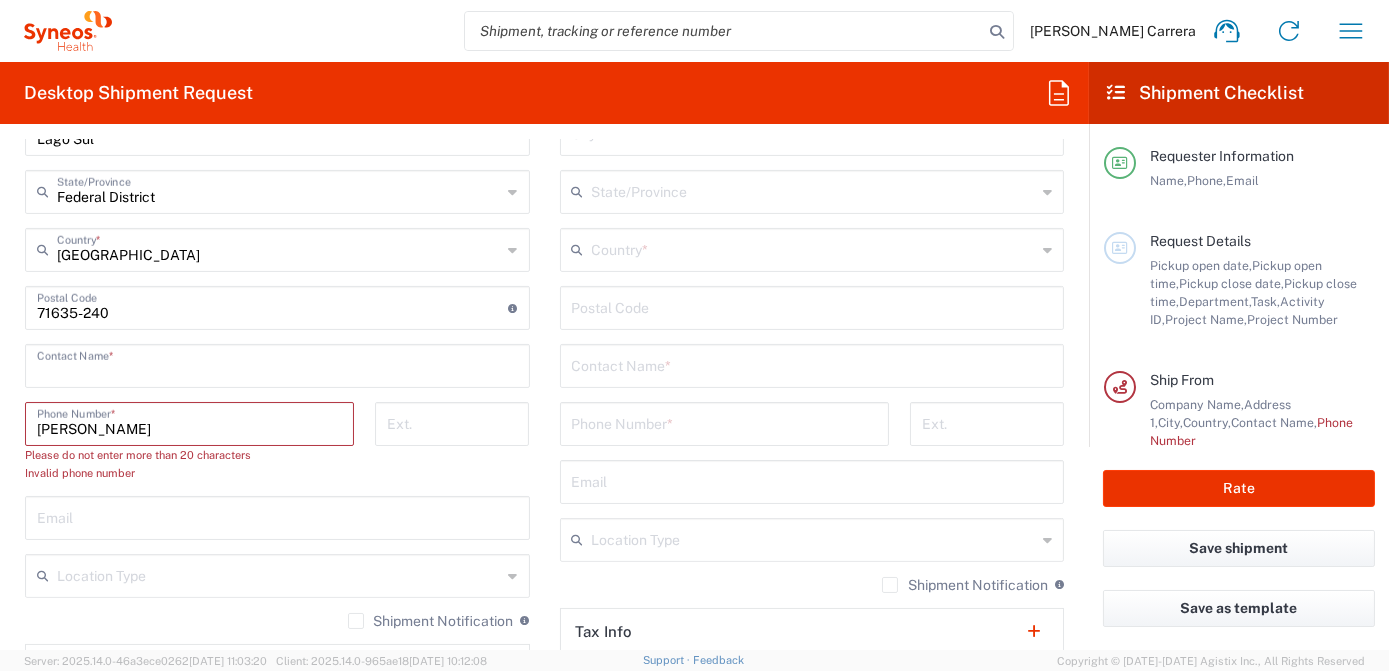 drag, startPoint x: 138, startPoint y: 433, endPoint x: 0, endPoint y: 435, distance: 138.0145 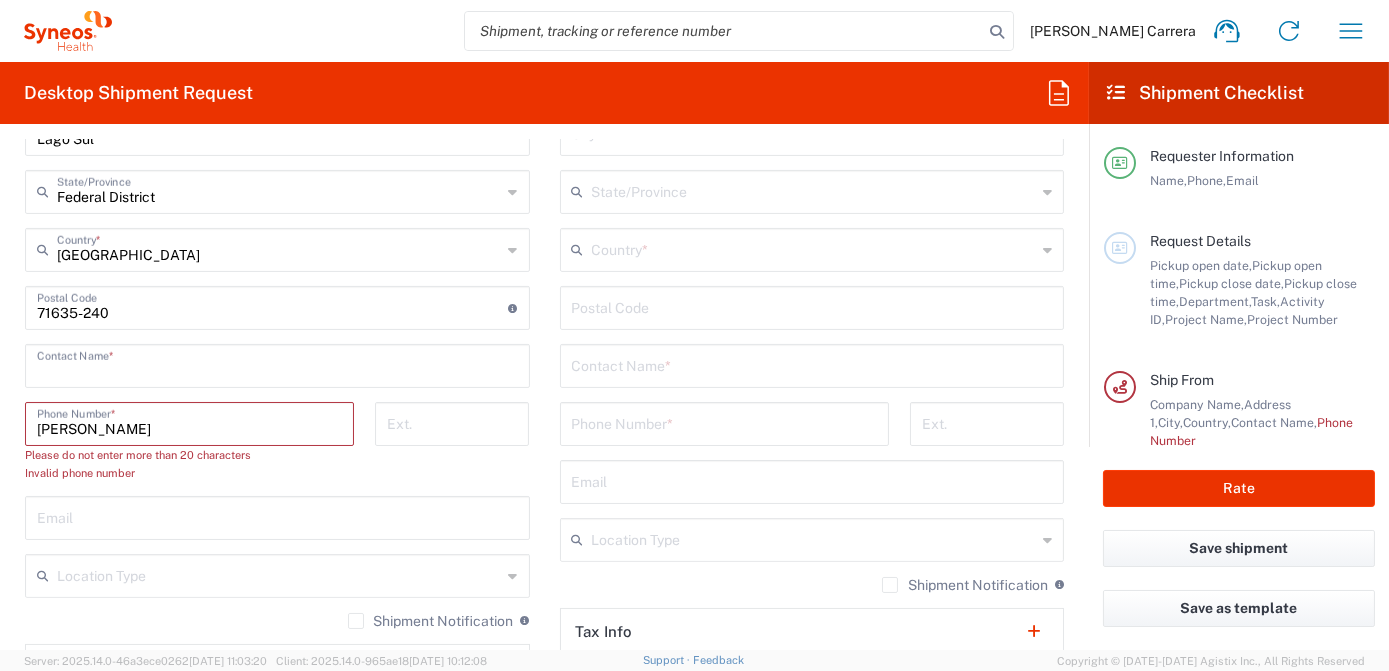 click at bounding box center [277, 364] 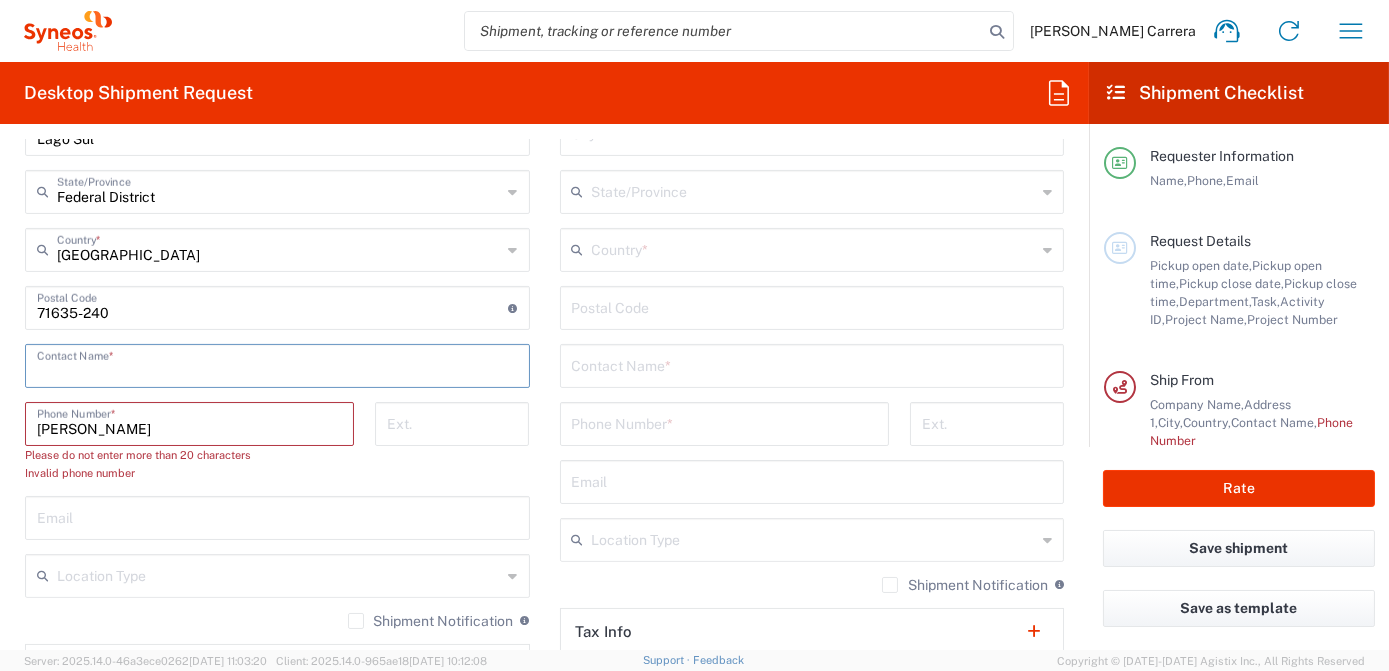 paste on "[PERSON_NAME]" 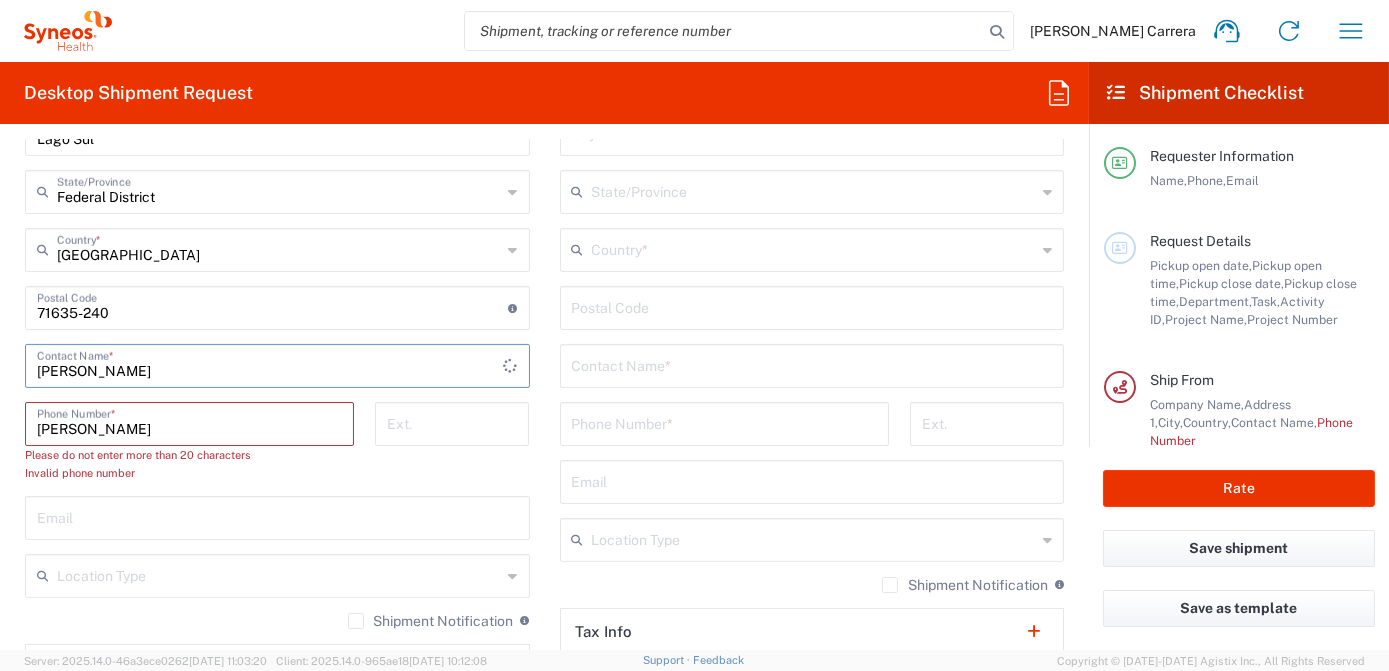 type on "[PERSON_NAME]" 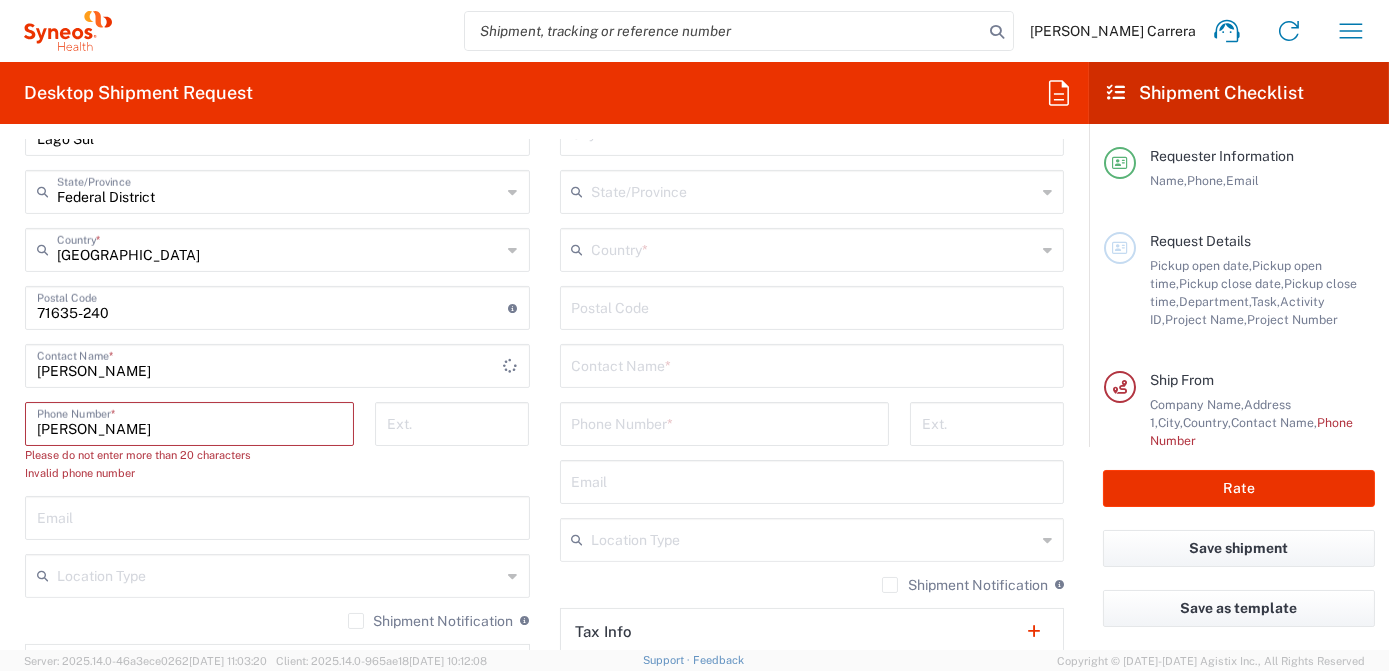 drag, startPoint x: 237, startPoint y: 433, endPoint x: -4, endPoint y: 441, distance: 241.13274 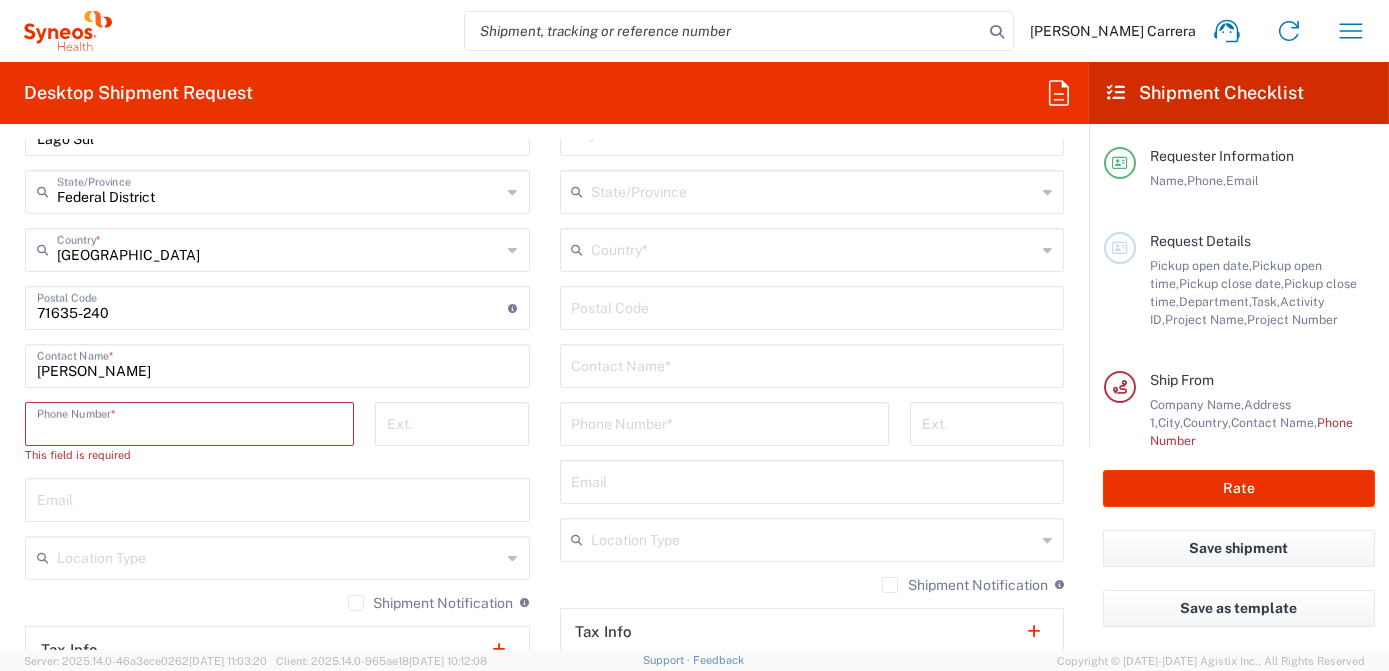click at bounding box center [189, 422] 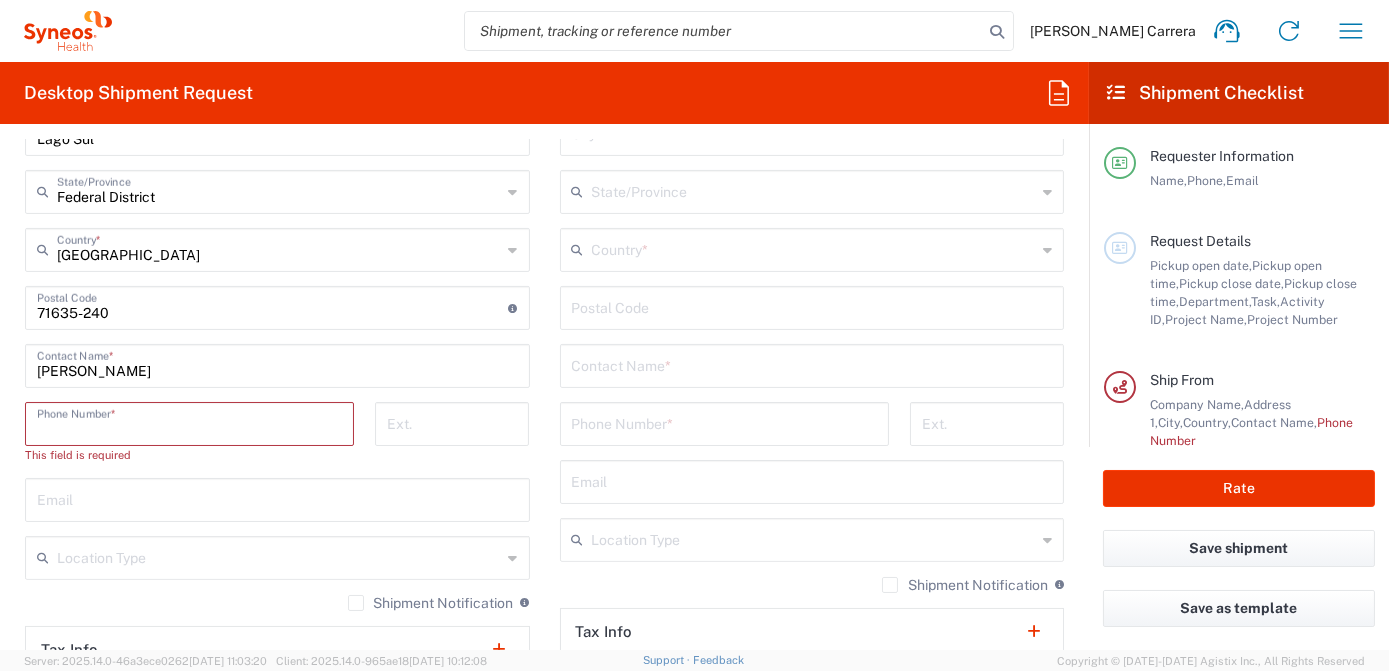 click at bounding box center (189, 422) 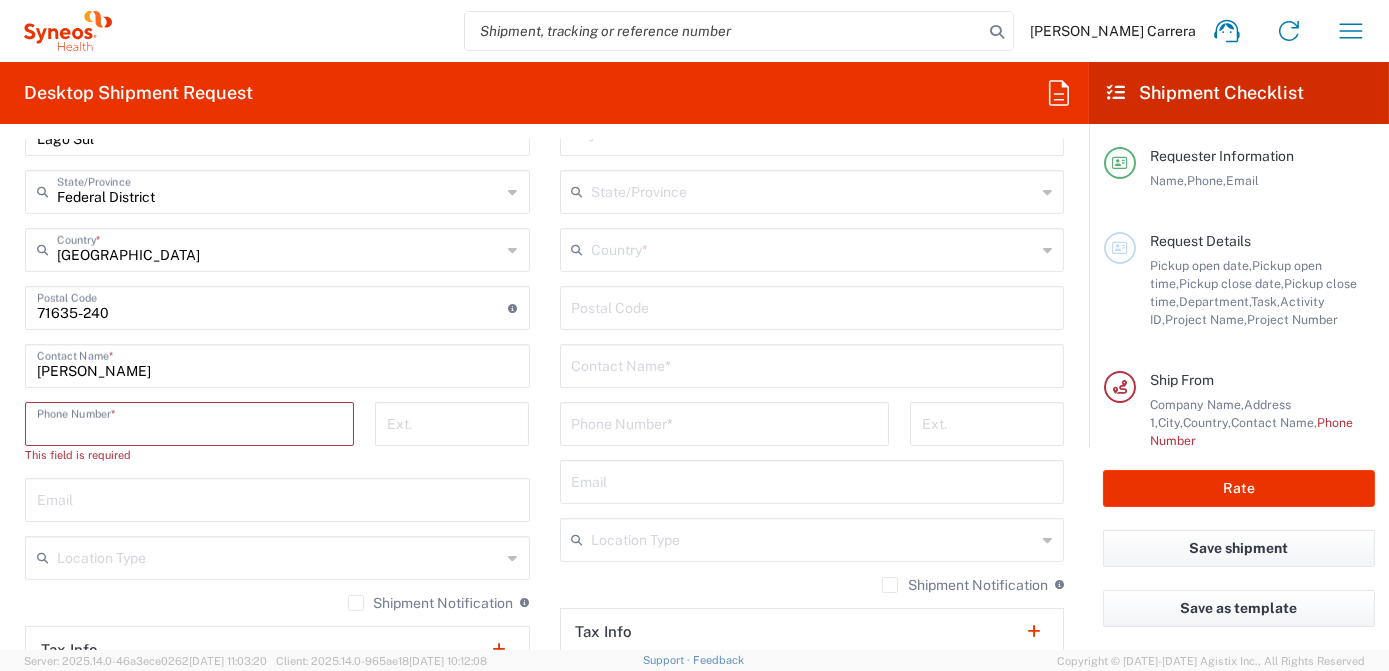 click at bounding box center [189, 422] 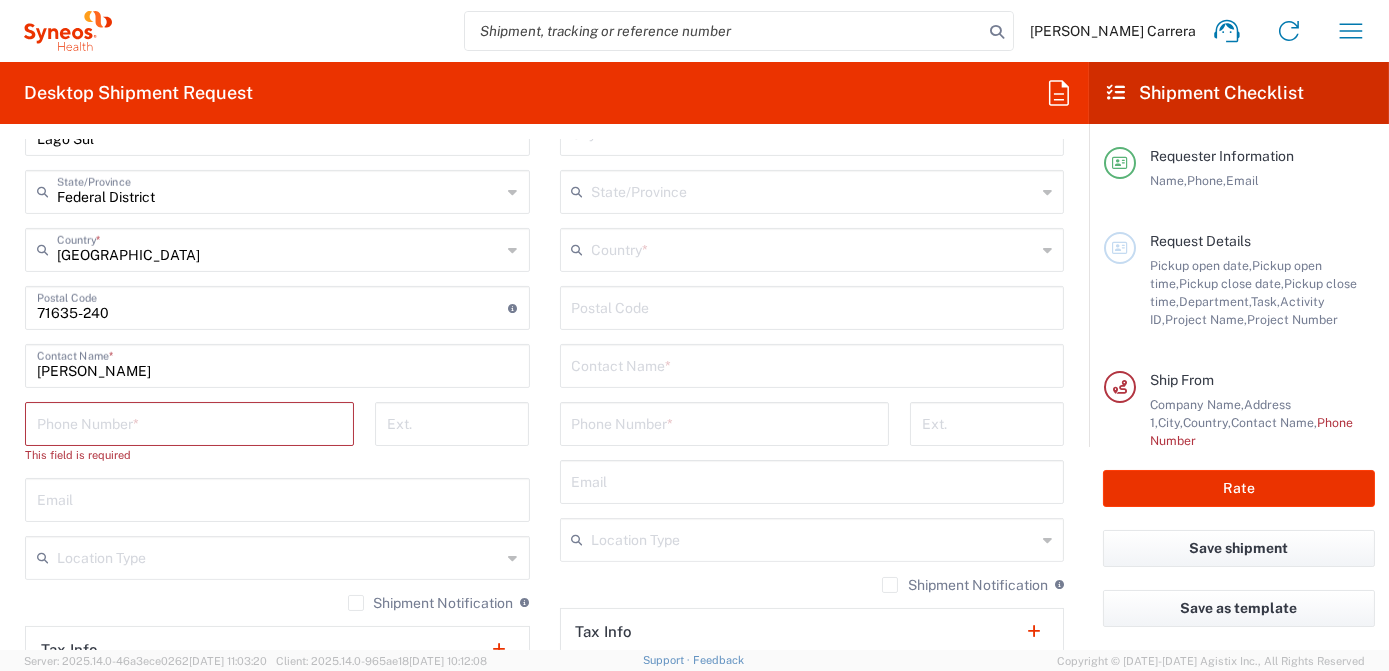 click at bounding box center [189, 422] 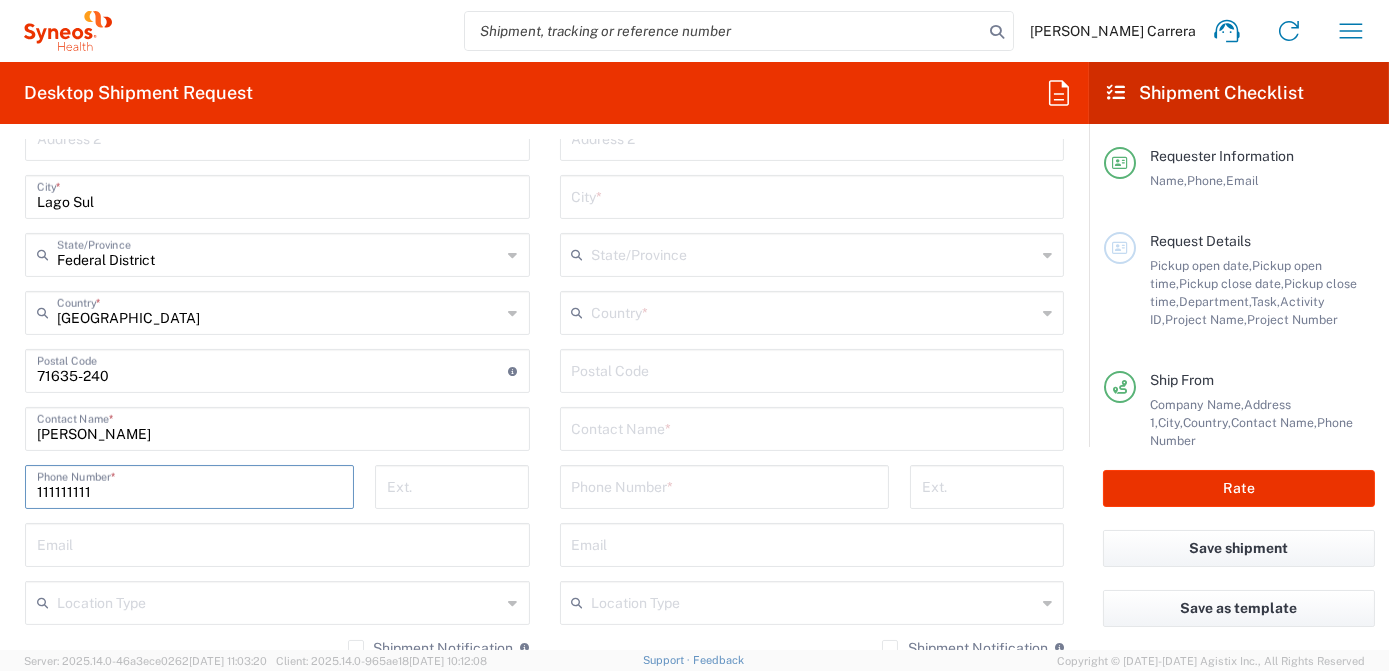 scroll, scrollTop: 1000, scrollLeft: 0, axis: vertical 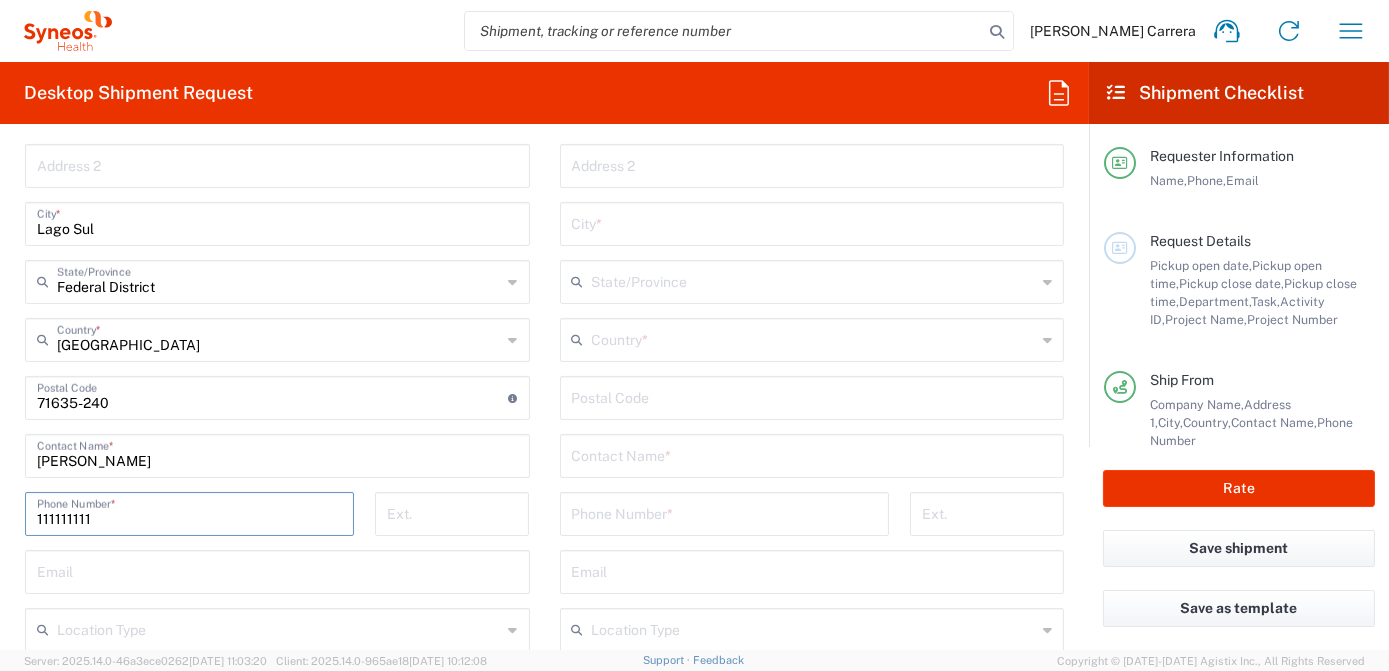 type on "111111111" 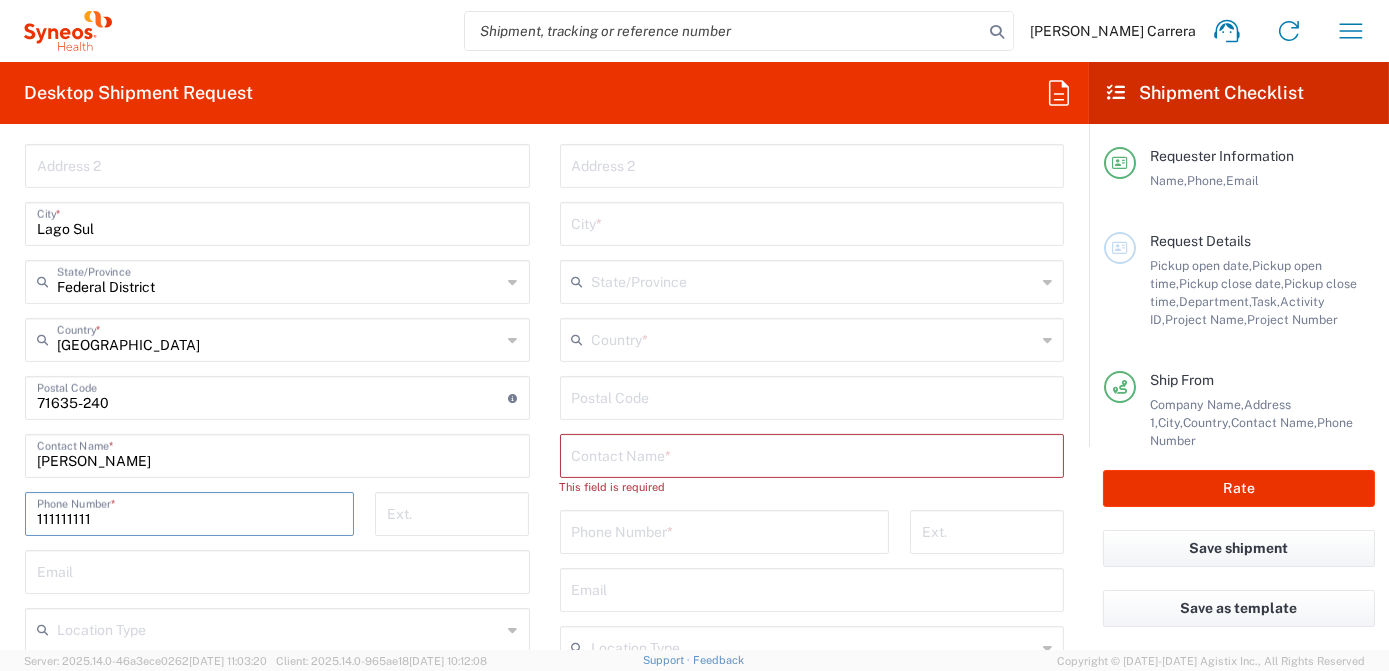 drag, startPoint x: 132, startPoint y: 515, endPoint x: 18, endPoint y: 514, distance: 114.00439 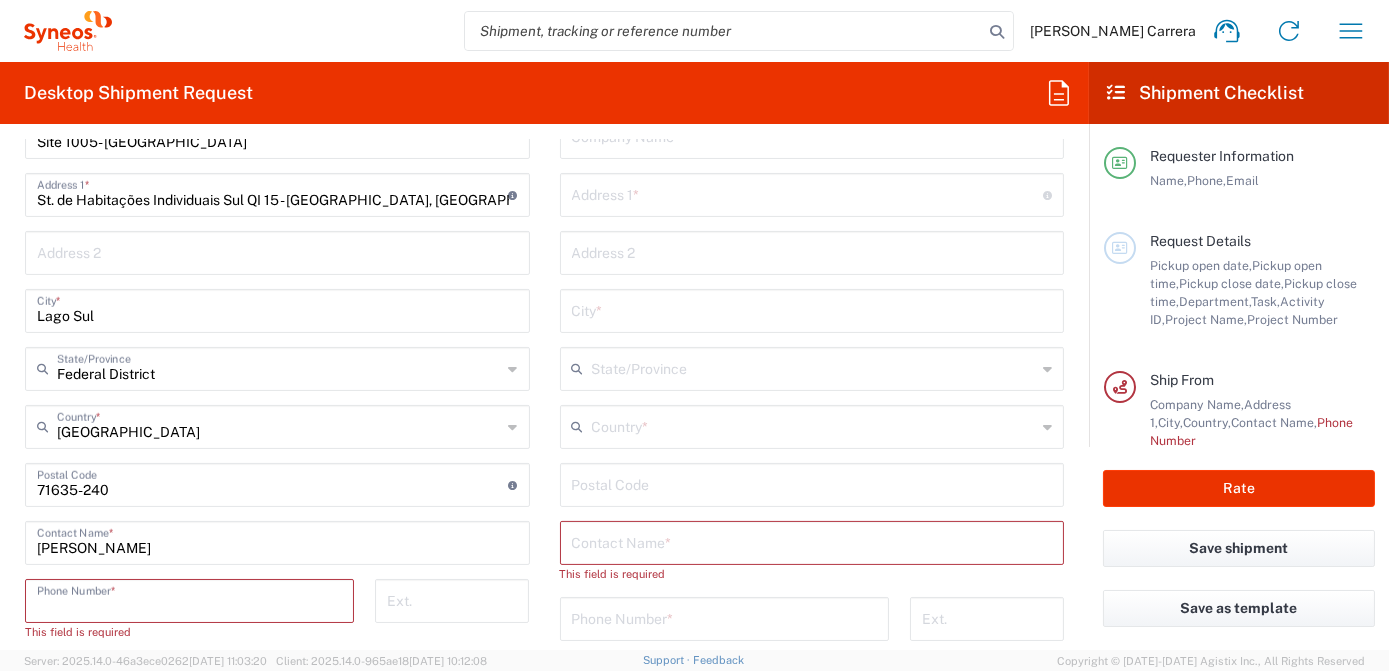 scroll, scrollTop: 727, scrollLeft: 0, axis: vertical 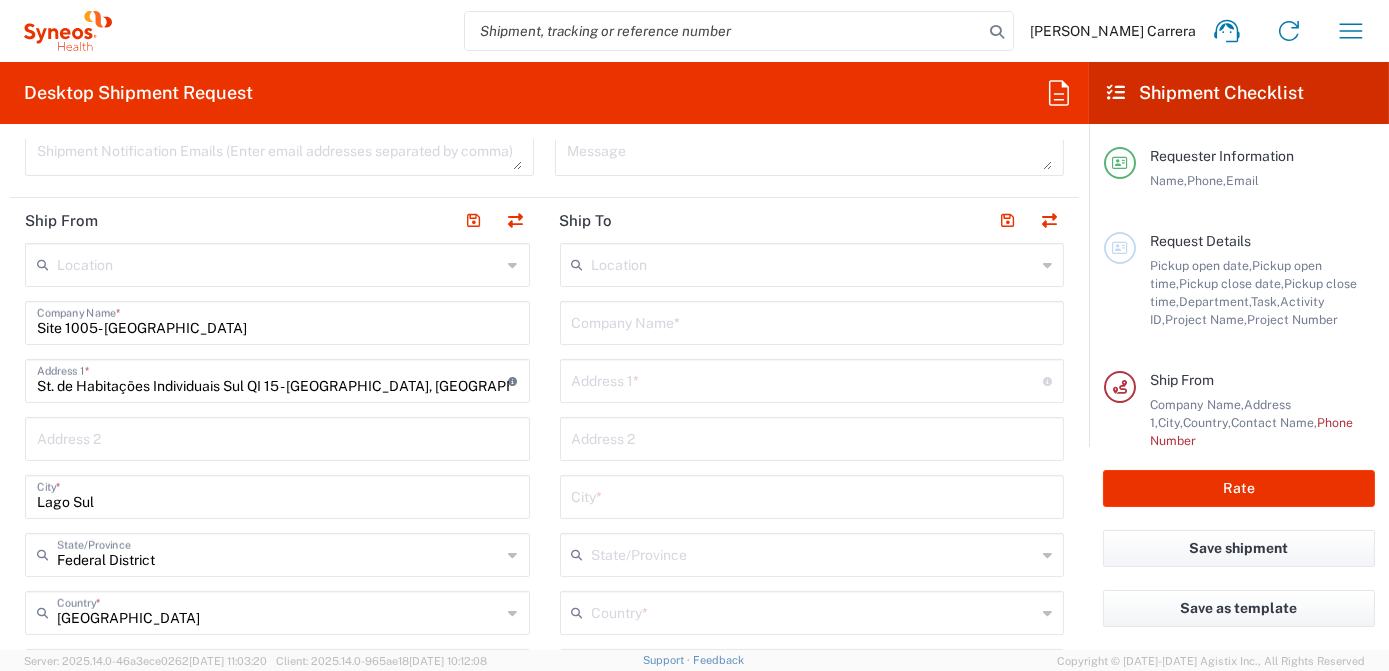 type 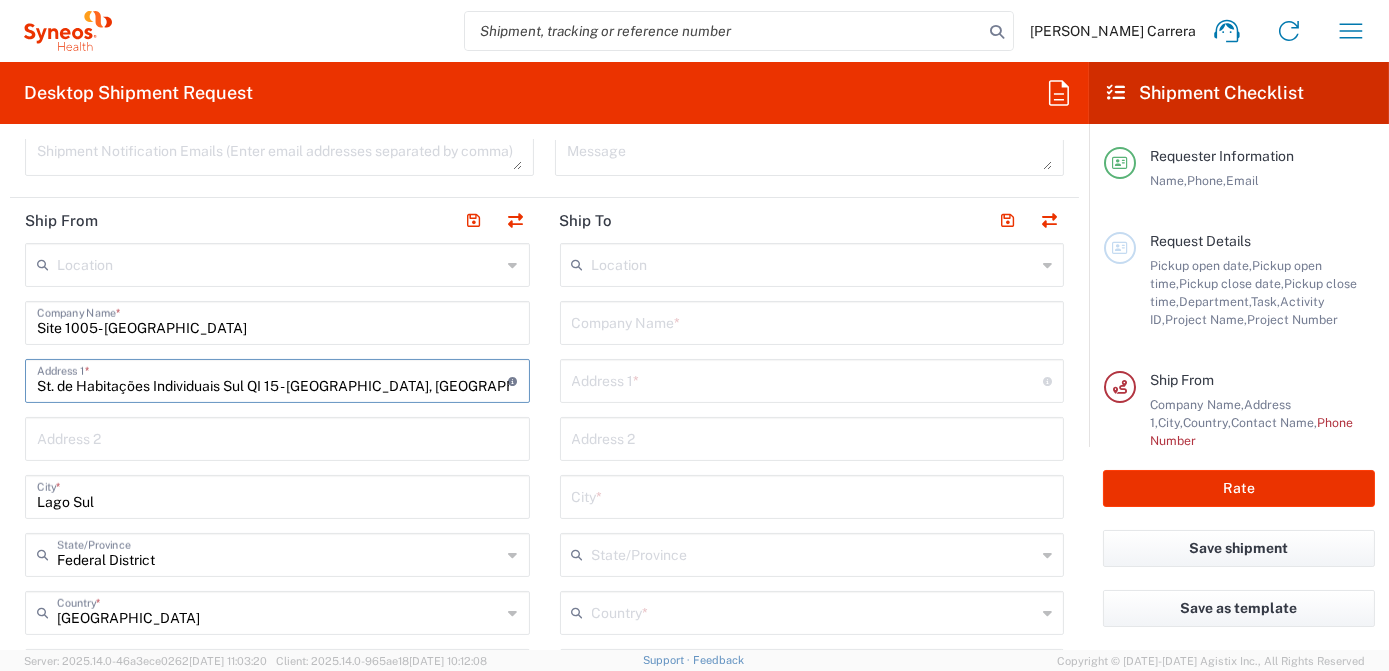 scroll, scrollTop: 0, scrollLeft: 50, axis: horizontal 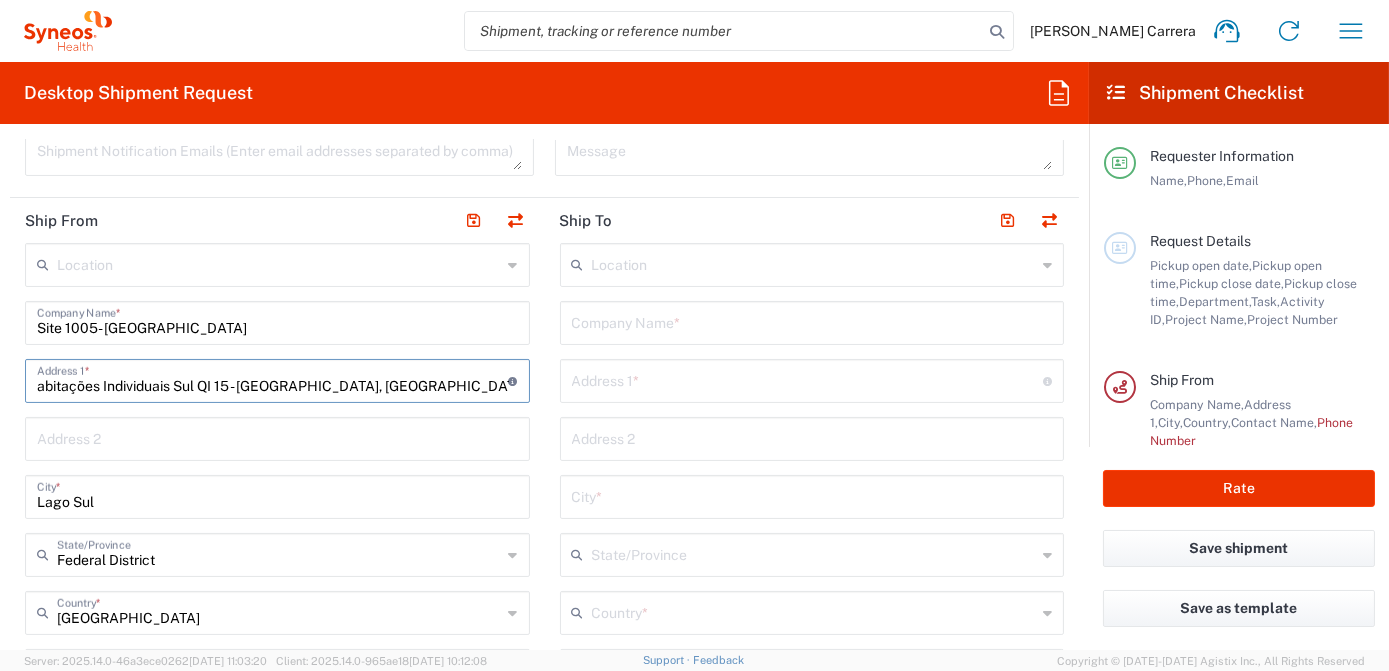 drag, startPoint x: 292, startPoint y: 386, endPoint x: 520, endPoint y: 395, distance: 228.17757 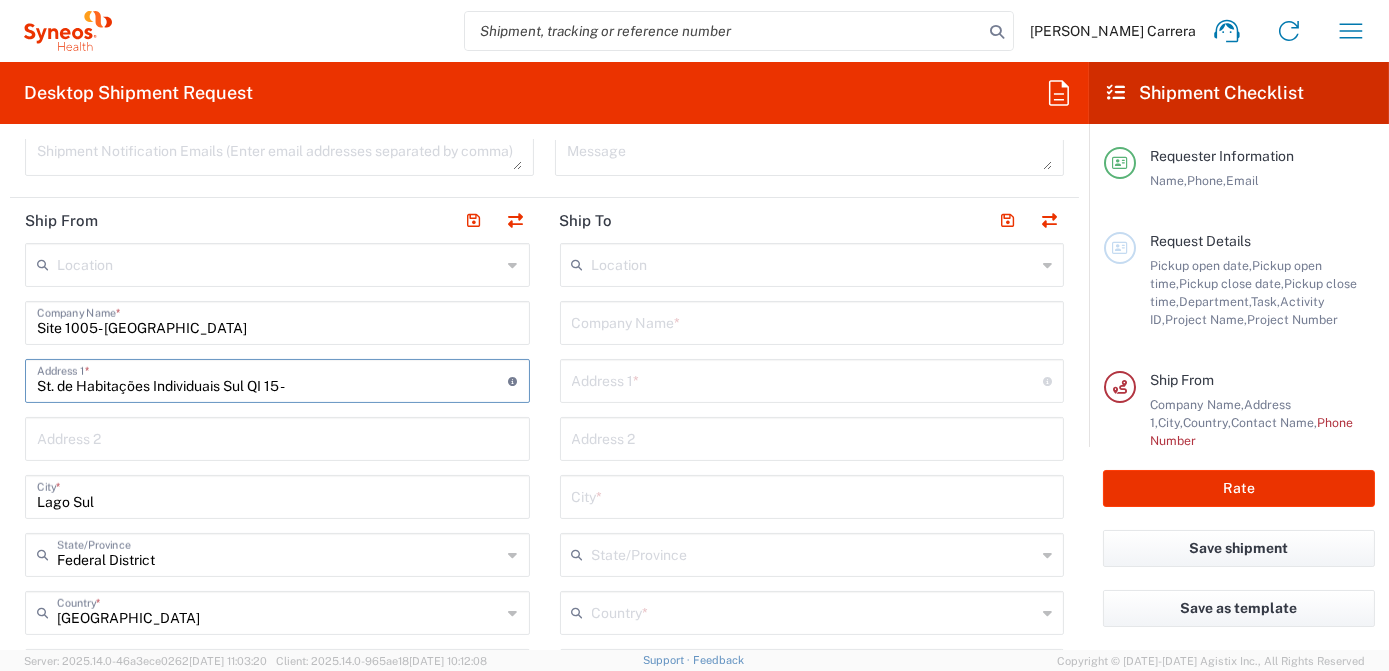 scroll, scrollTop: 0, scrollLeft: 0, axis: both 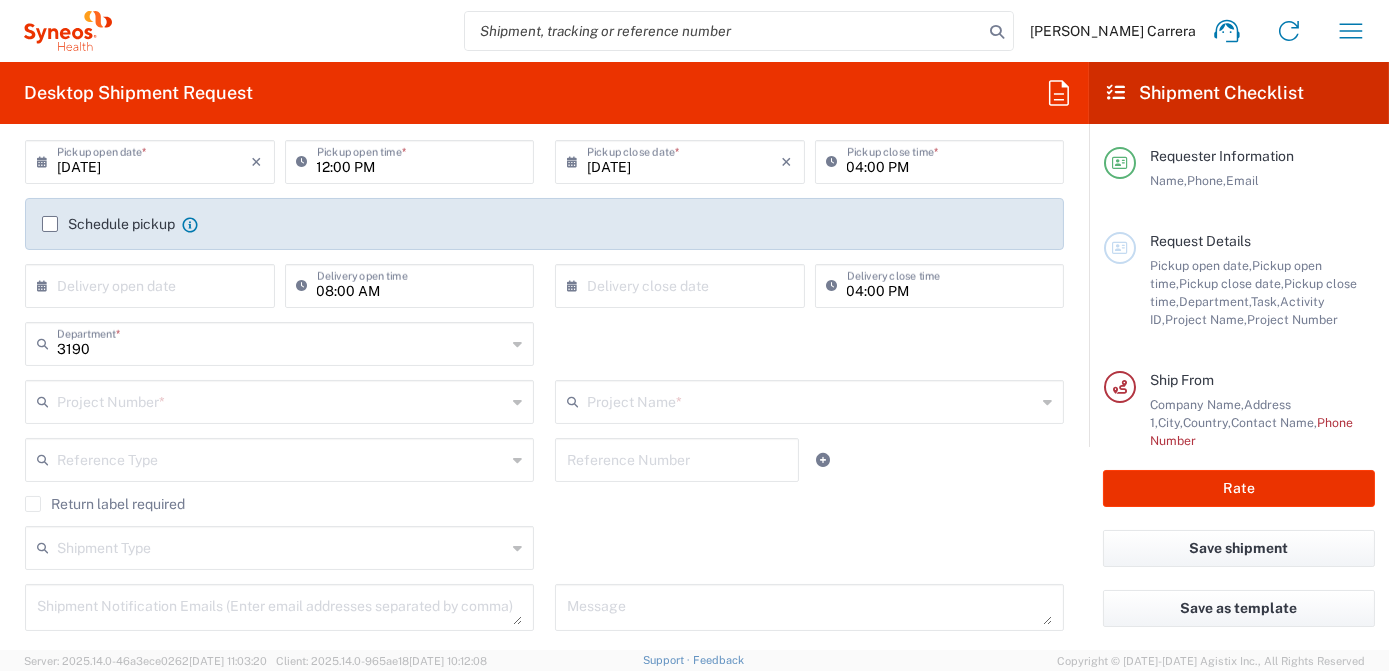 type on "St. de Habitações Individuais Sul QI 15" 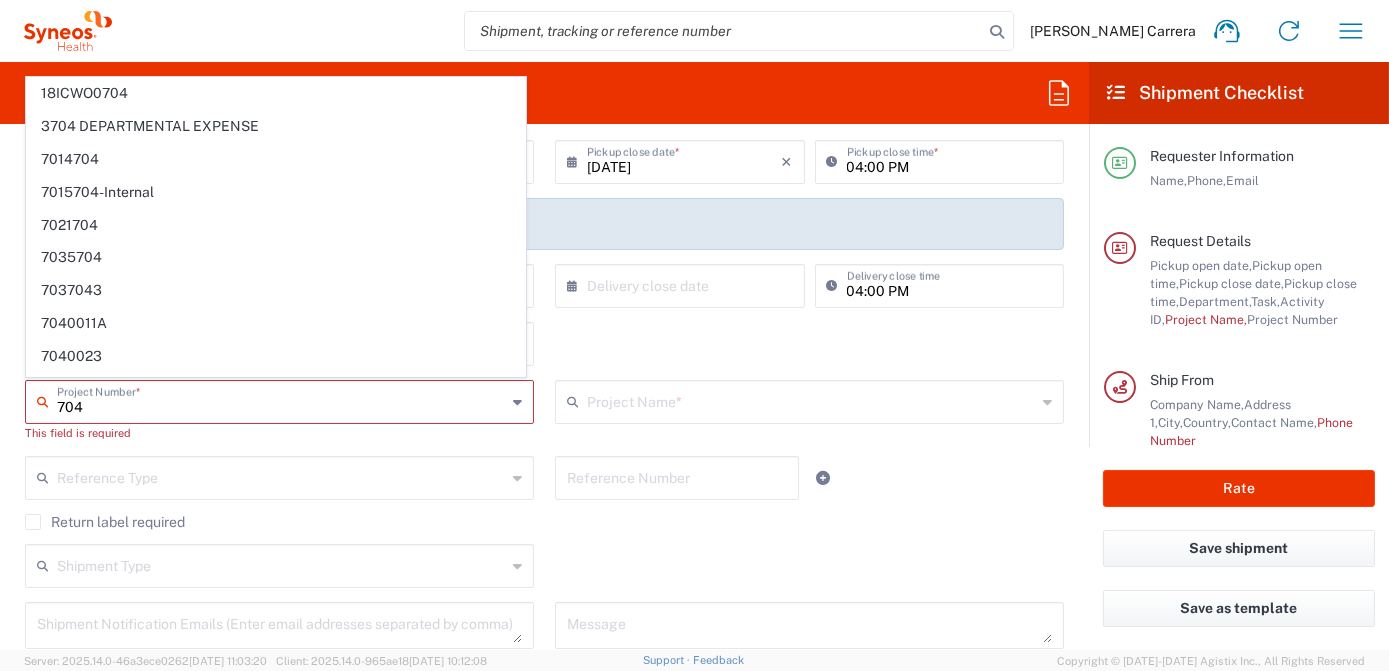 click on "704" at bounding box center (281, 400) 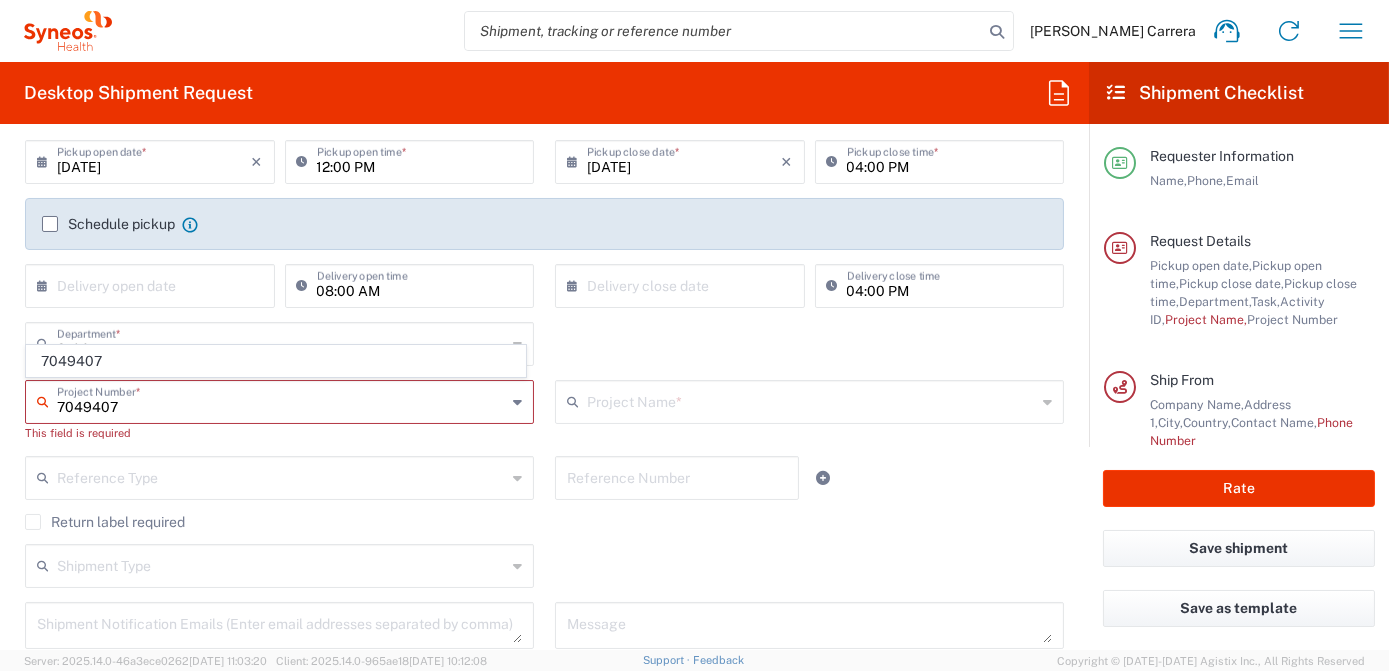 type on "7049407" 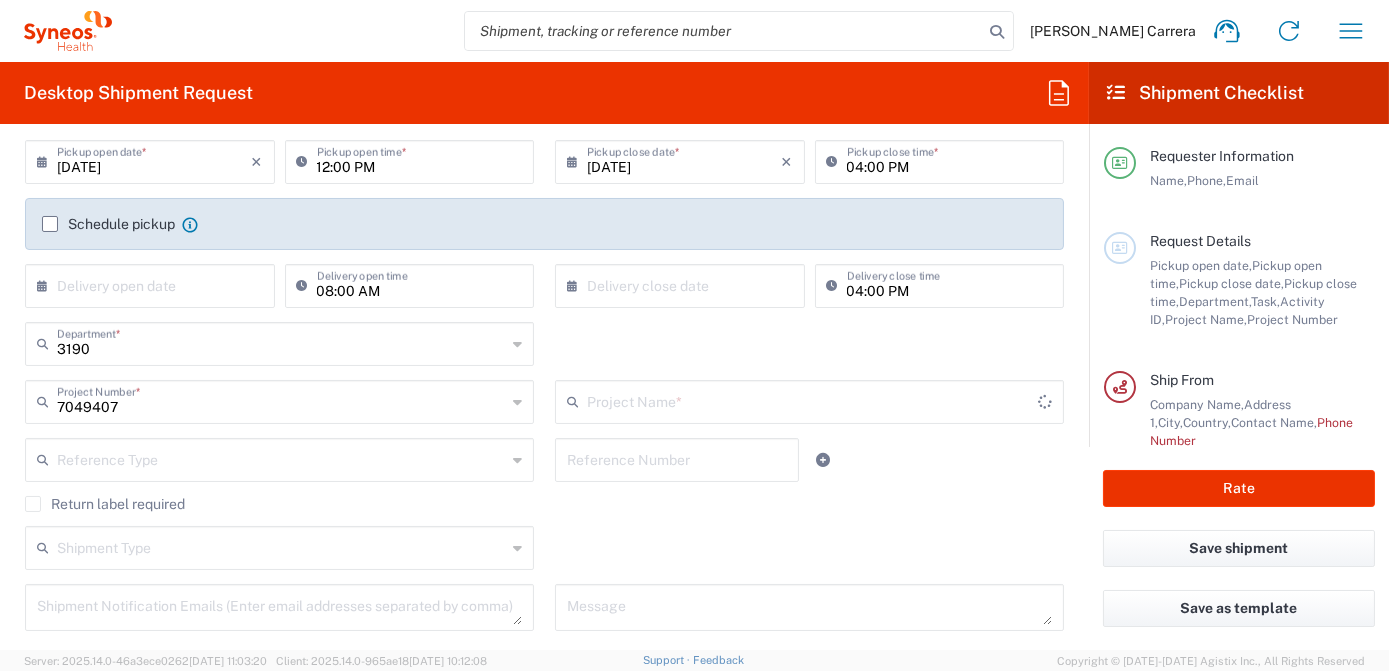 type on "802-NVR-041" 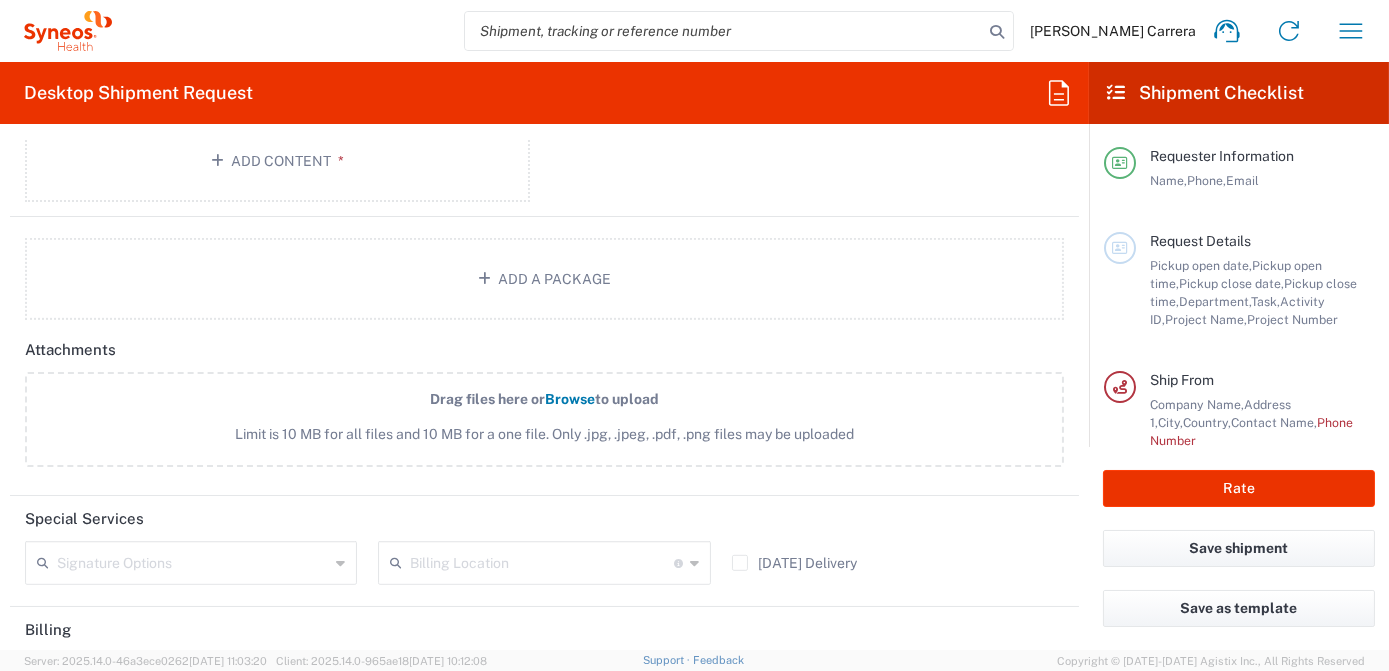 scroll, scrollTop: 2363, scrollLeft: 0, axis: vertical 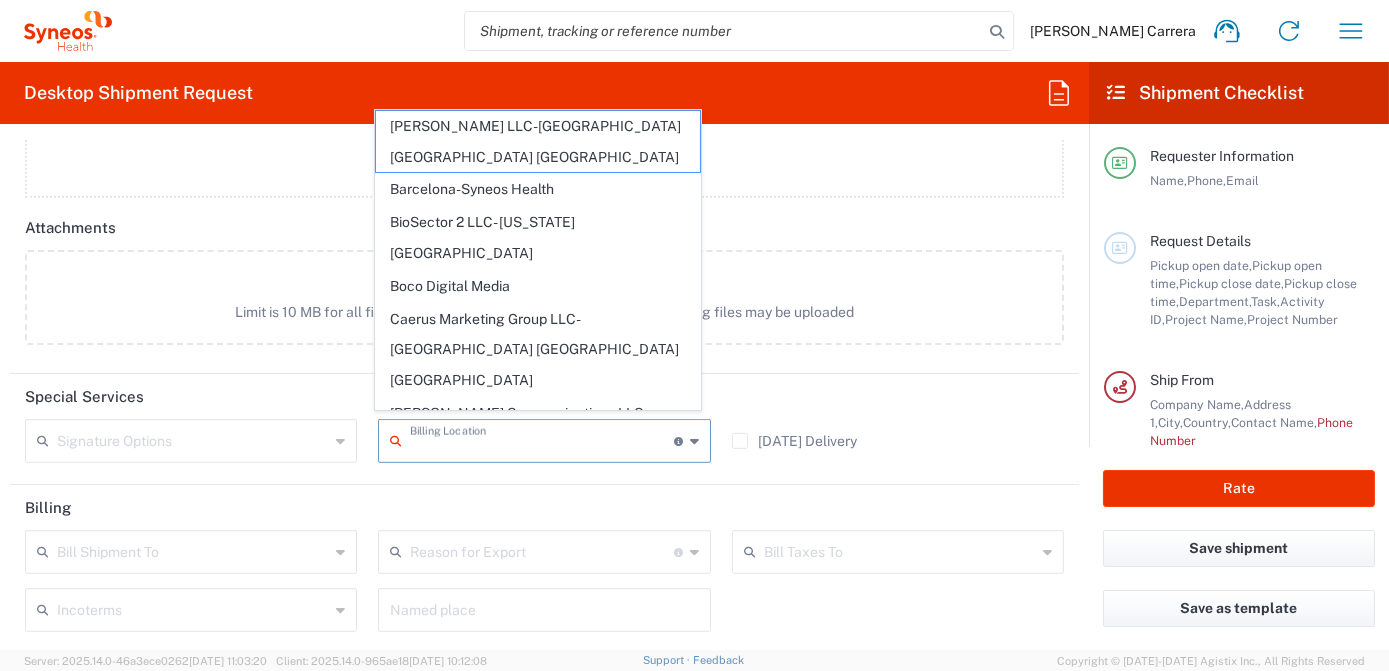 click at bounding box center [541, 439] 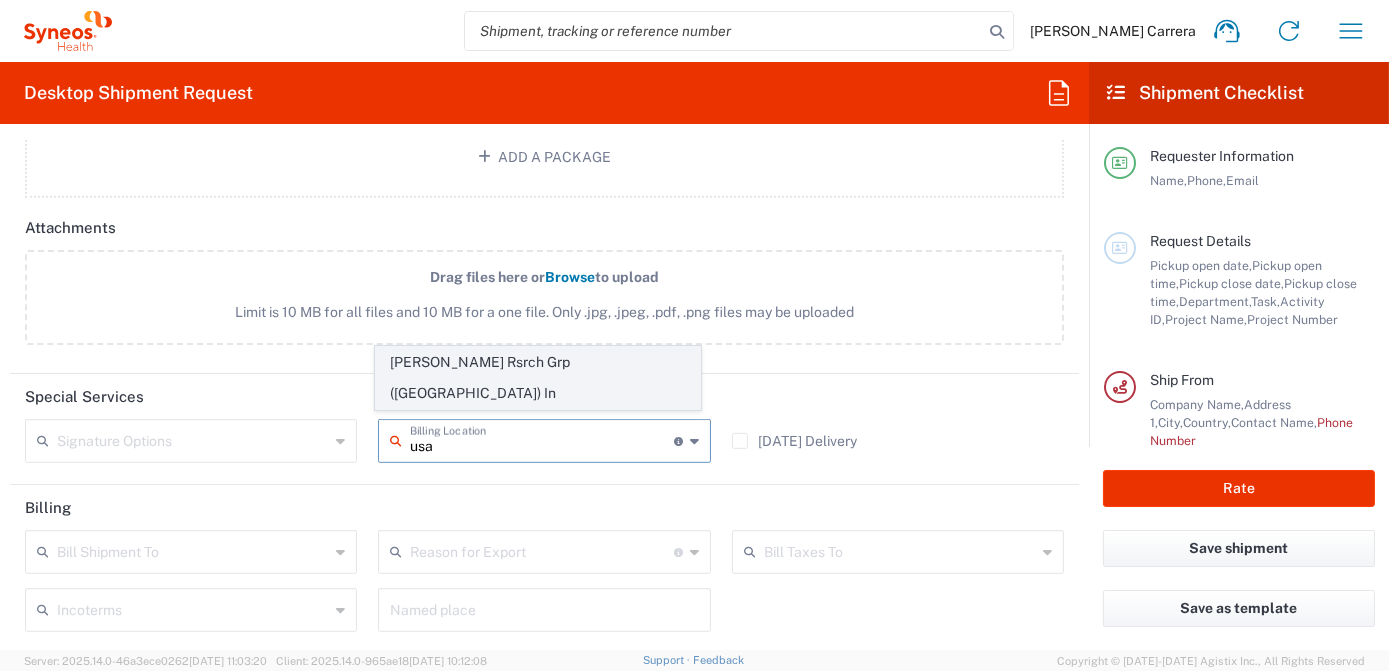 click on "[PERSON_NAME] Rsrch Grp ([GEOGRAPHIC_DATA]) In" 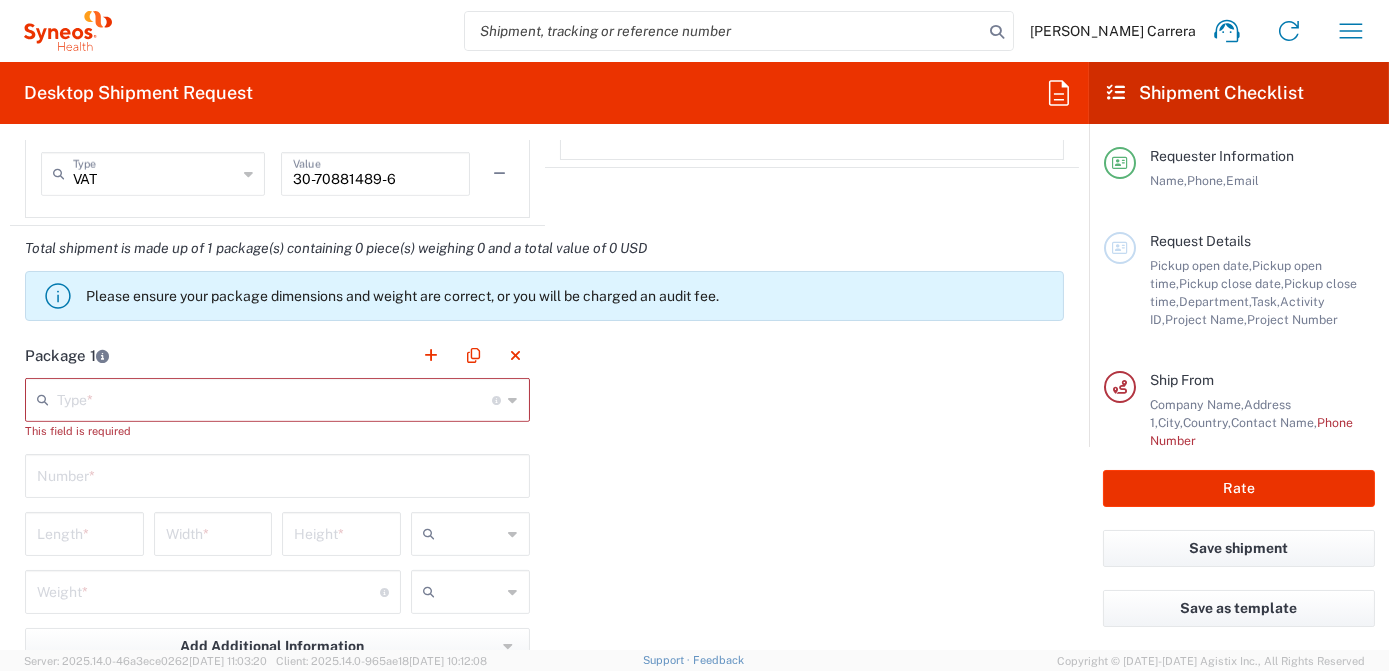 scroll, scrollTop: 1636, scrollLeft: 0, axis: vertical 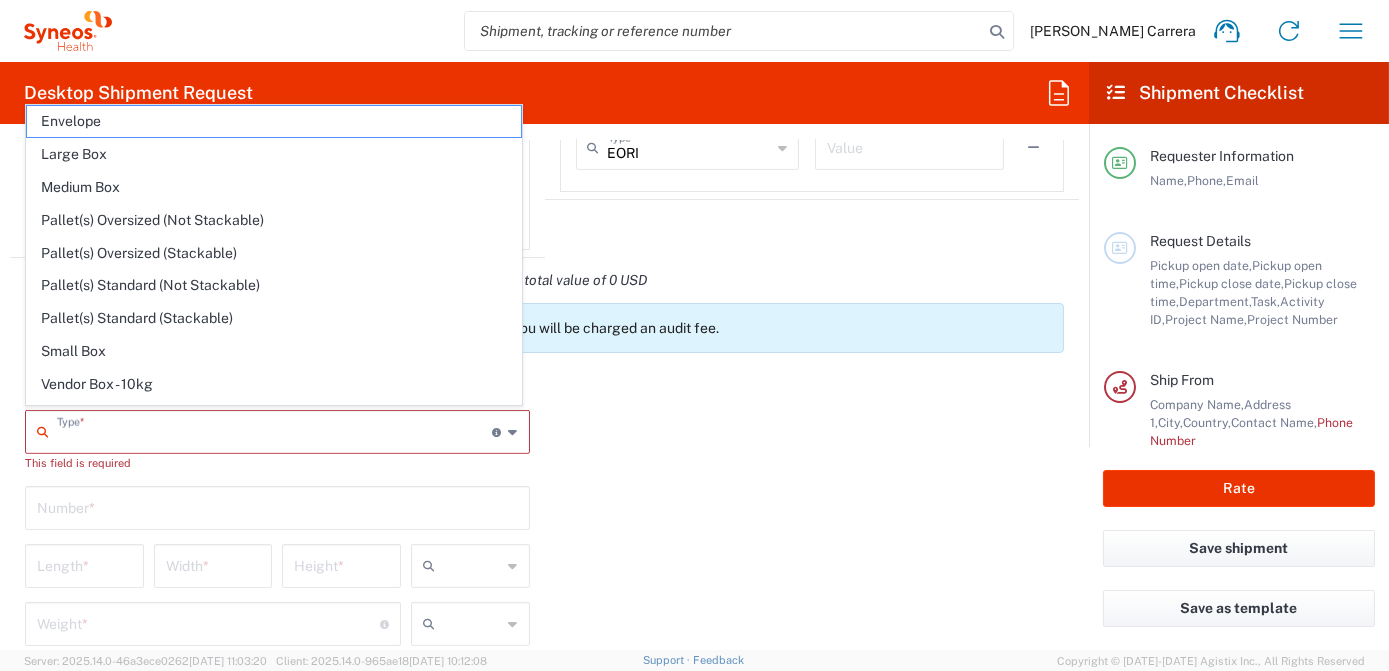 click at bounding box center [275, 430] 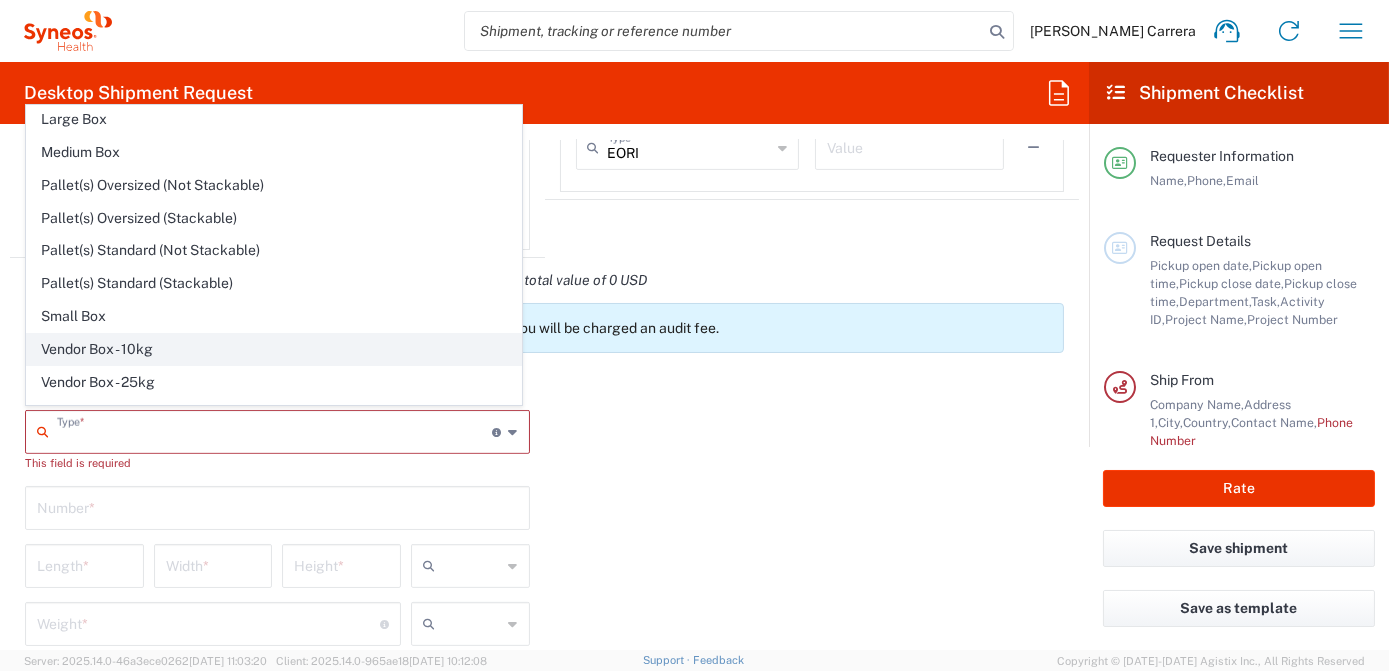 scroll, scrollTop: 54, scrollLeft: 0, axis: vertical 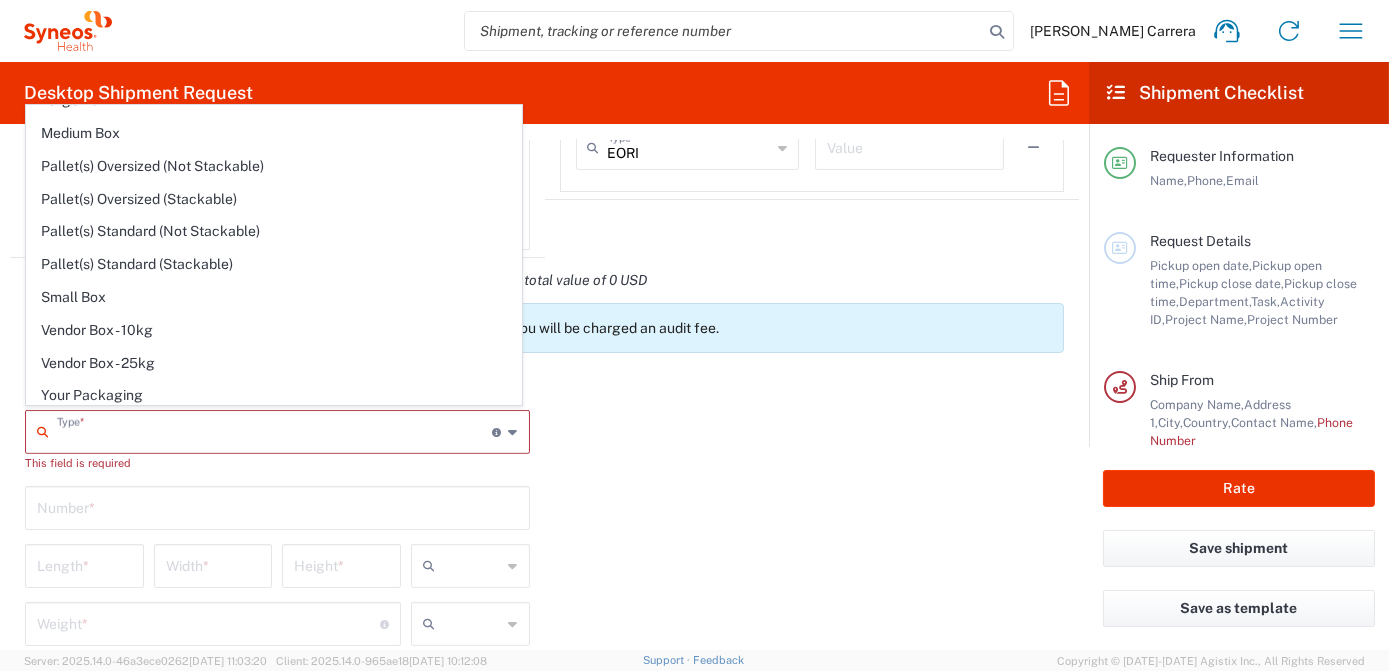 click on "Your Packaging" 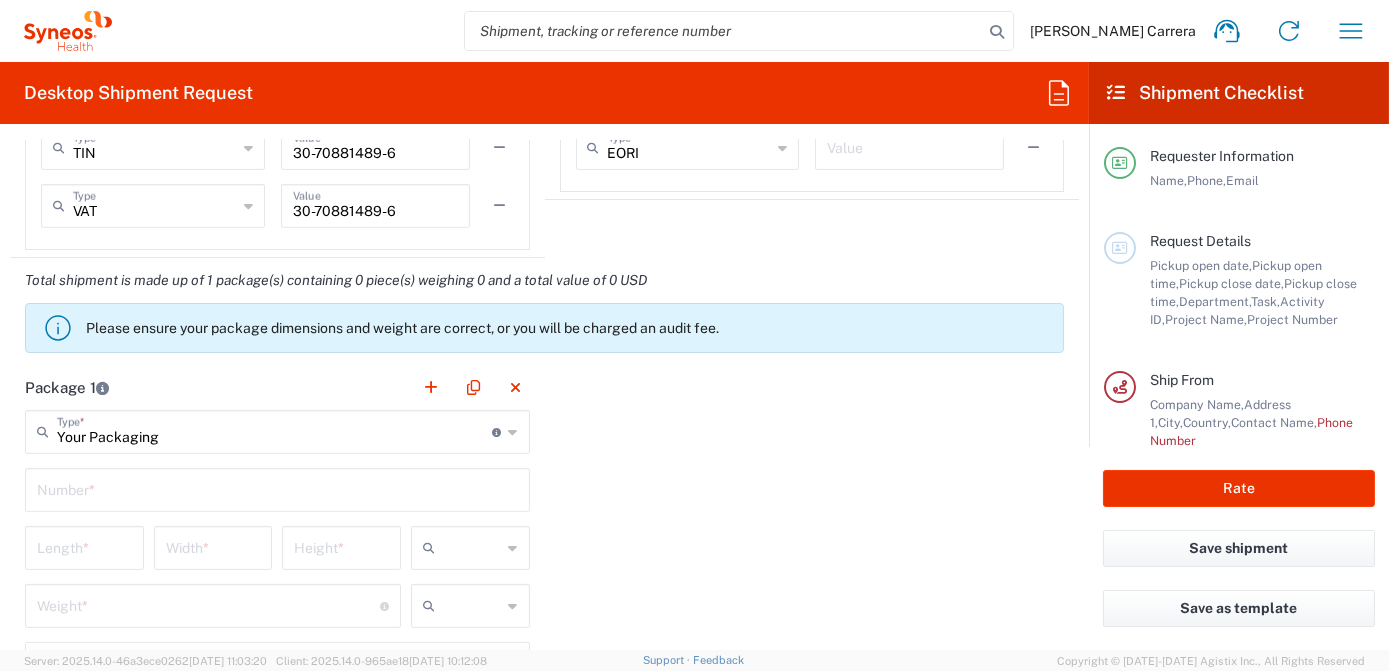 click at bounding box center (277, 488) 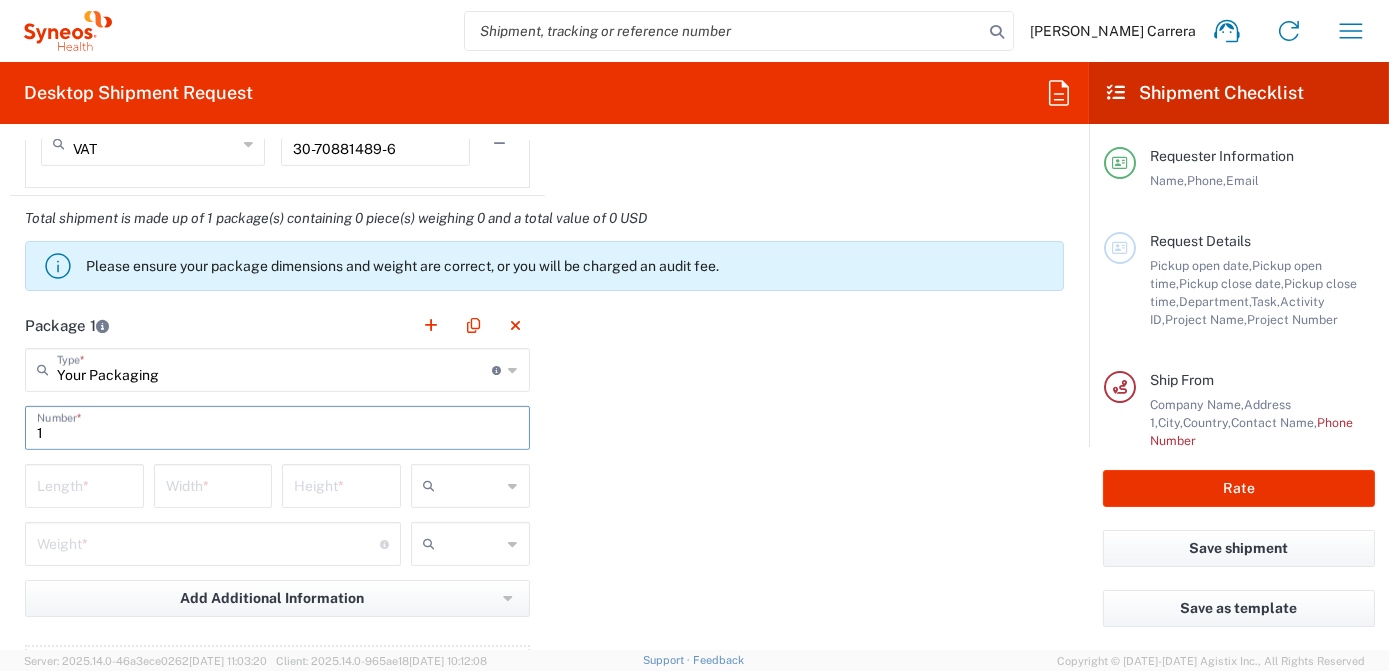 scroll, scrollTop: 1727, scrollLeft: 0, axis: vertical 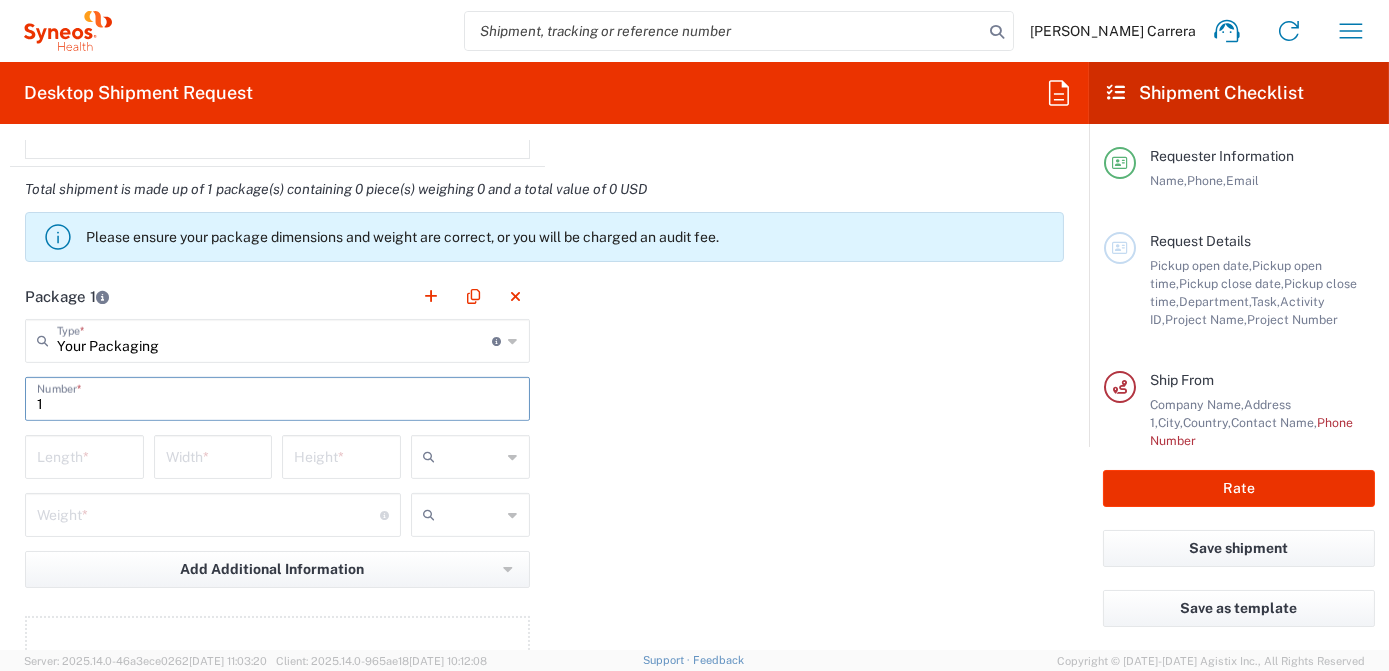 type on "1" 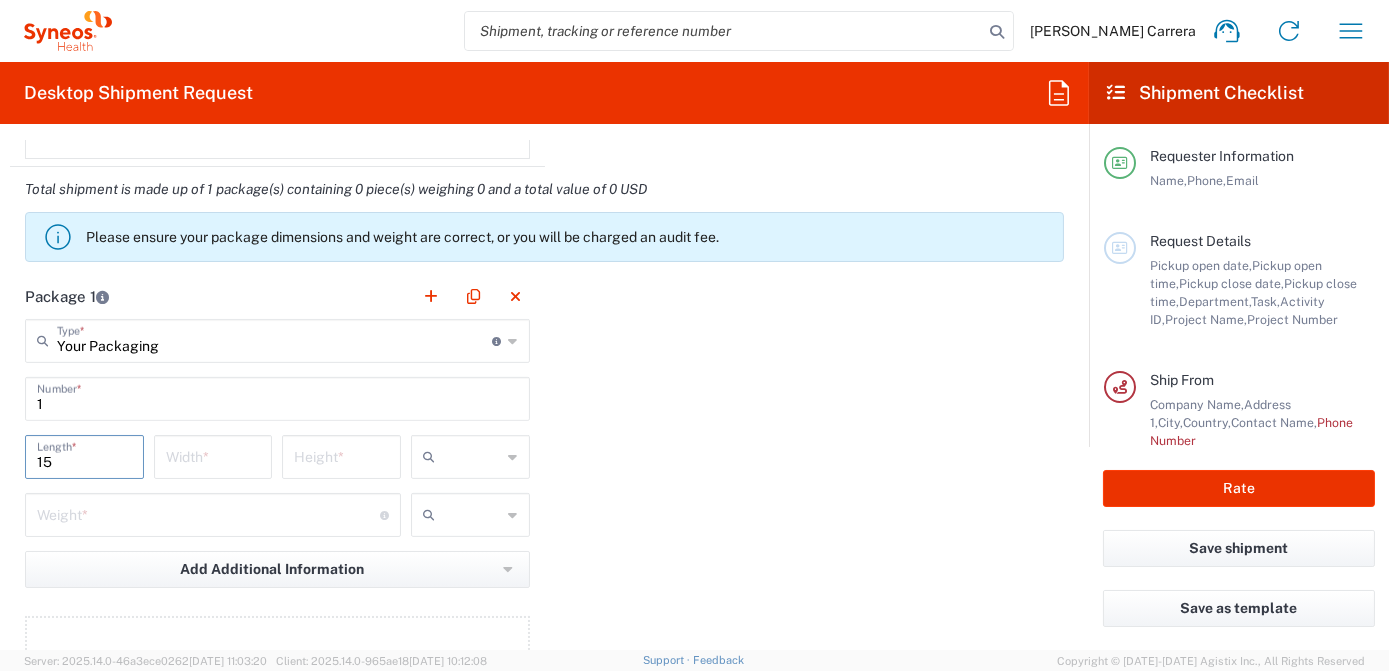type on "15" 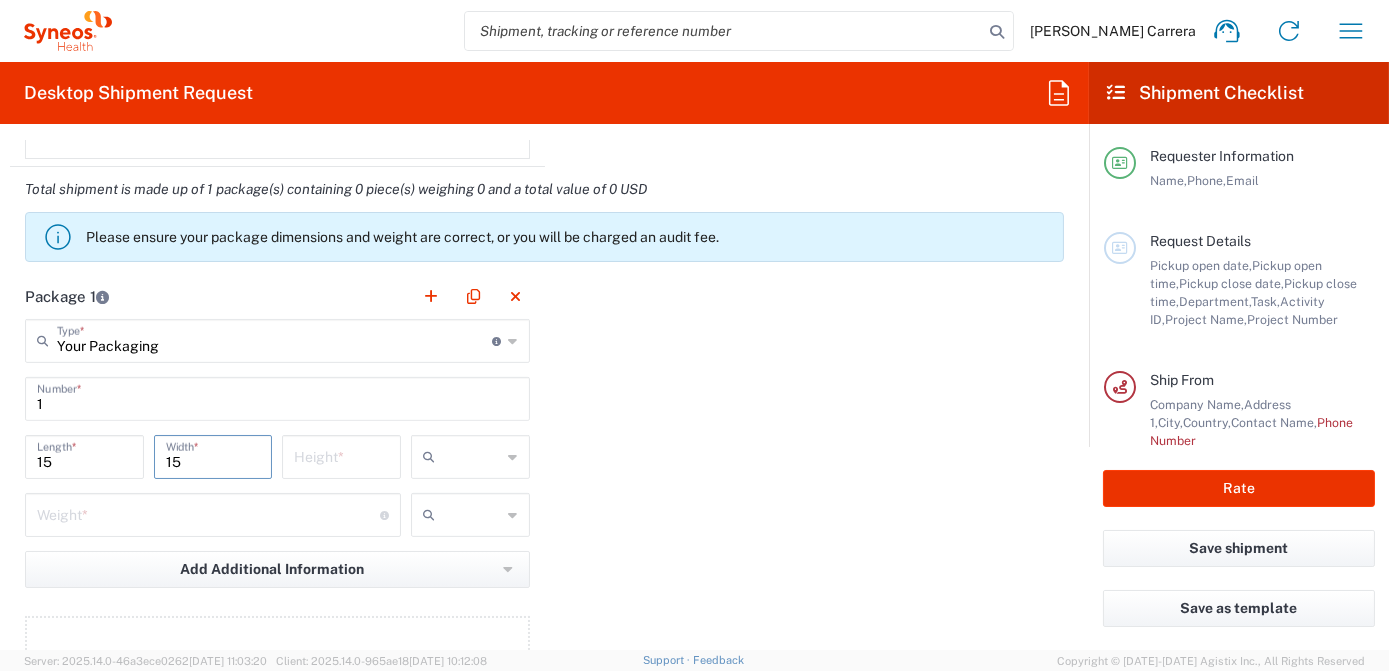 type on "15" 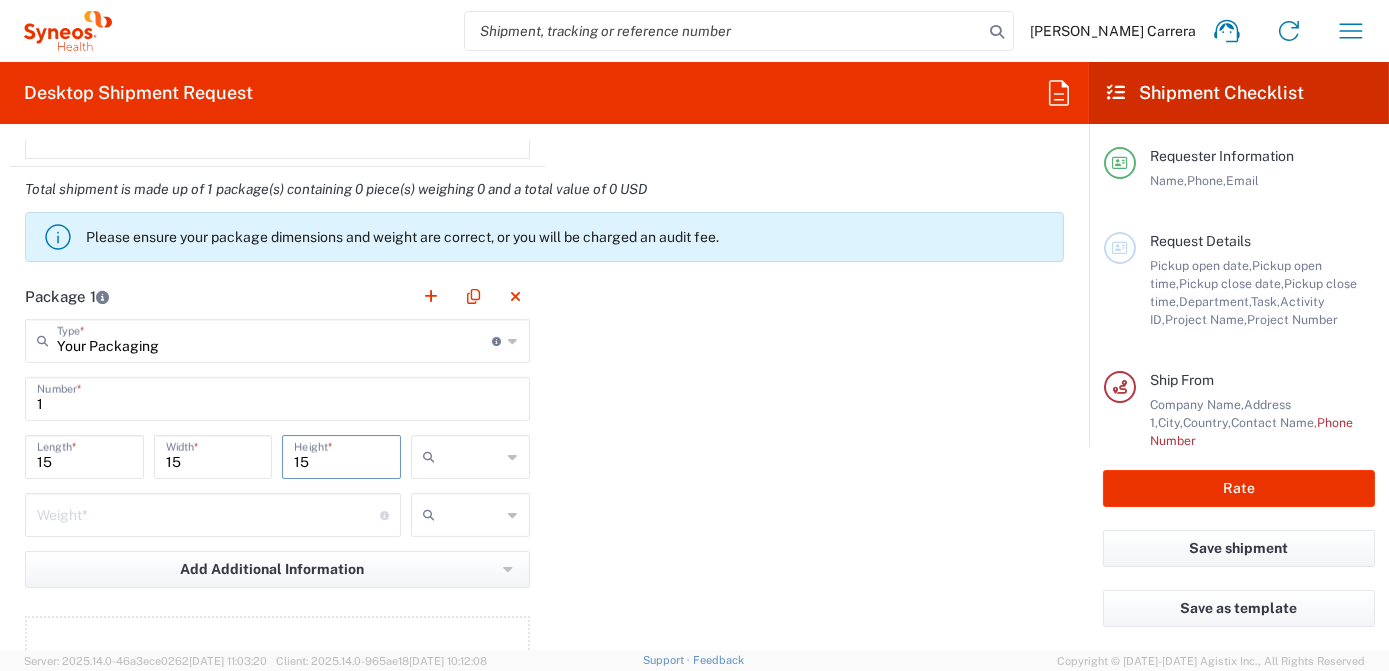 type on "15" 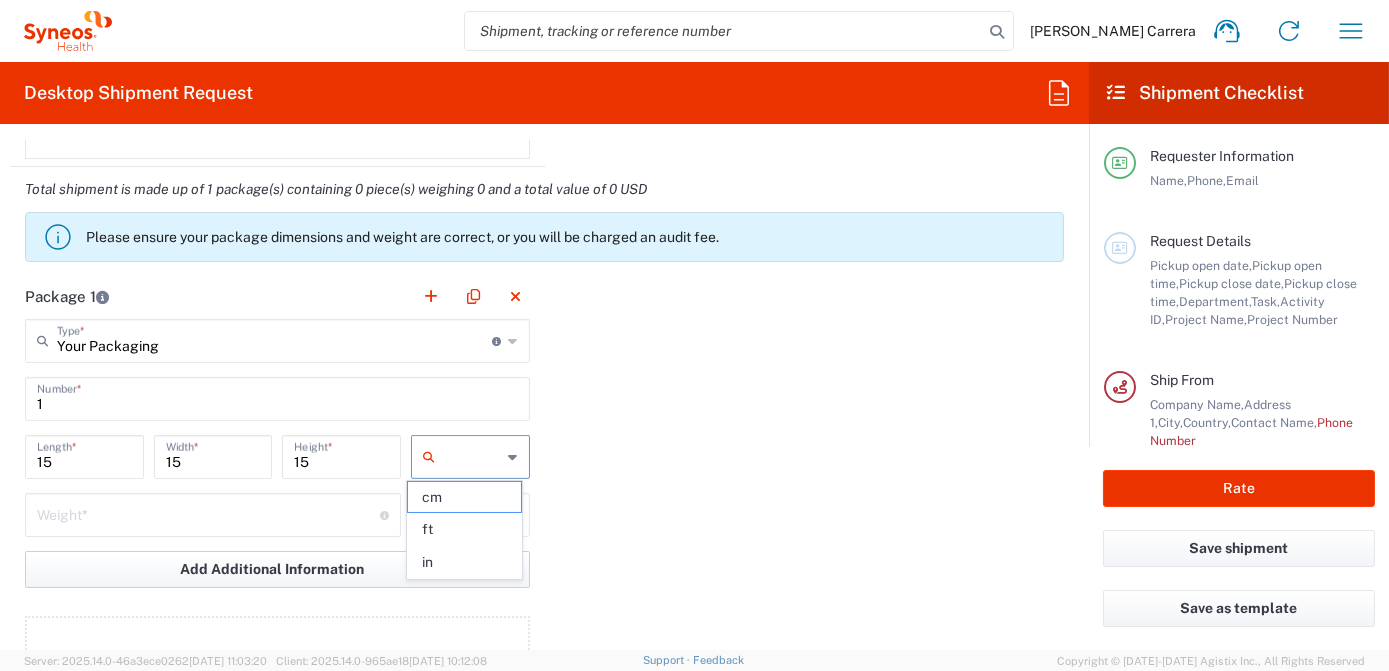 click on "in" 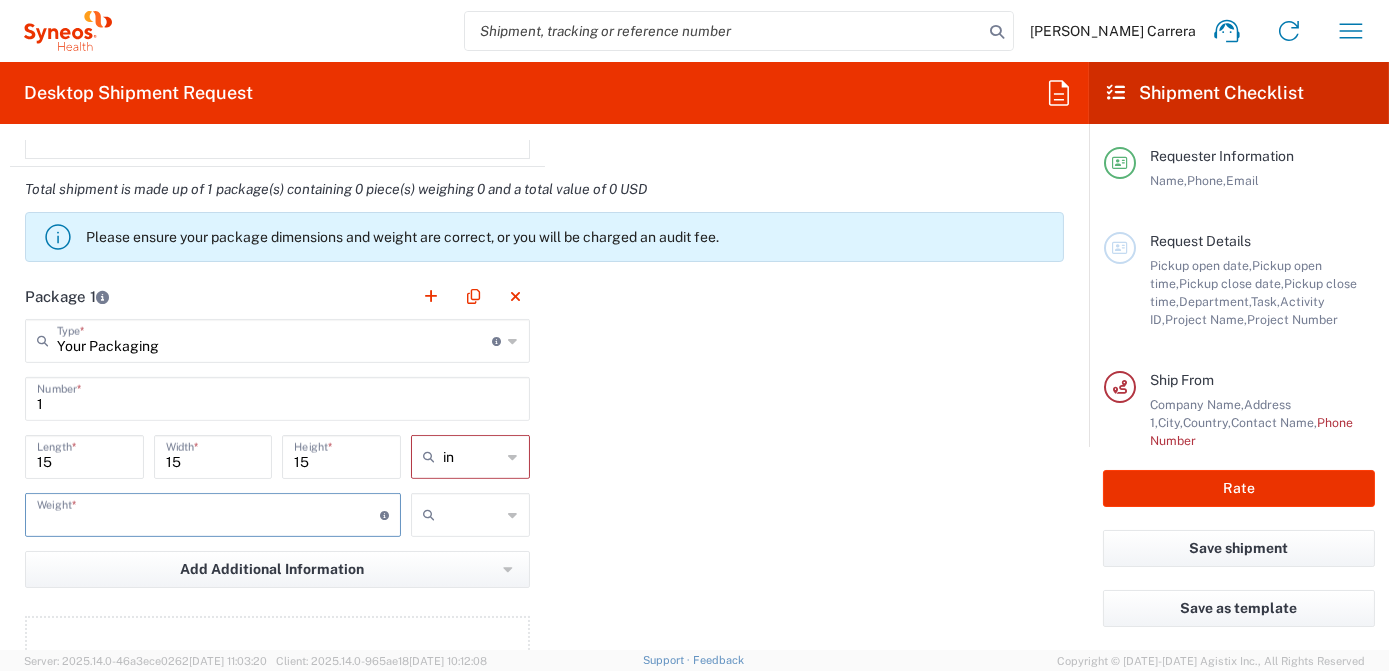 click at bounding box center (208, 513) 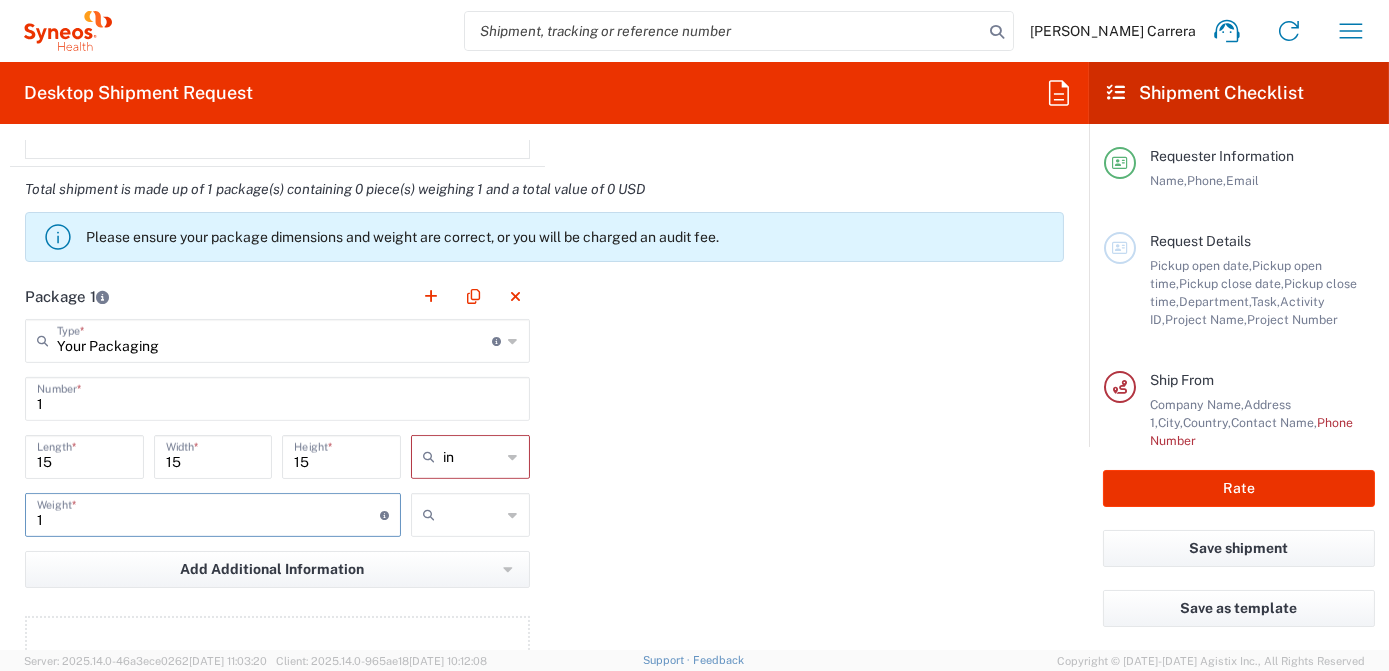 type on "1" 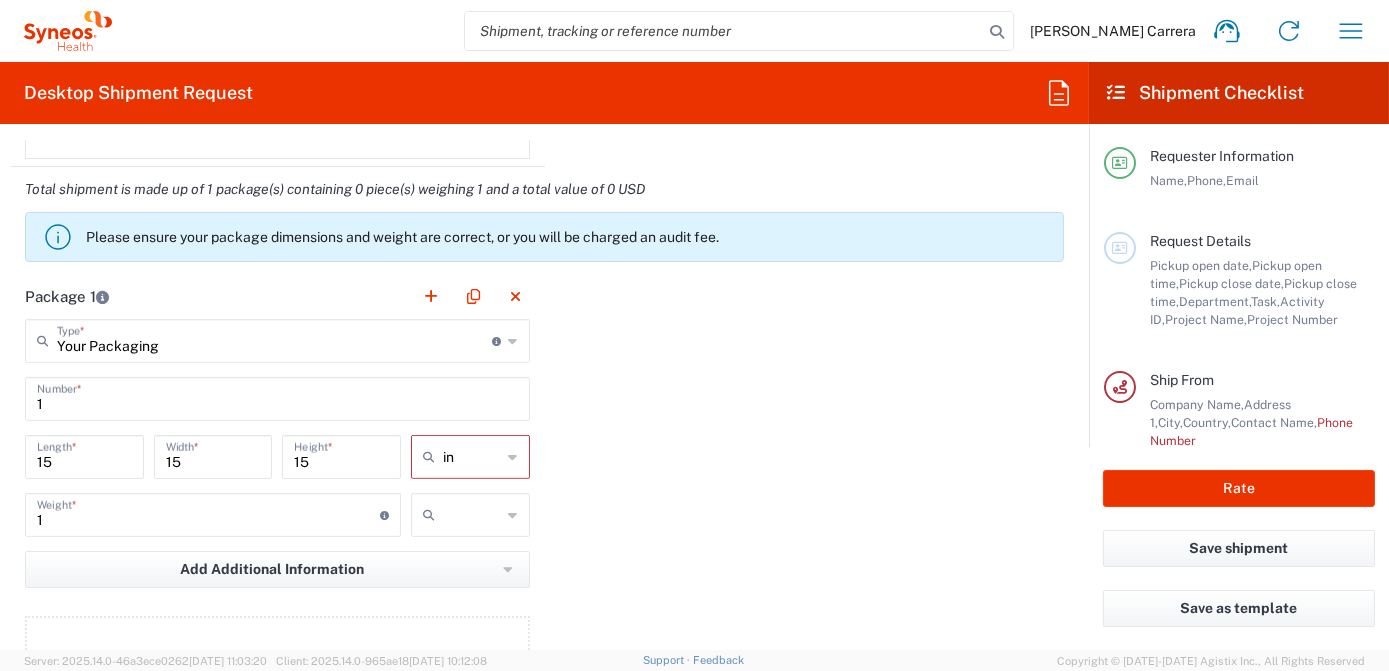 click on "in cm ft in" 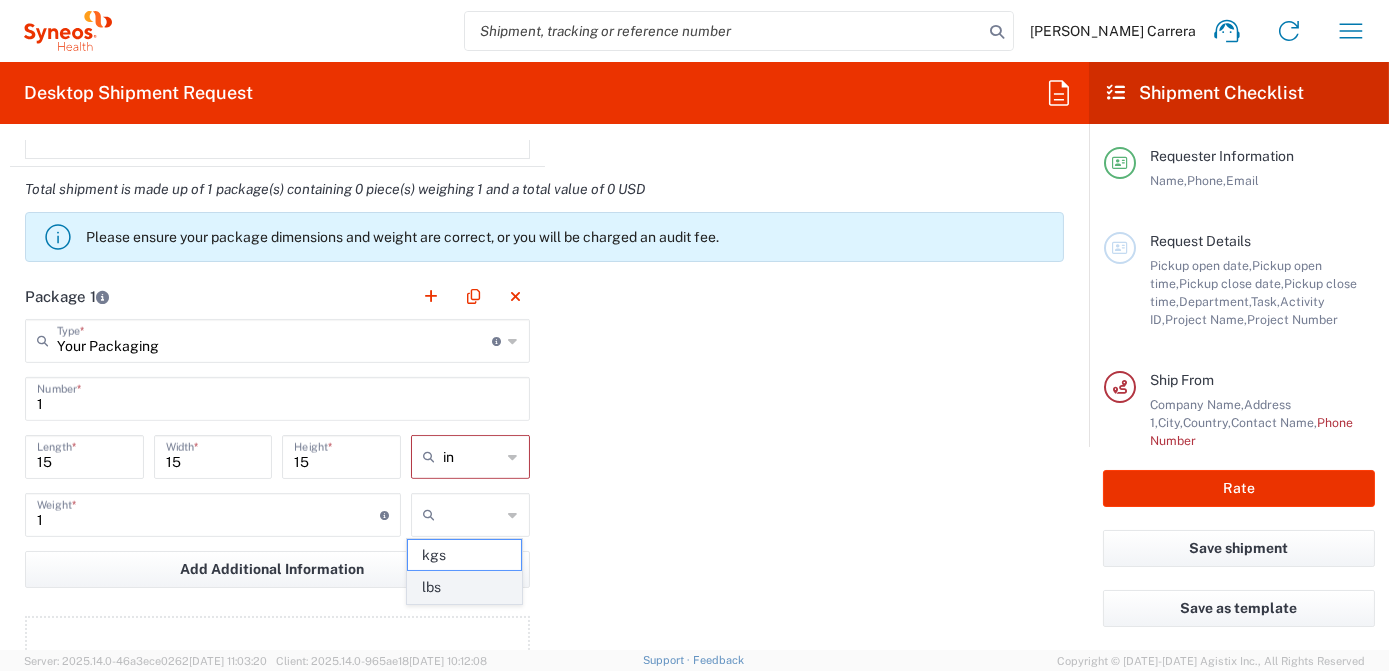 click on "lbs" 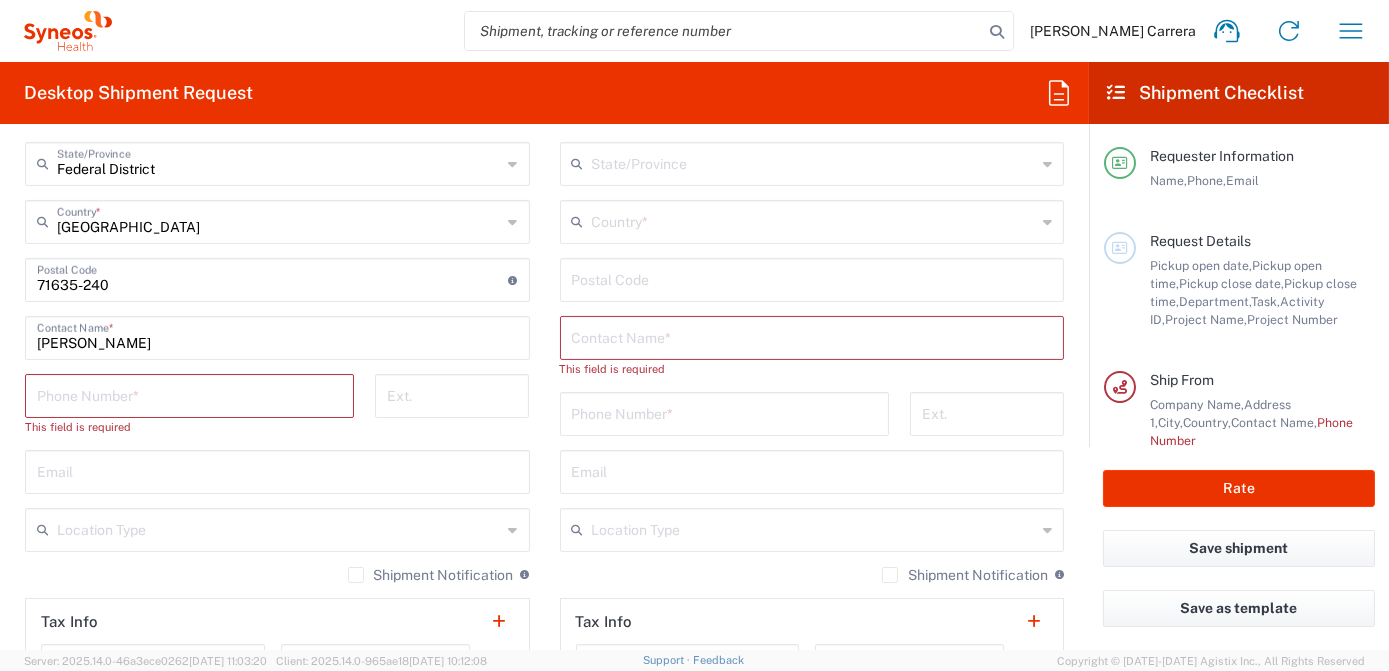scroll, scrollTop: 1090, scrollLeft: 0, axis: vertical 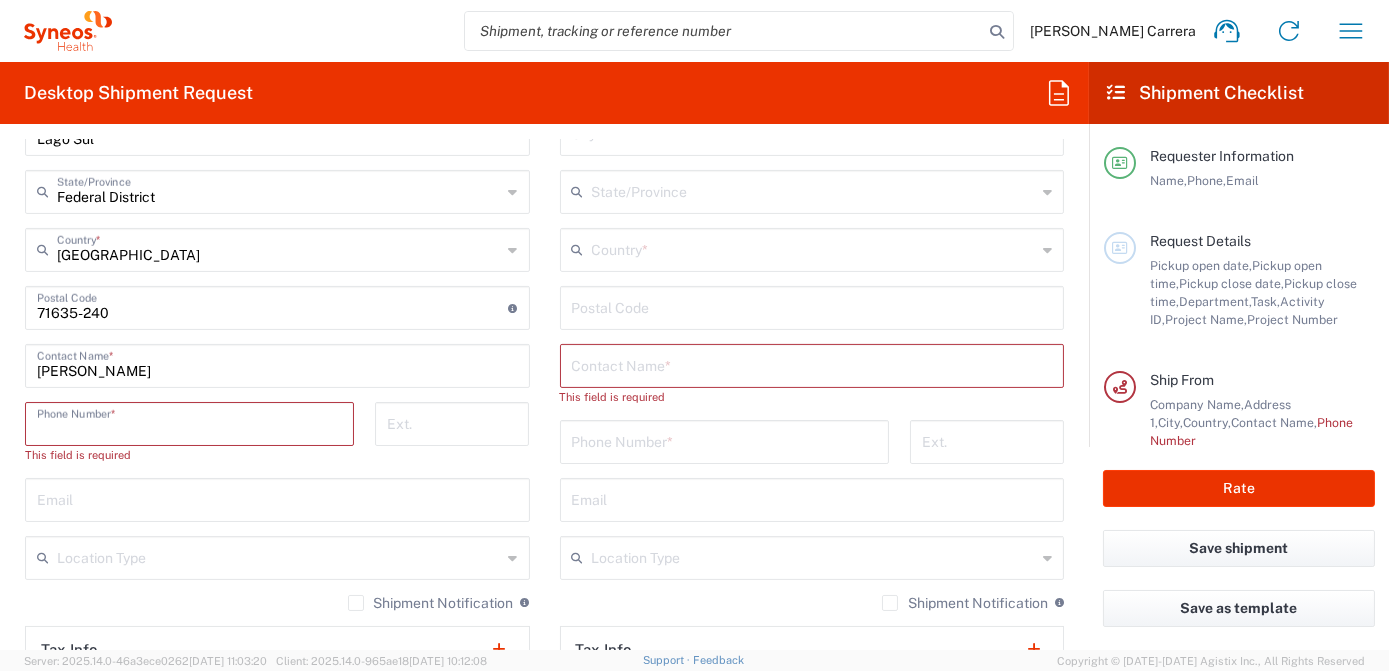 click at bounding box center (189, 422) 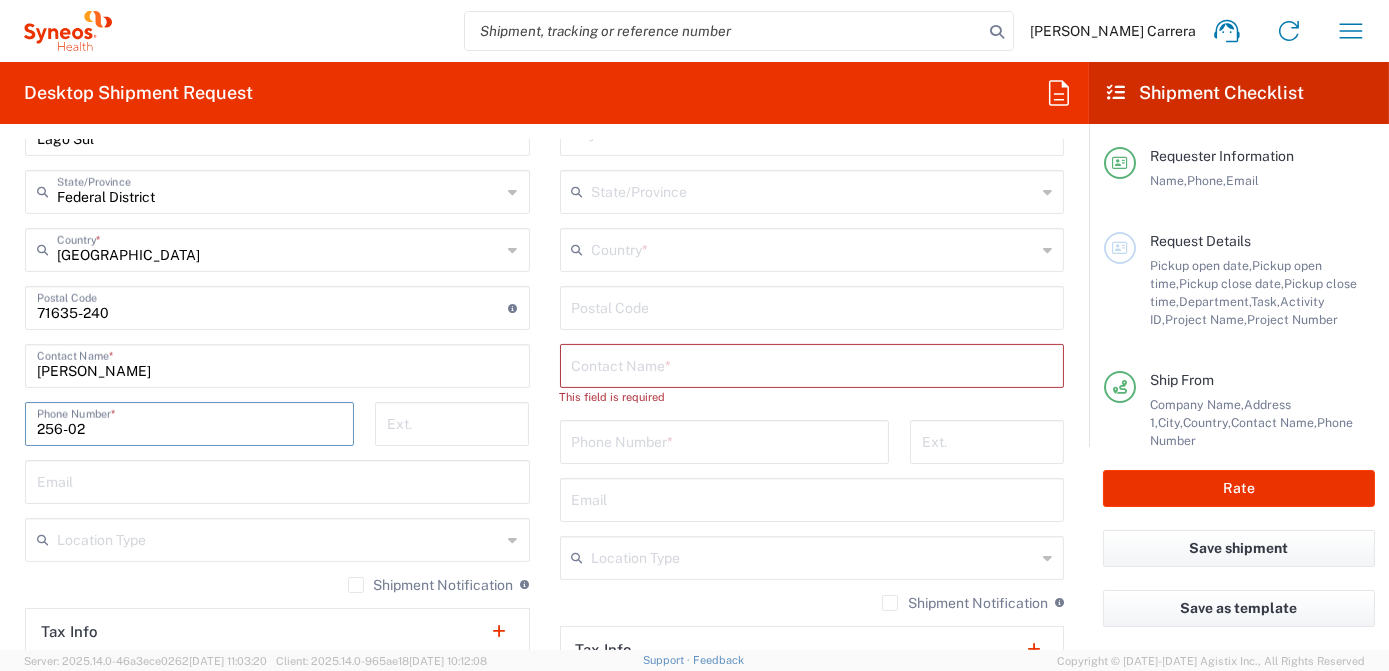 type on "256-025" 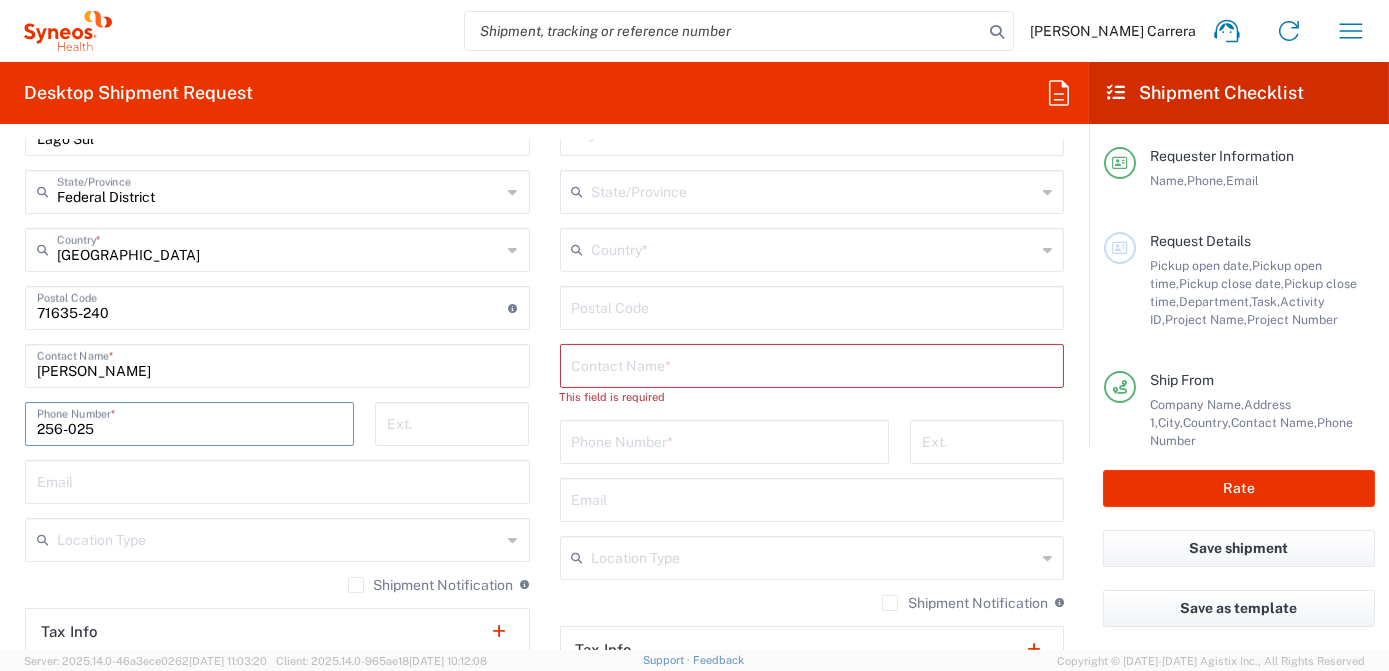 drag, startPoint x: 175, startPoint y: 433, endPoint x: -4, endPoint y: 430, distance: 179.02513 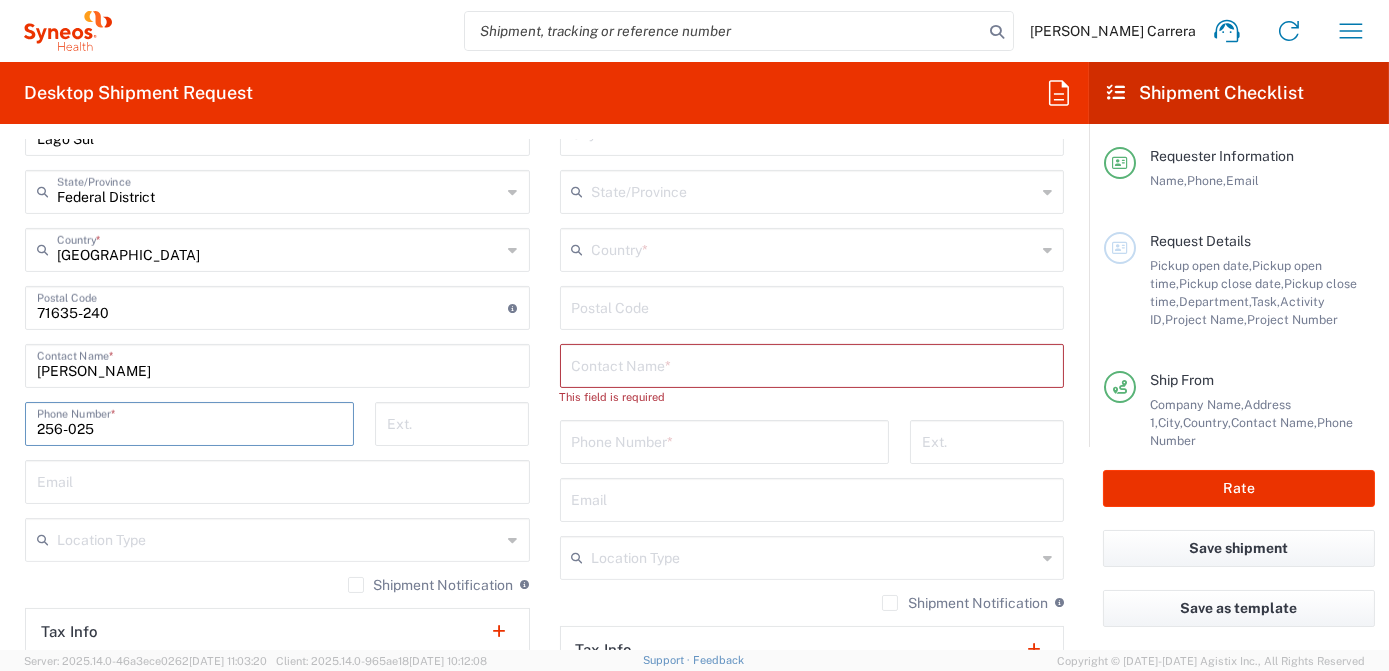 type 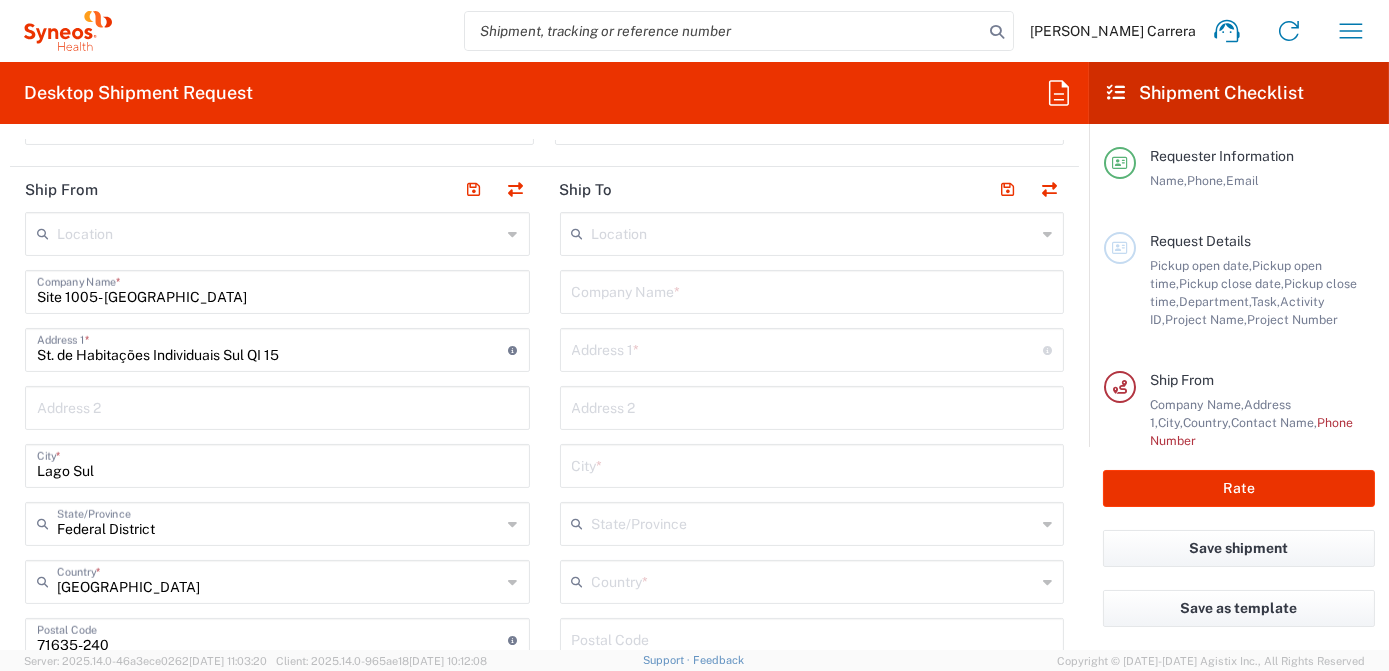 scroll, scrollTop: 727, scrollLeft: 0, axis: vertical 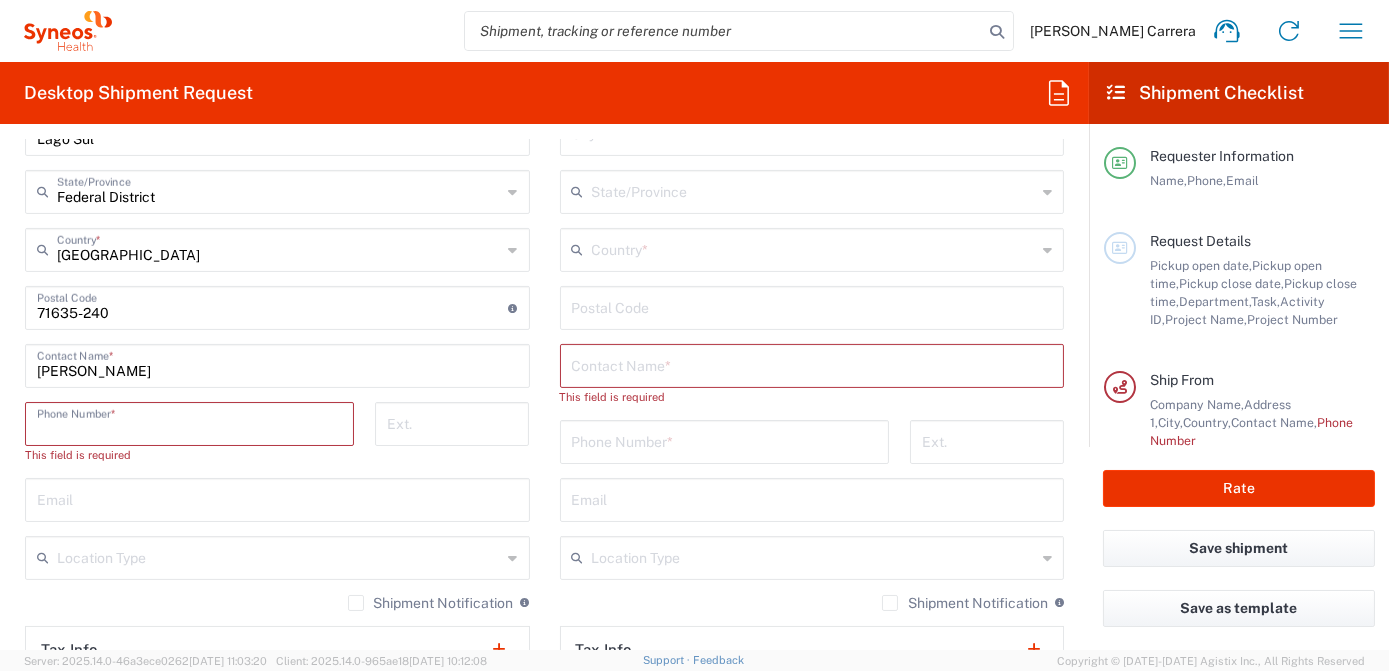 click at bounding box center (812, 364) 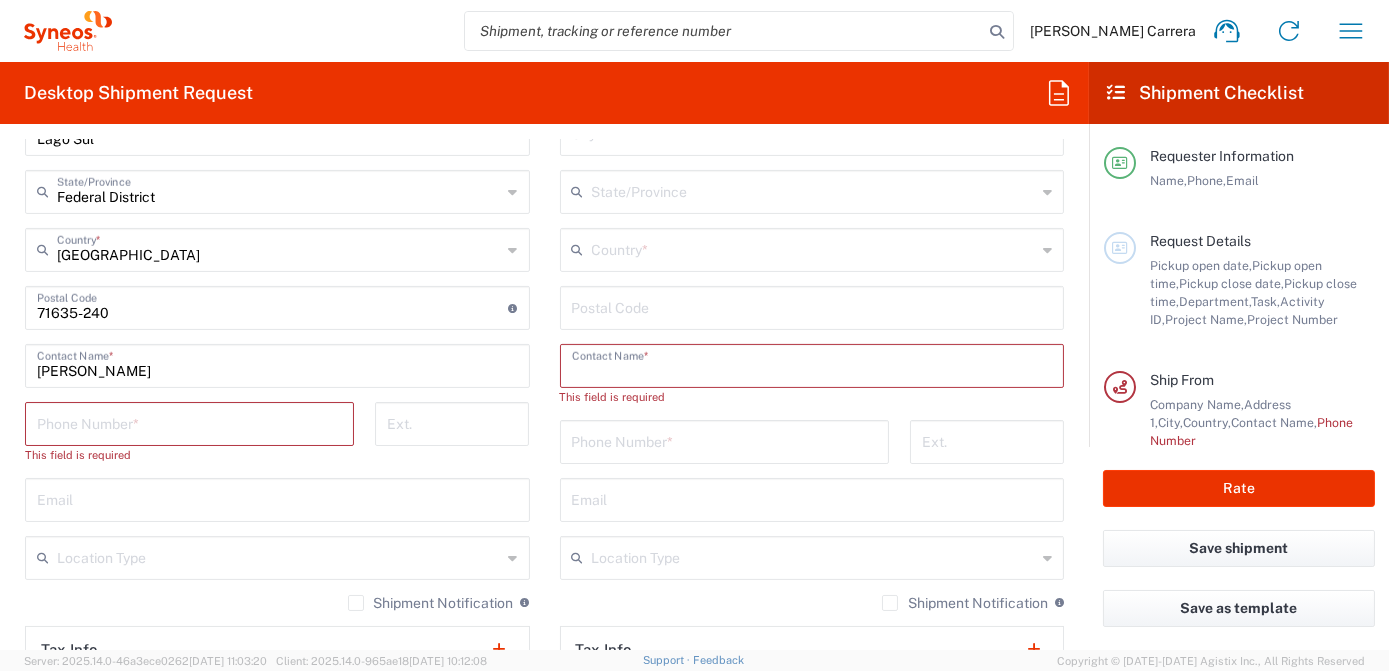 paste on "[PERSON_NAME]" 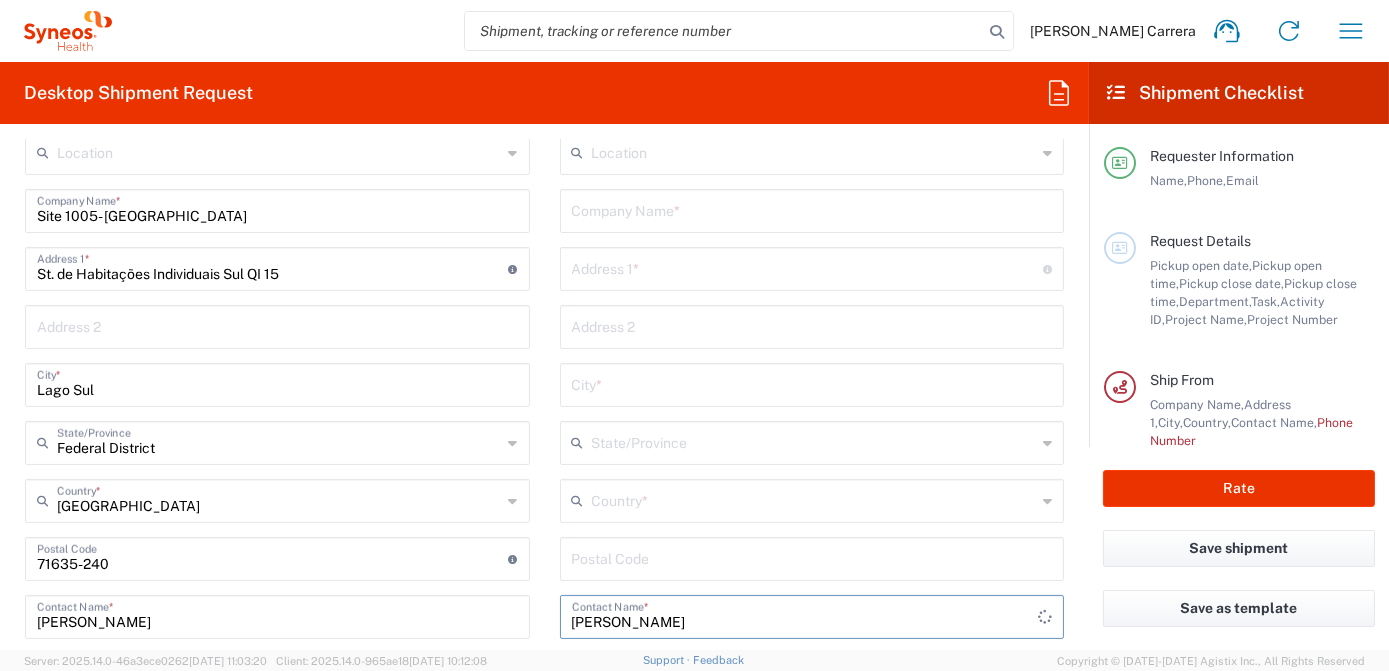 scroll, scrollTop: 636, scrollLeft: 0, axis: vertical 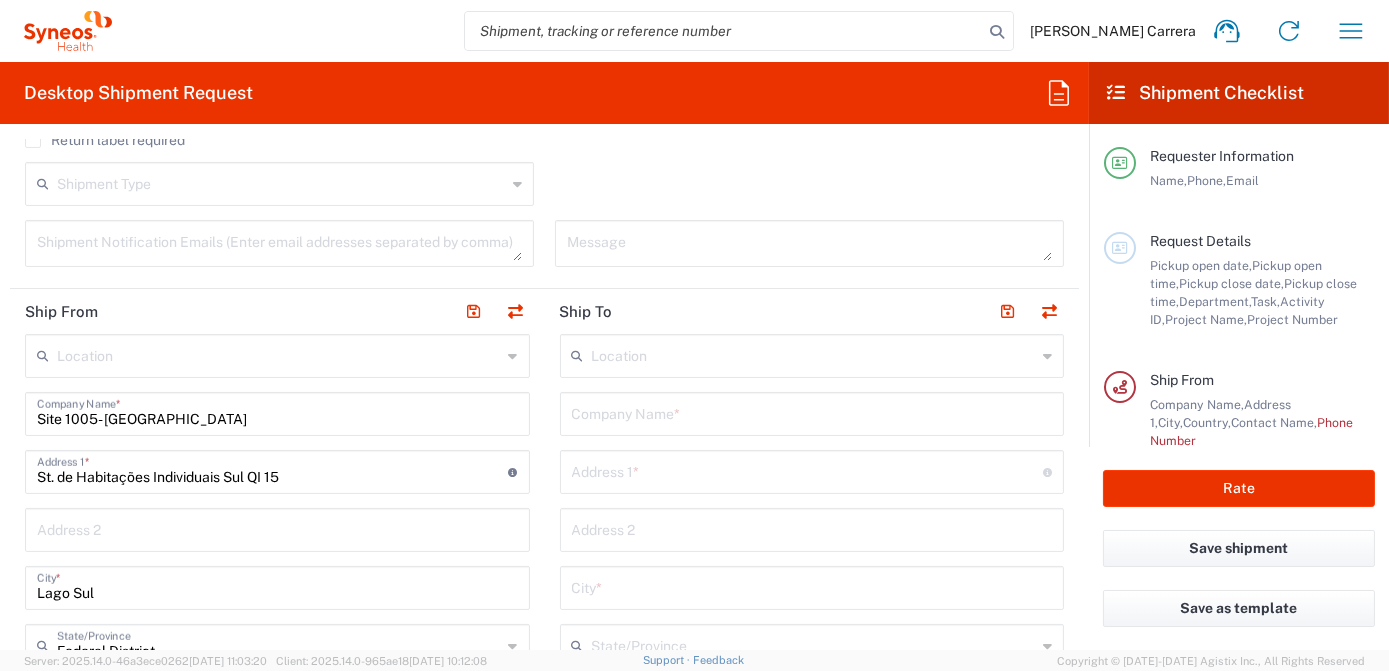 type on "[PERSON_NAME]" 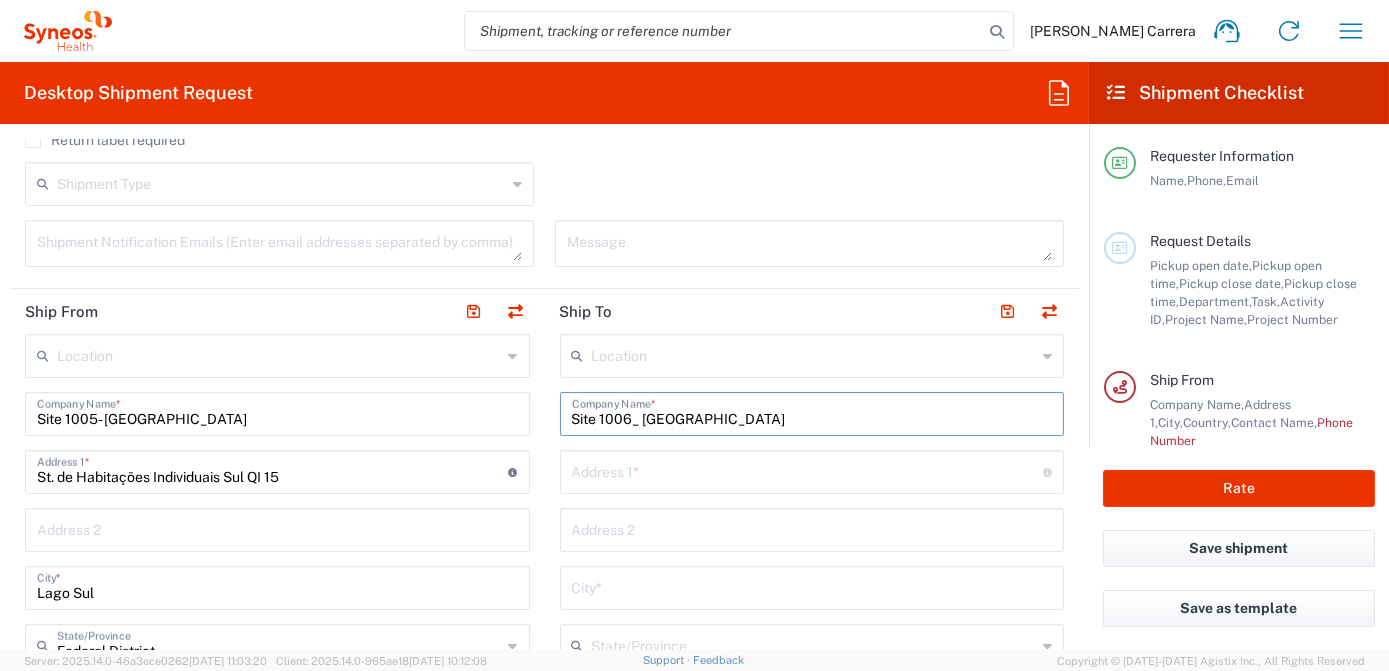 type on "Site 1006_ [GEOGRAPHIC_DATA]" 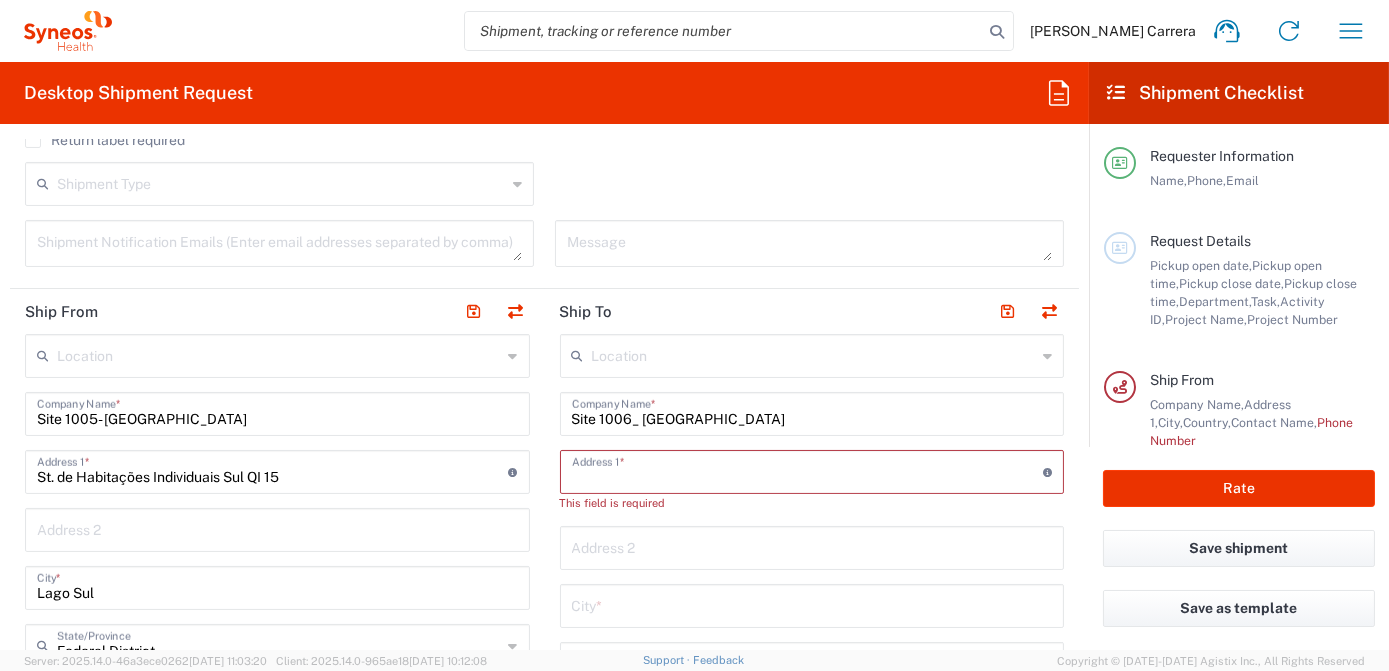 paste on "[STREET_ADDRESS][PERSON_NAME][PERSON_NAME]" 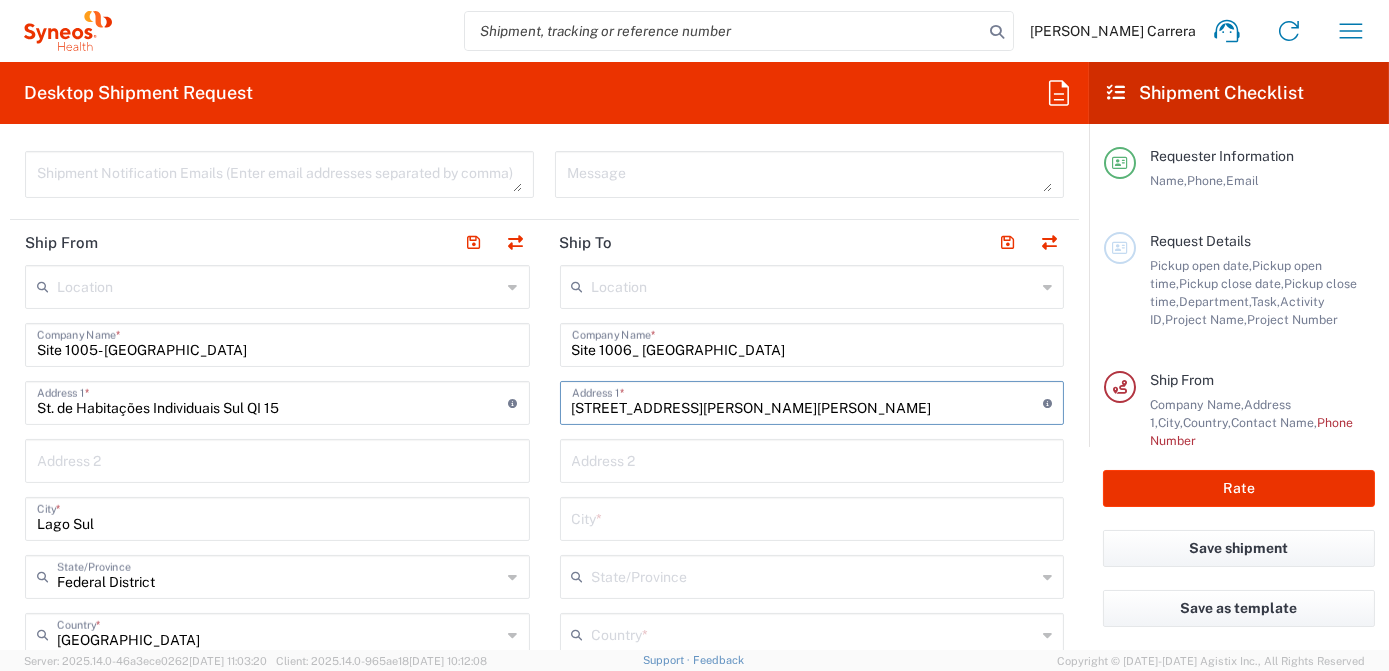 scroll, scrollTop: 1090, scrollLeft: 0, axis: vertical 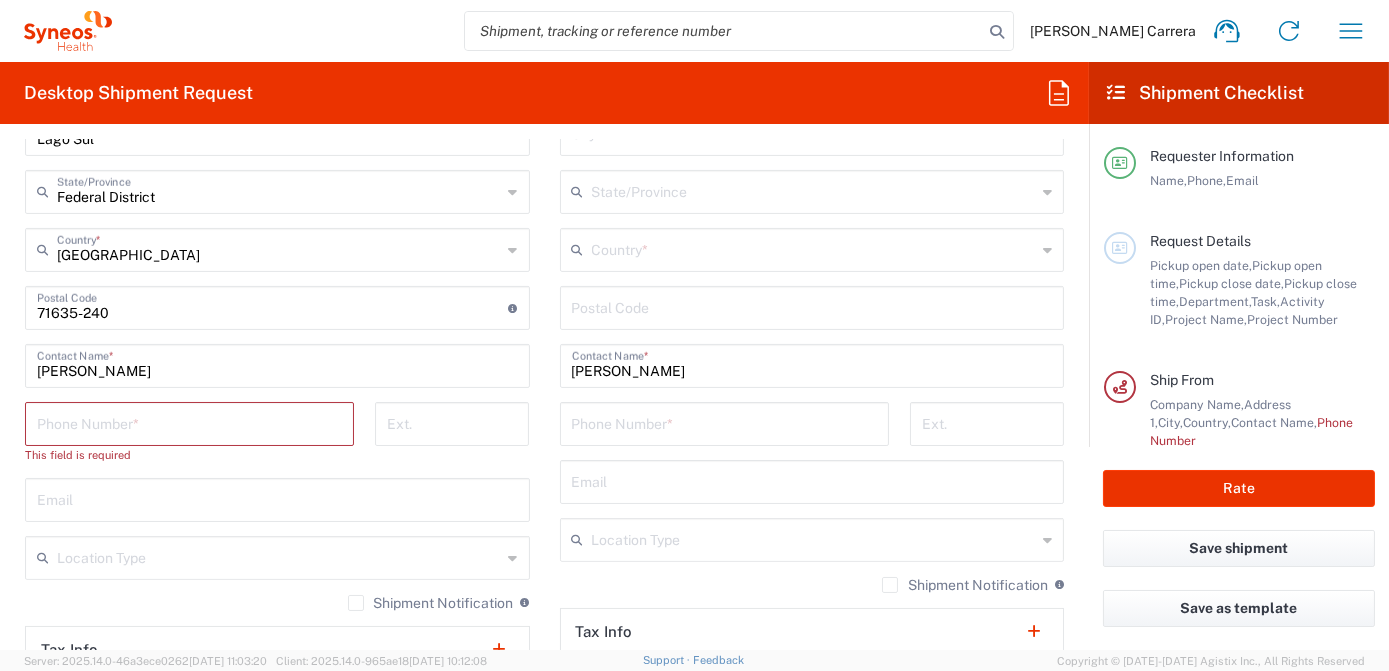 type on "[STREET_ADDRESS][PERSON_NAME][PERSON_NAME]" 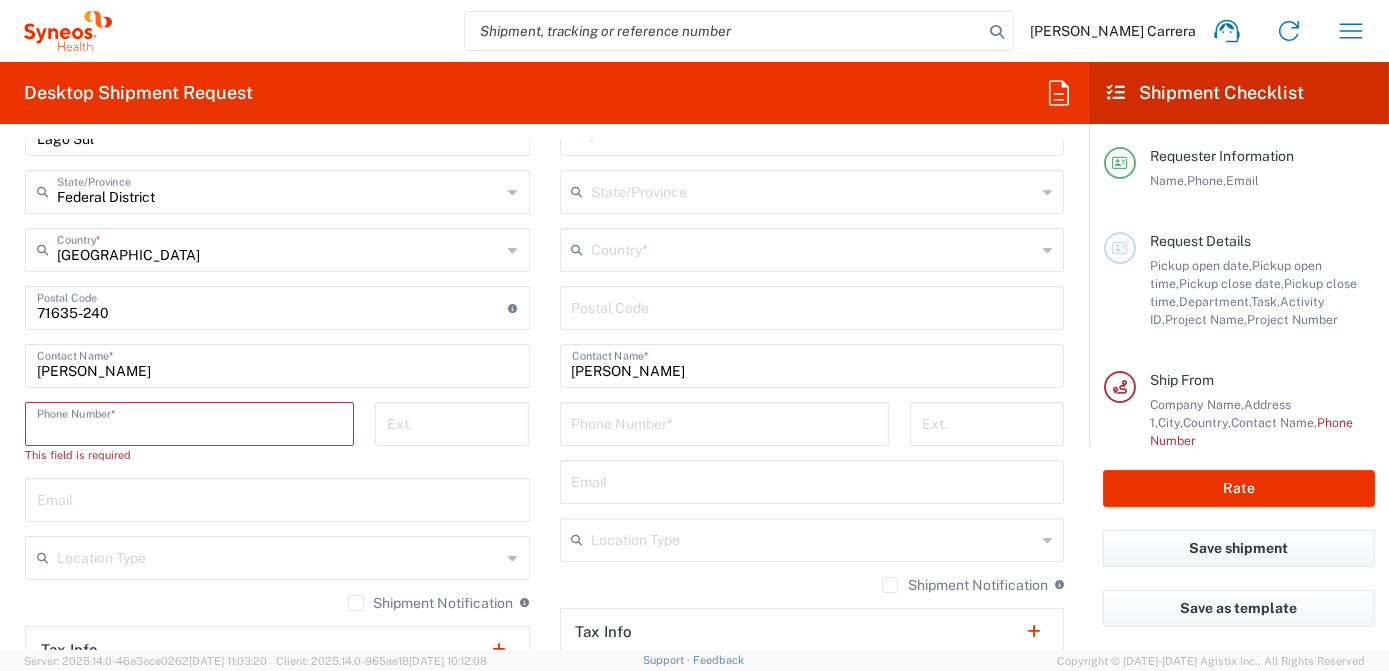 click at bounding box center [189, 422] 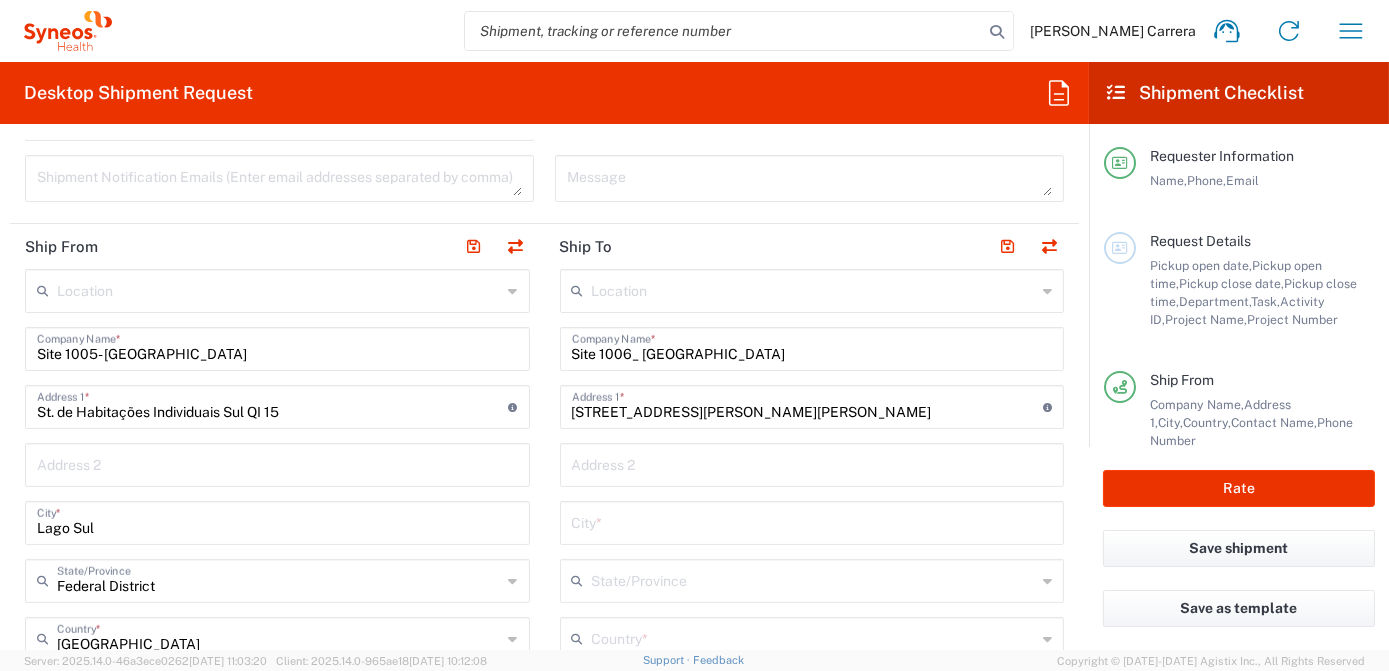 scroll, scrollTop: 636, scrollLeft: 0, axis: vertical 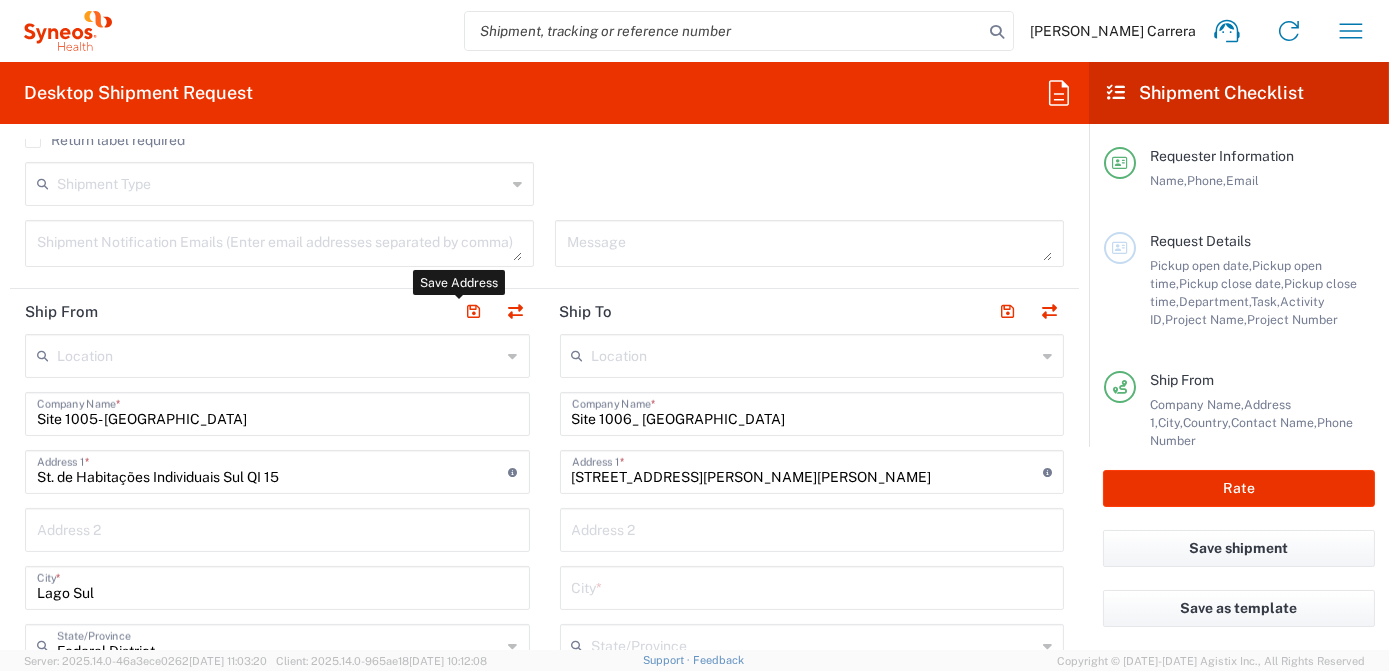type on "[PHONE_NUMBER]" 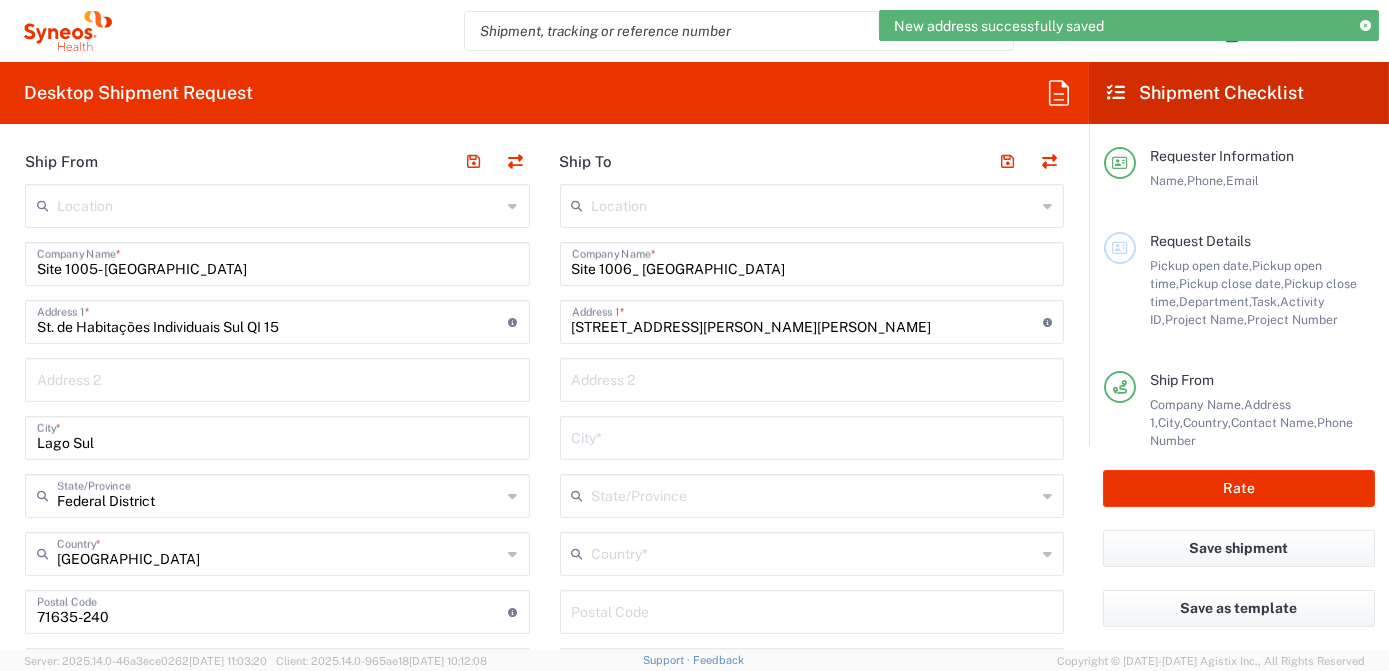 scroll, scrollTop: 818, scrollLeft: 0, axis: vertical 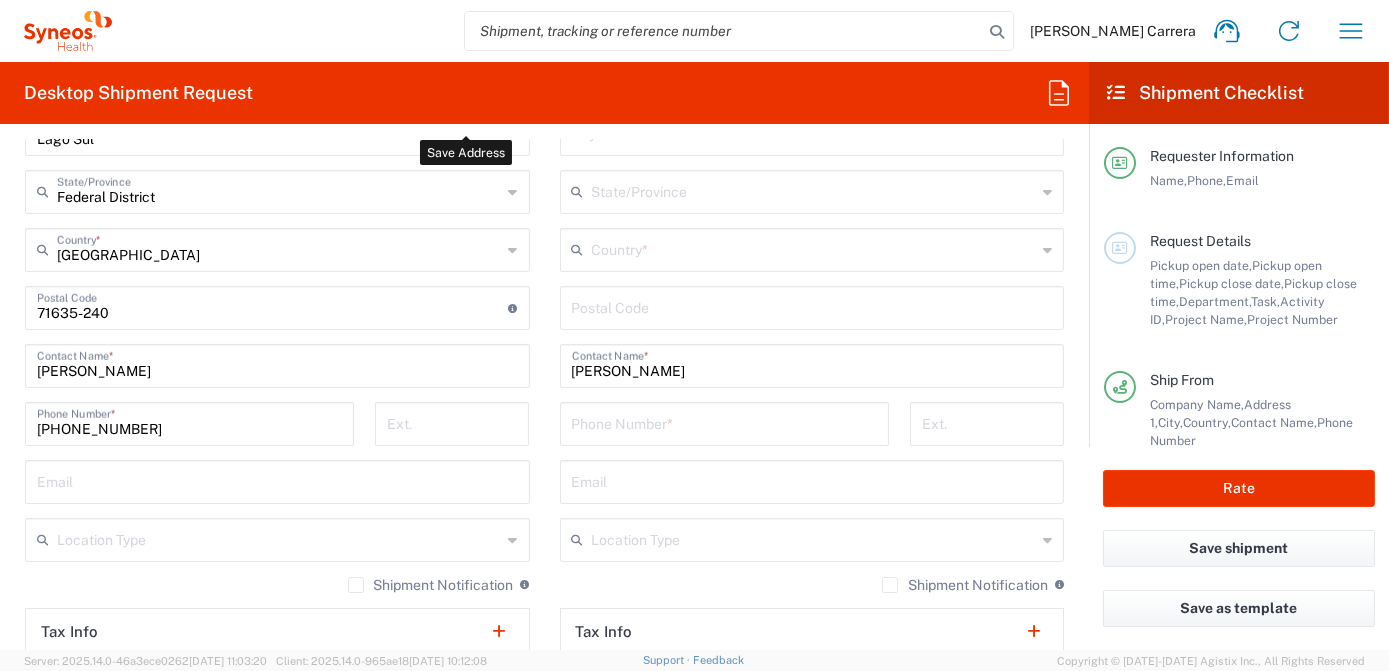 click at bounding box center [724, 422] 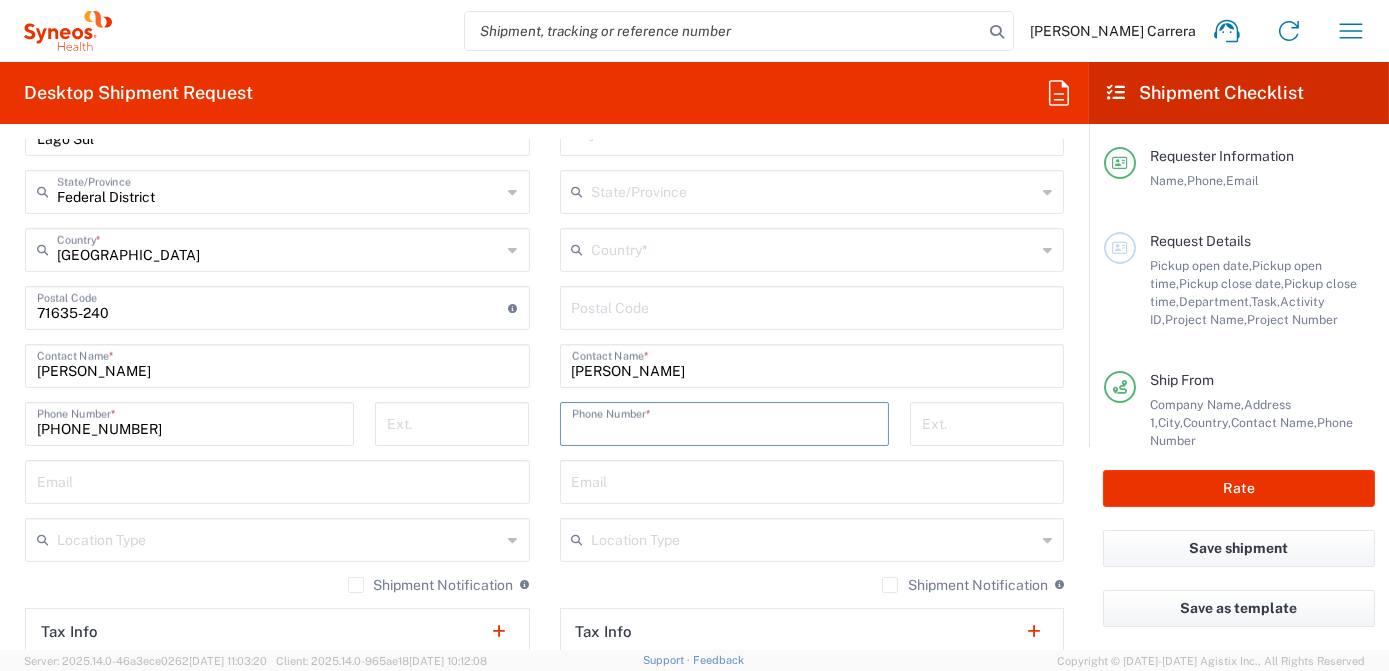 paste on "[PHONE_NUMBER]" 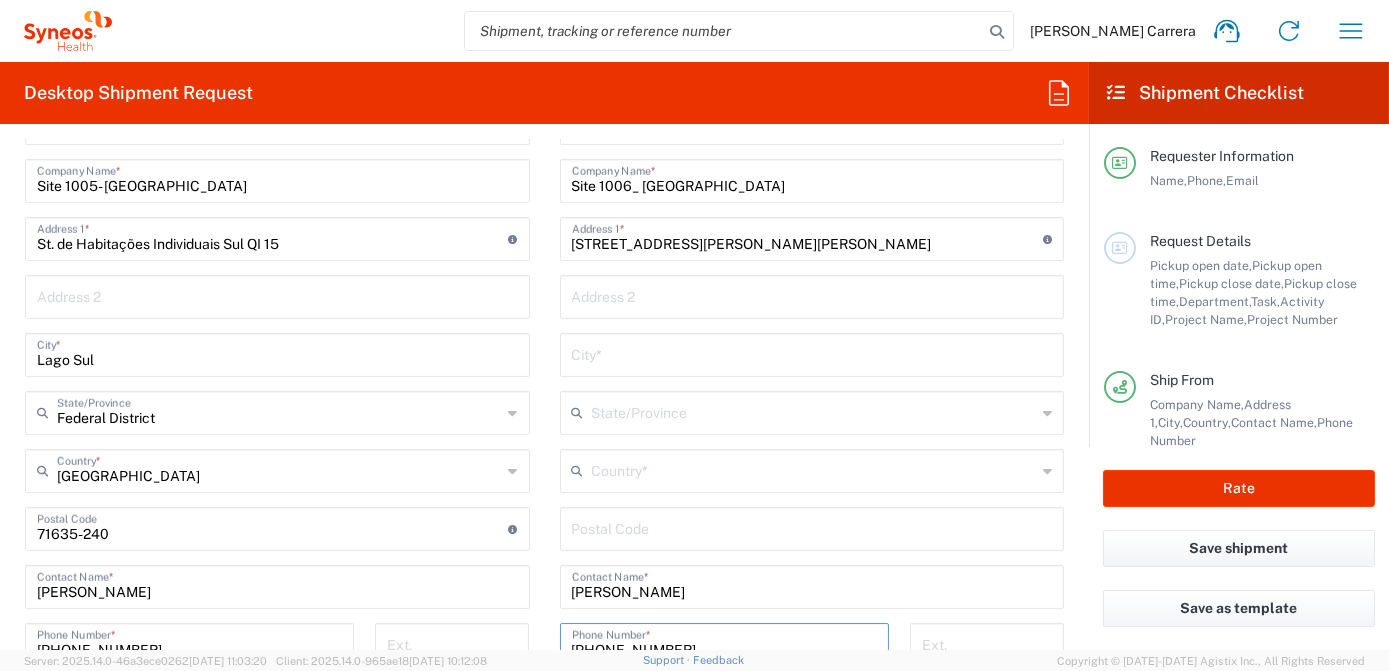 scroll, scrollTop: 909, scrollLeft: 0, axis: vertical 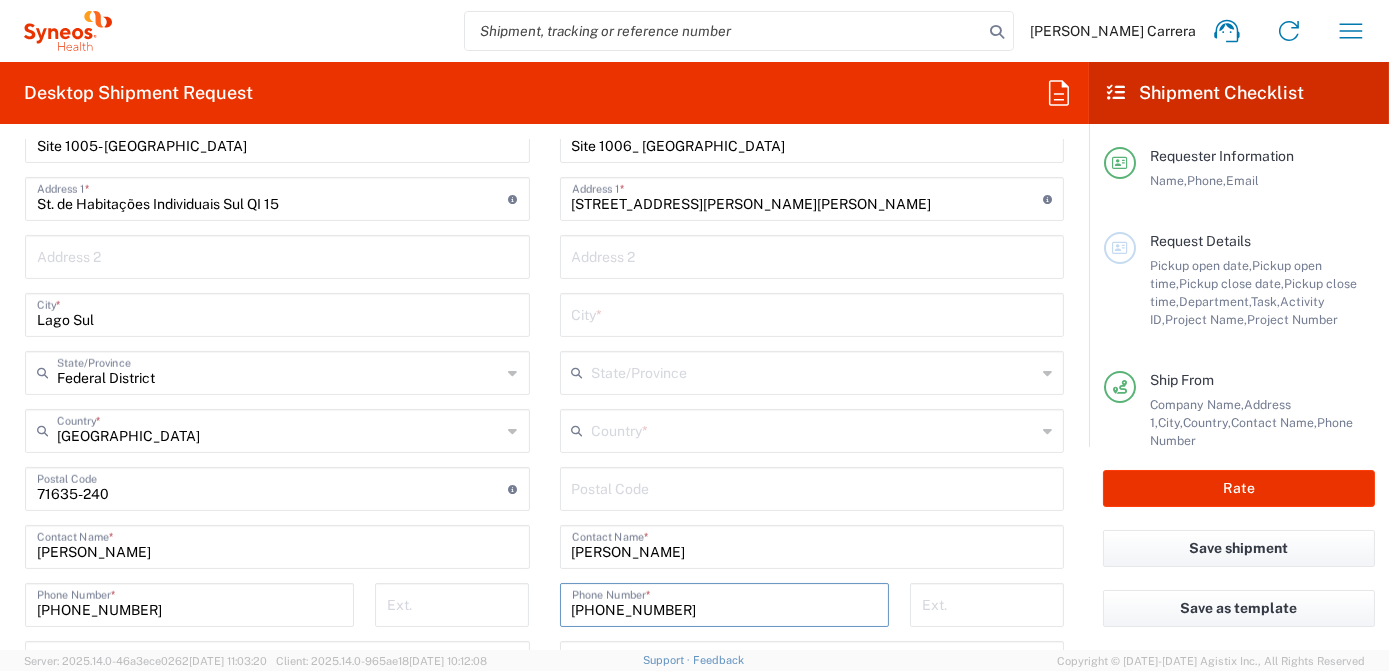 type on "[PHONE_NUMBER]" 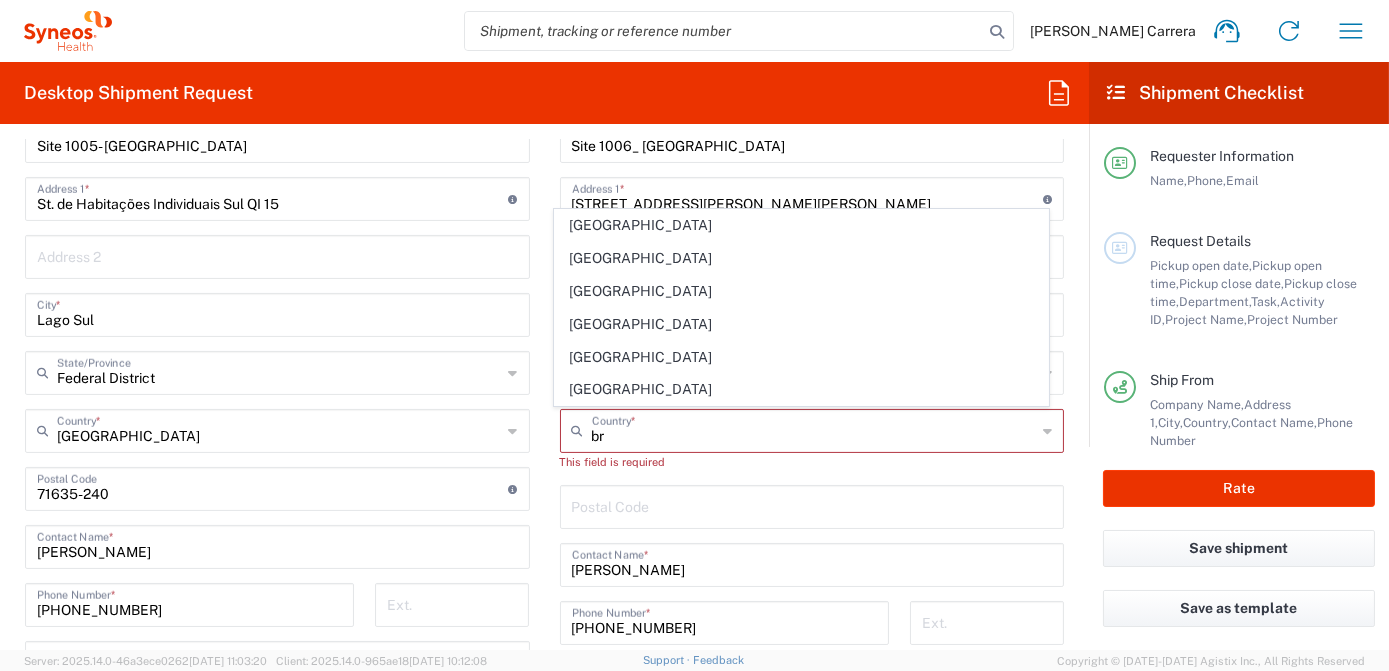 click on "[GEOGRAPHIC_DATA]" 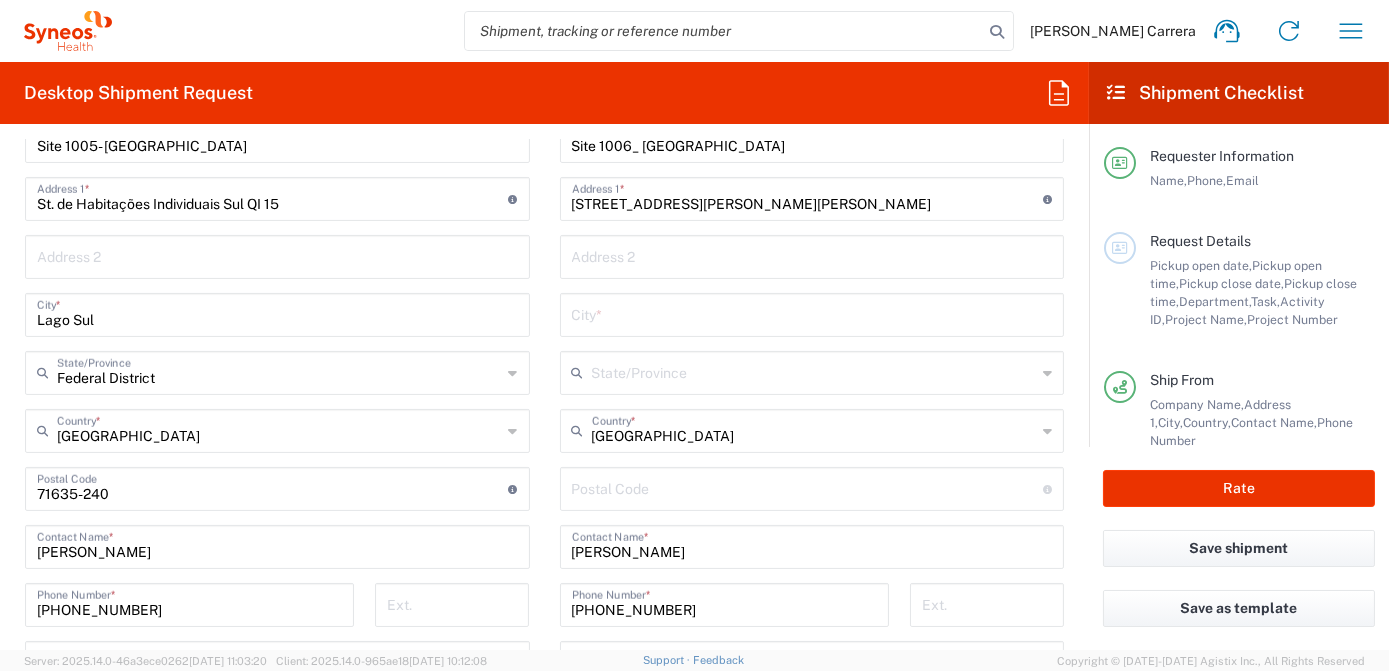 click at bounding box center (814, 371) 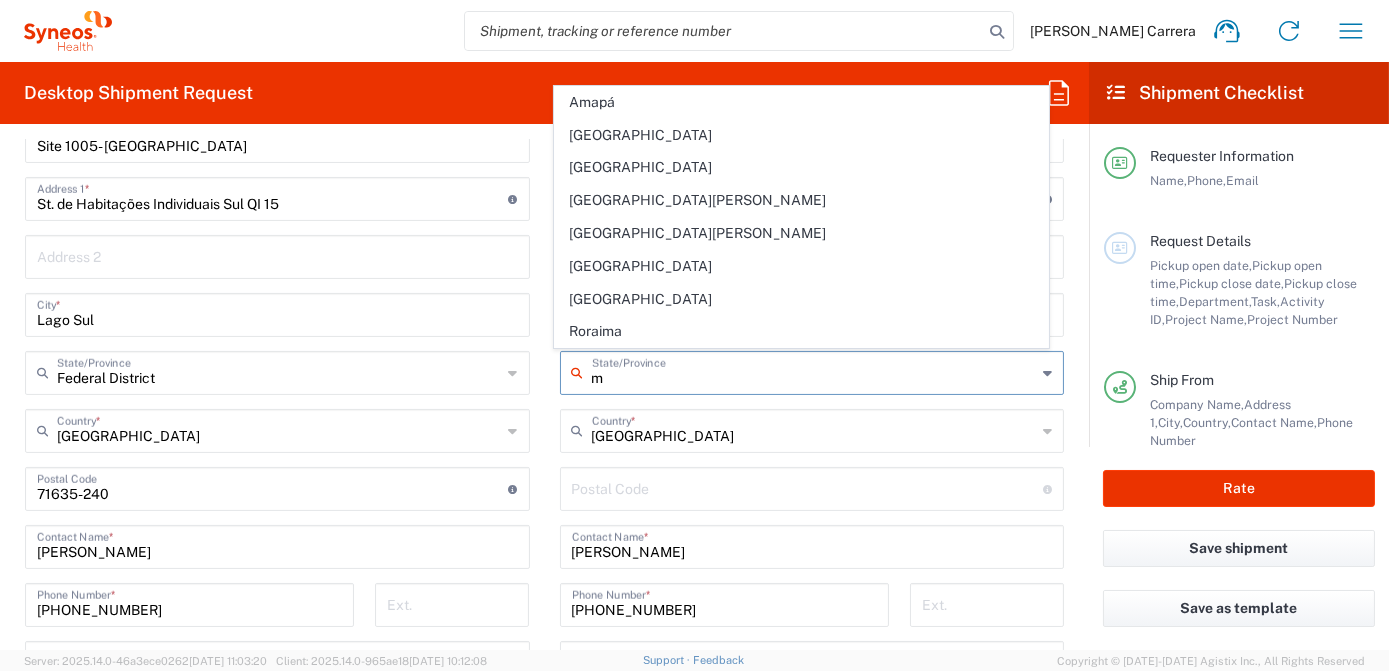 type on "m" 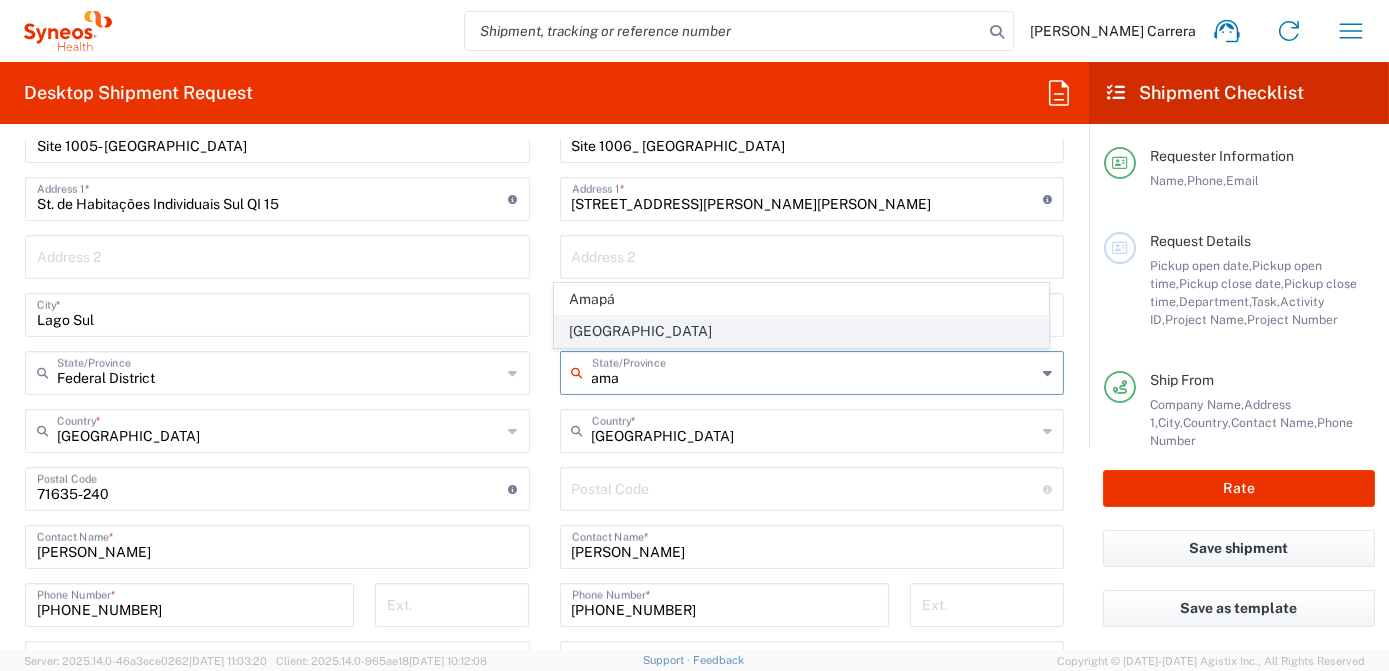 click on "[GEOGRAPHIC_DATA]" 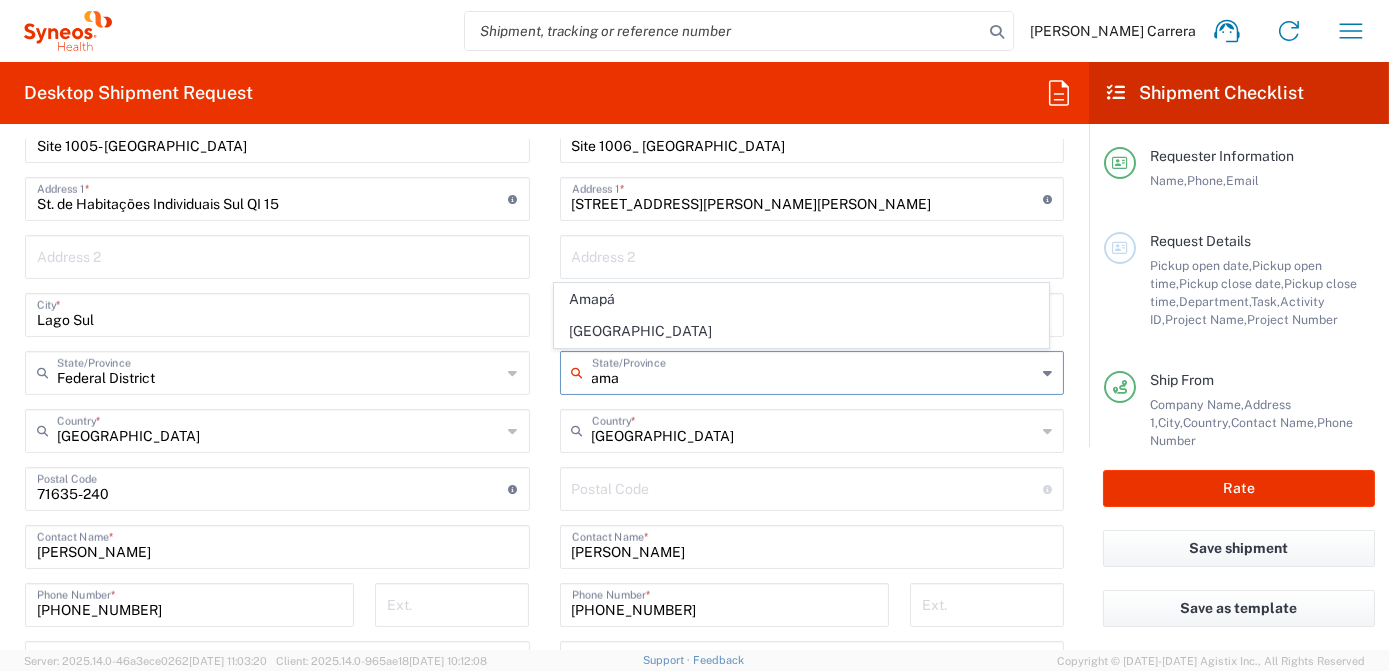 type on "[GEOGRAPHIC_DATA]" 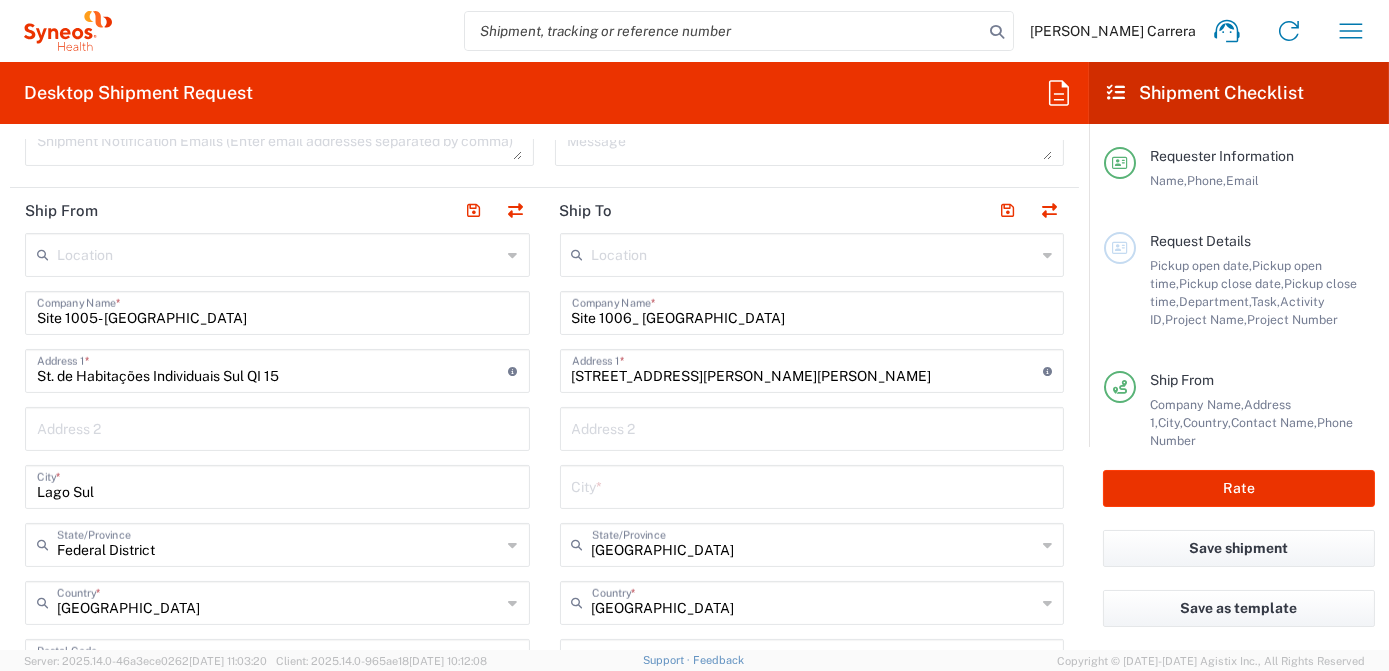 scroll, scrollTop: 727, scrollLeft: 0, axis: vertical 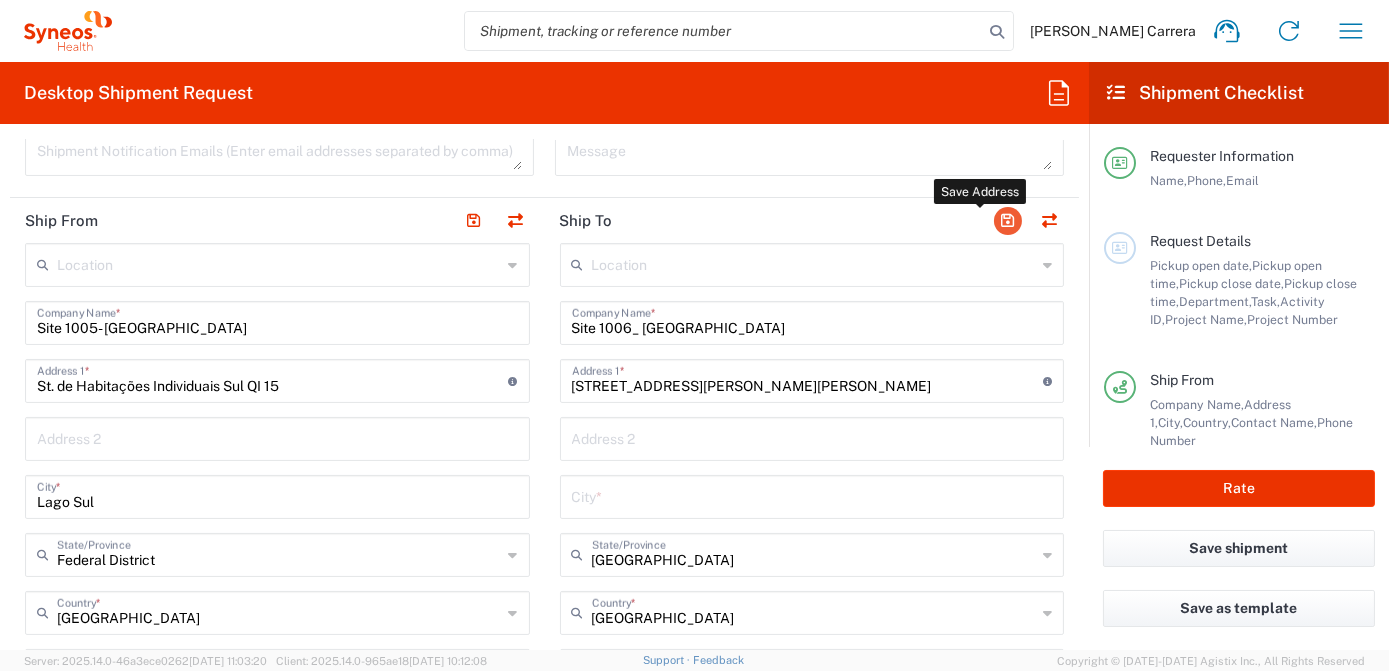 drag, startPoint x: 1002, startPoint y: 207, endPoint x: 989, endPoint y: 219, distance: 17.691807 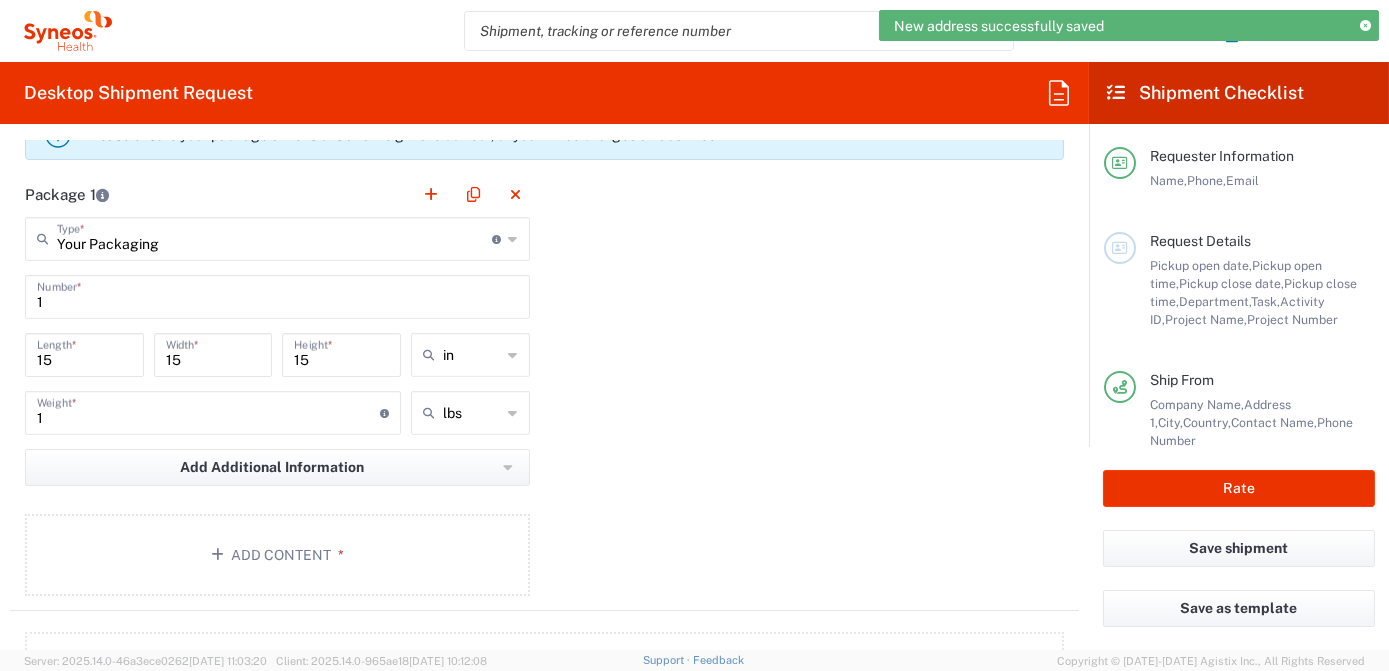 scroll, scrollTop: 1818, scrollLeft: 0, axis: vertical 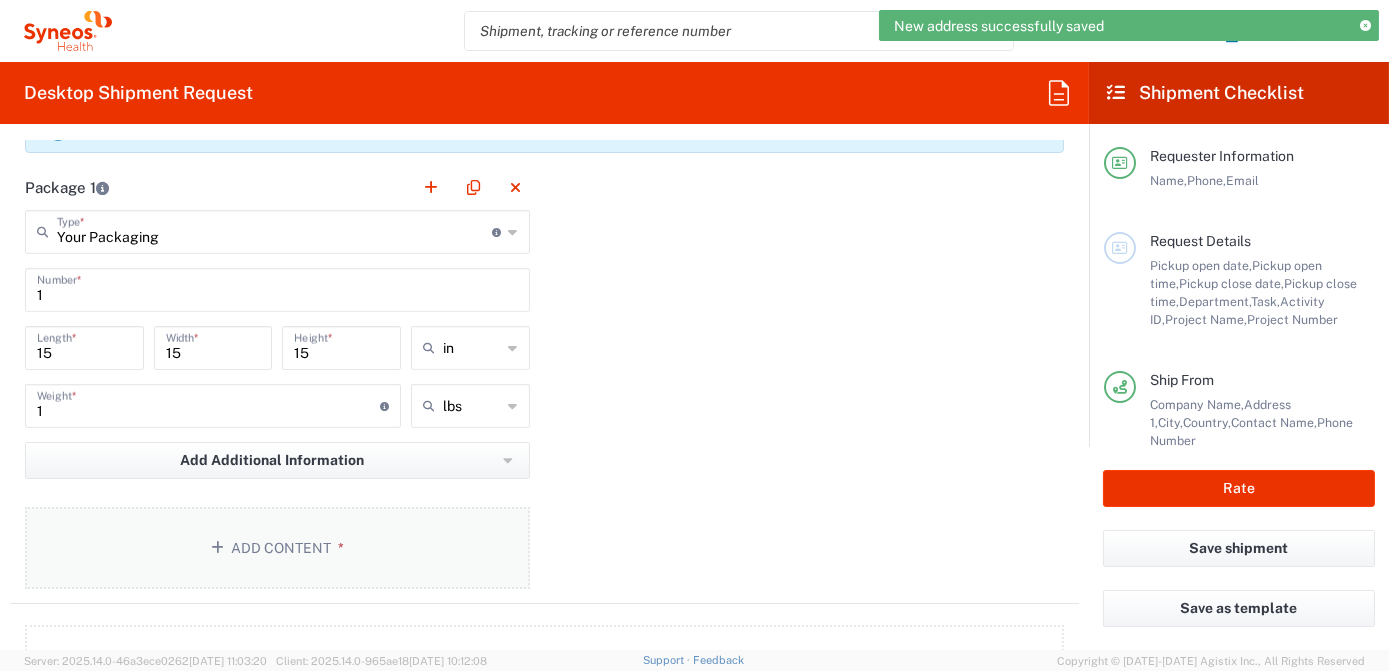 click on "Add Content *" 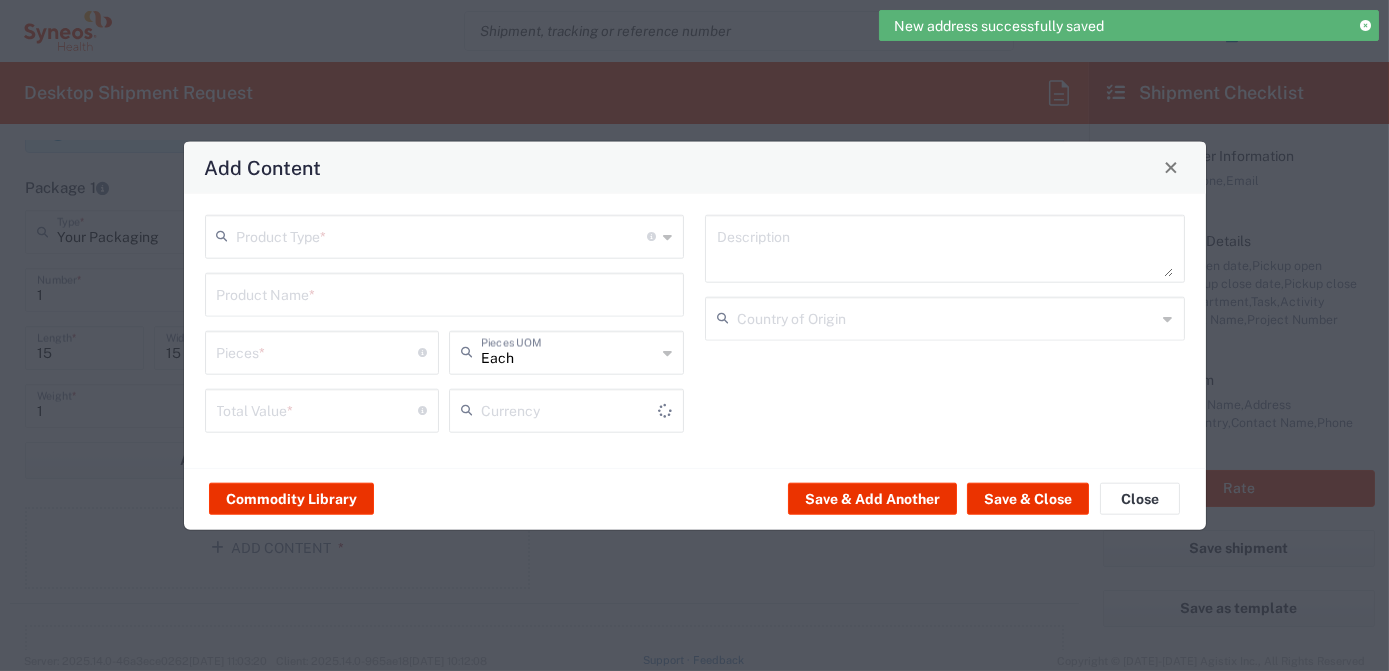 type on "US Dollar" 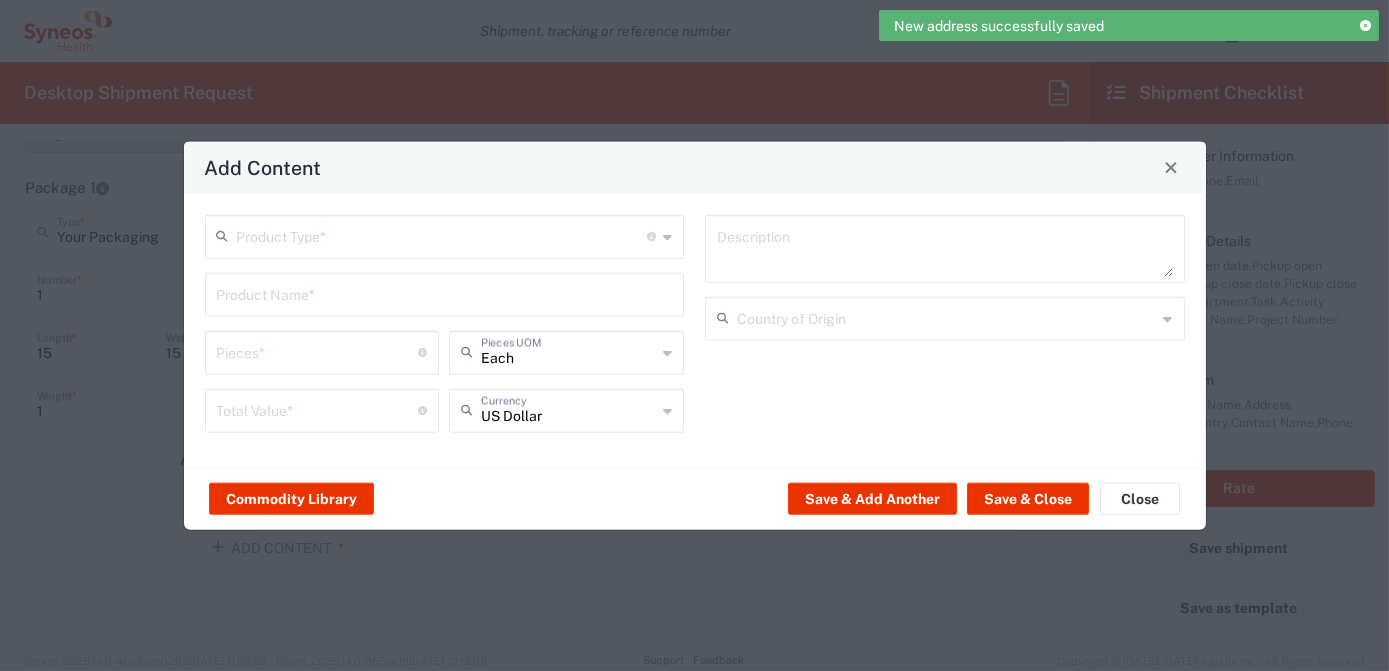 click at bounding box center (442, 234) 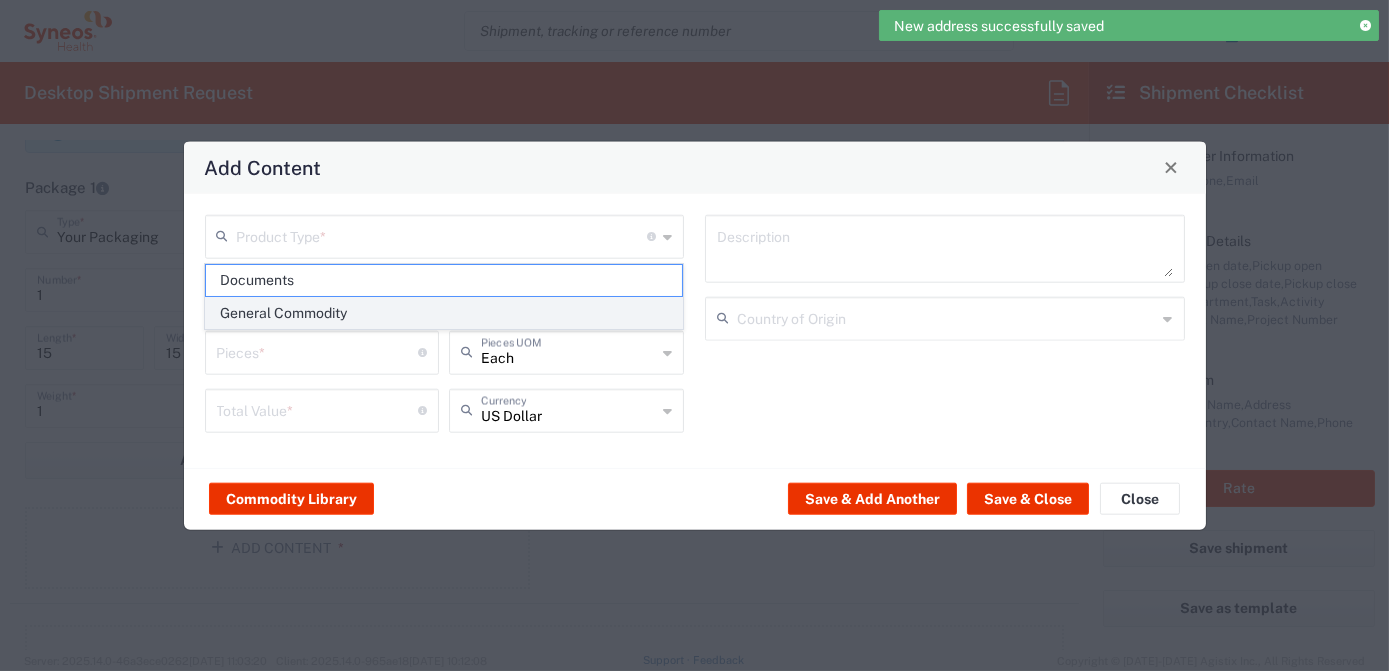 click on "General Commodity" 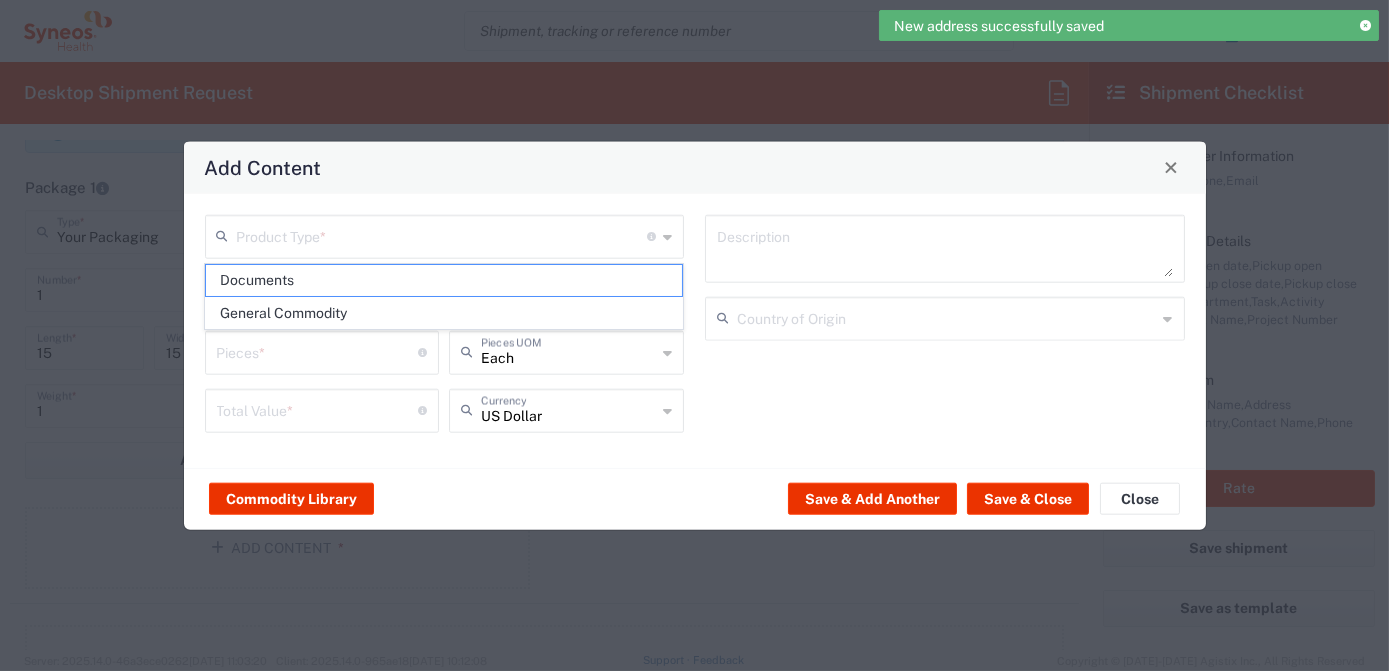 type on "General Commodity" 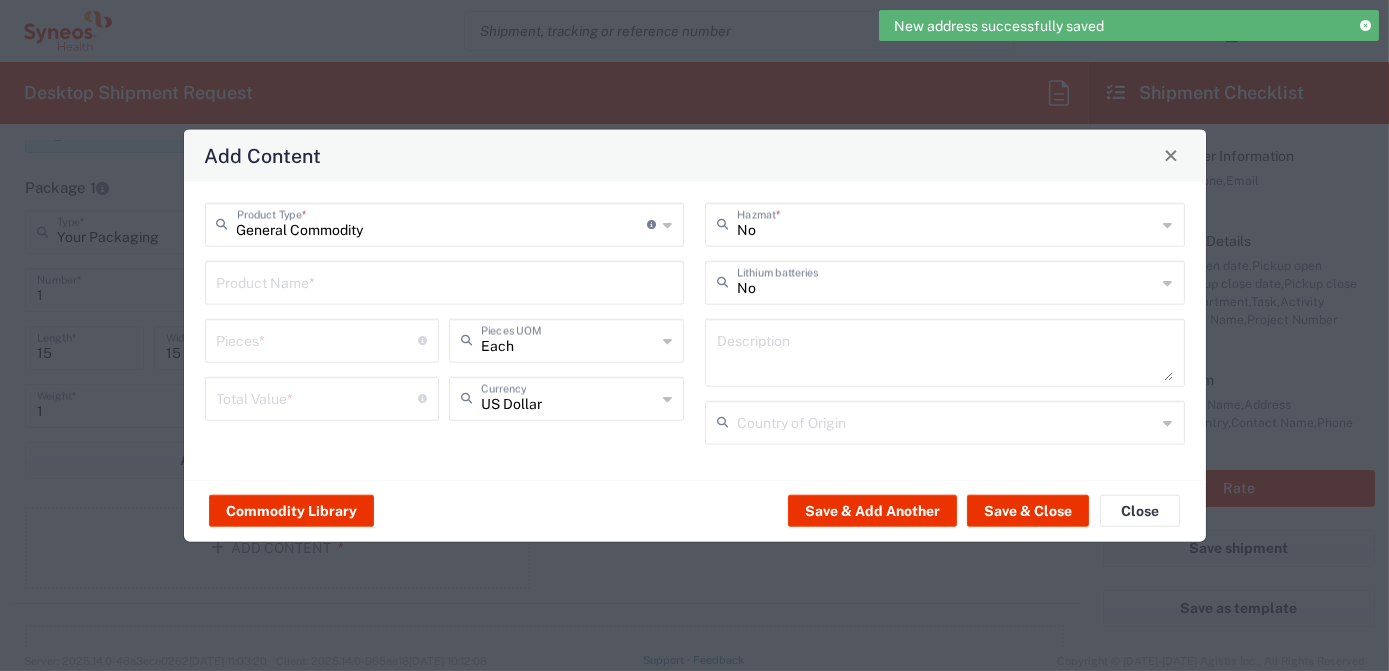 click at bounding box center (445, 280) 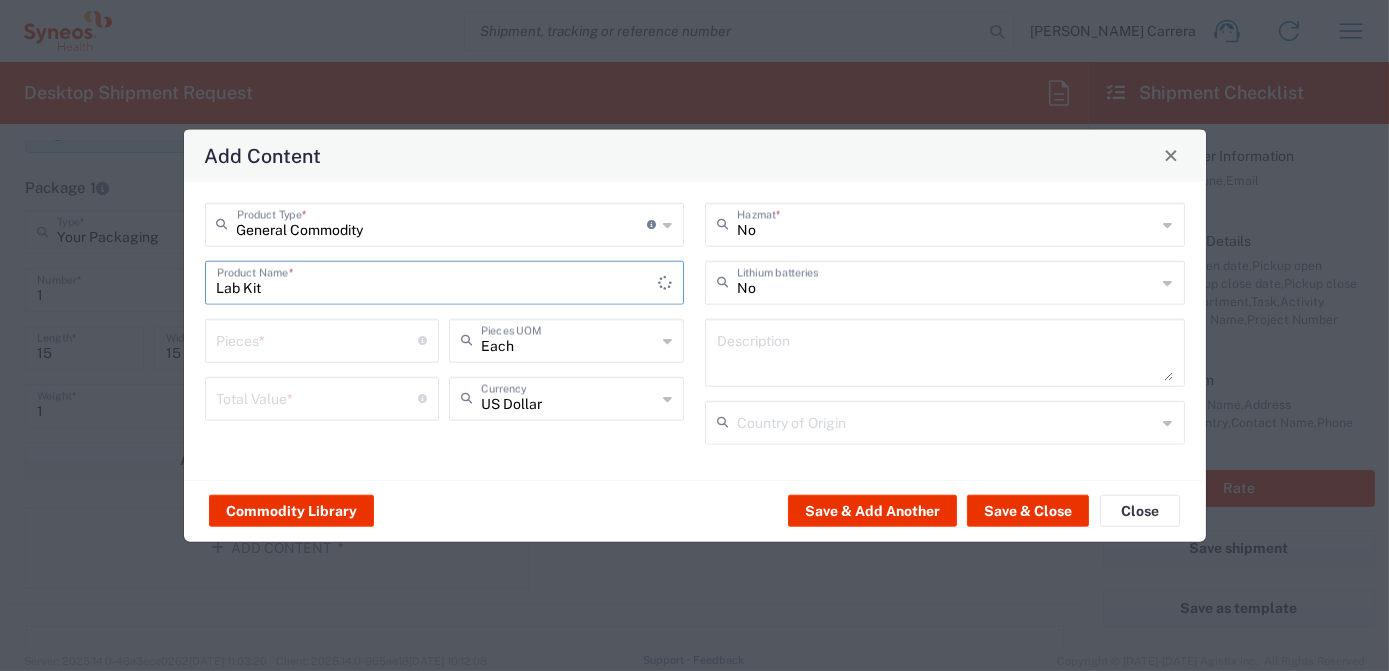 type on "Lab Kit" 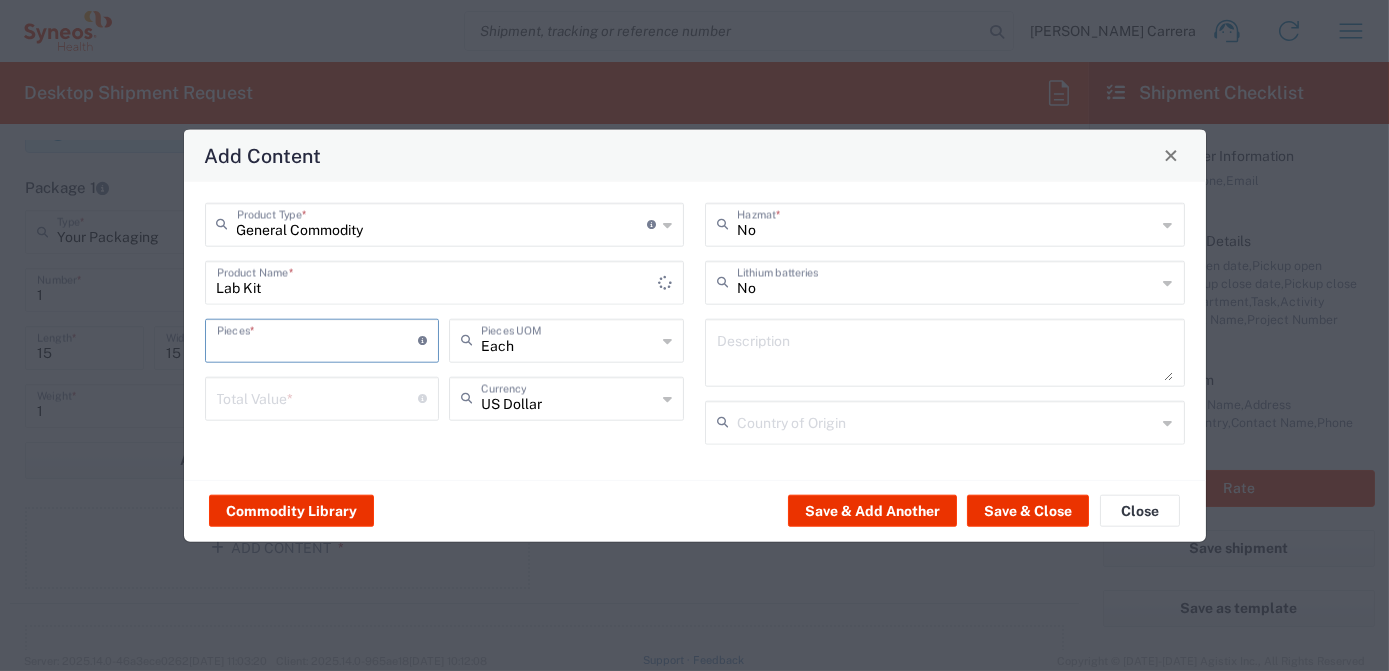 click at bounding box center (318, 338) 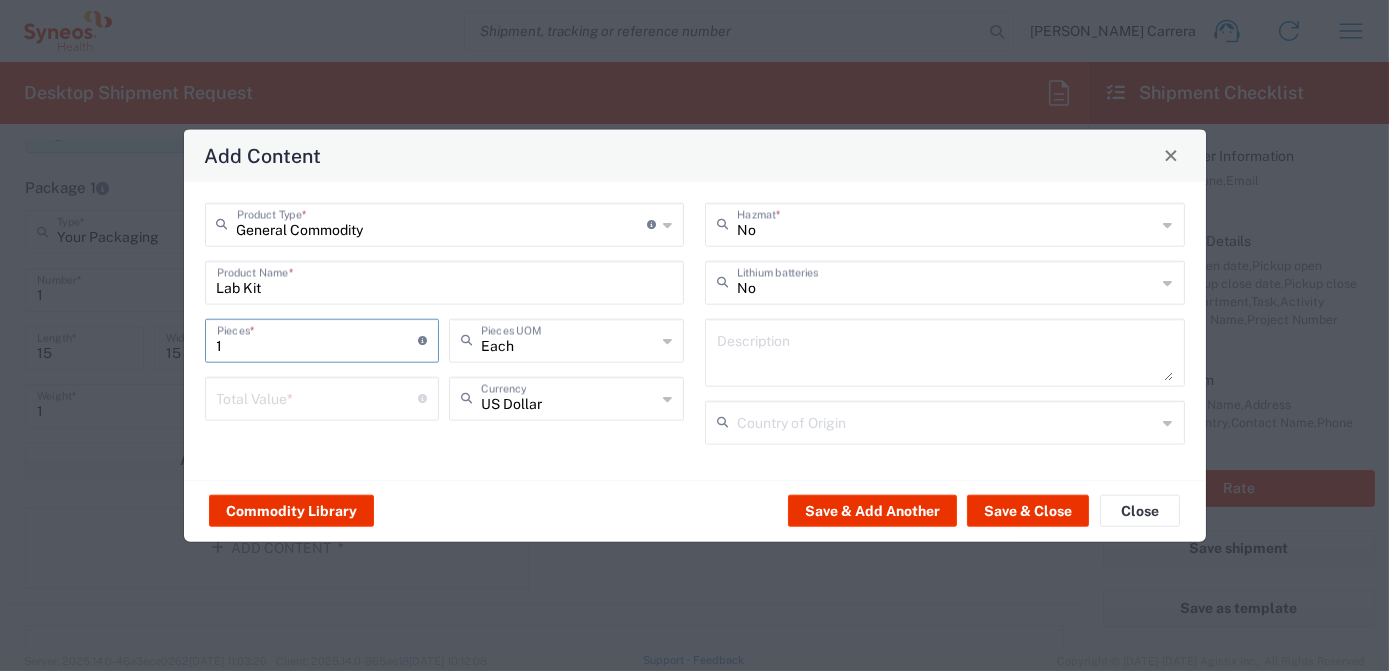 type on "1" 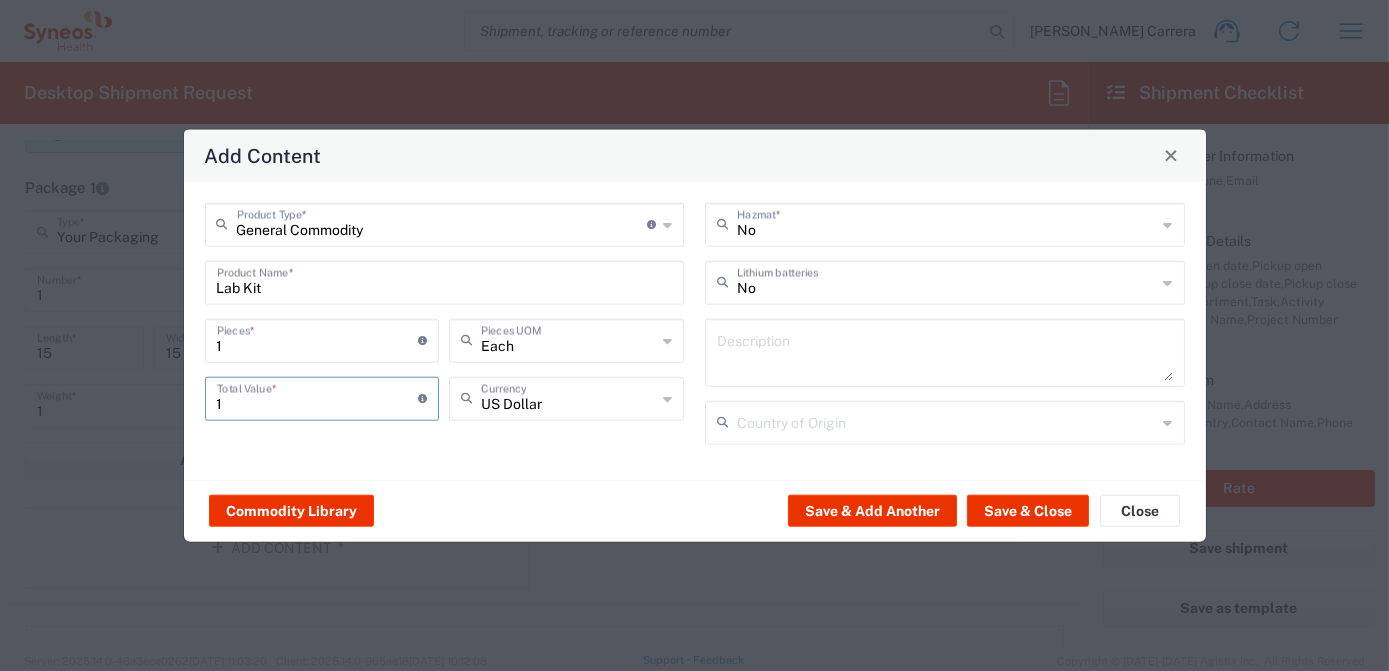 type on "1" 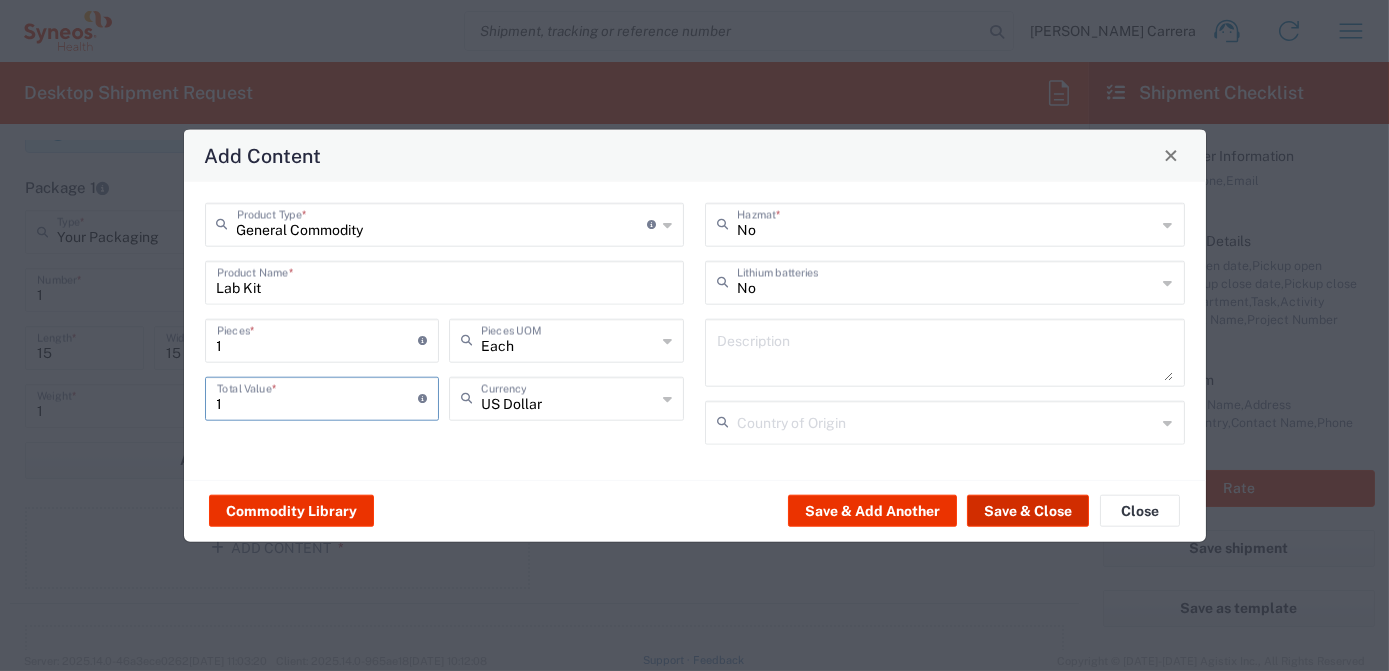 click on "Save & Close" 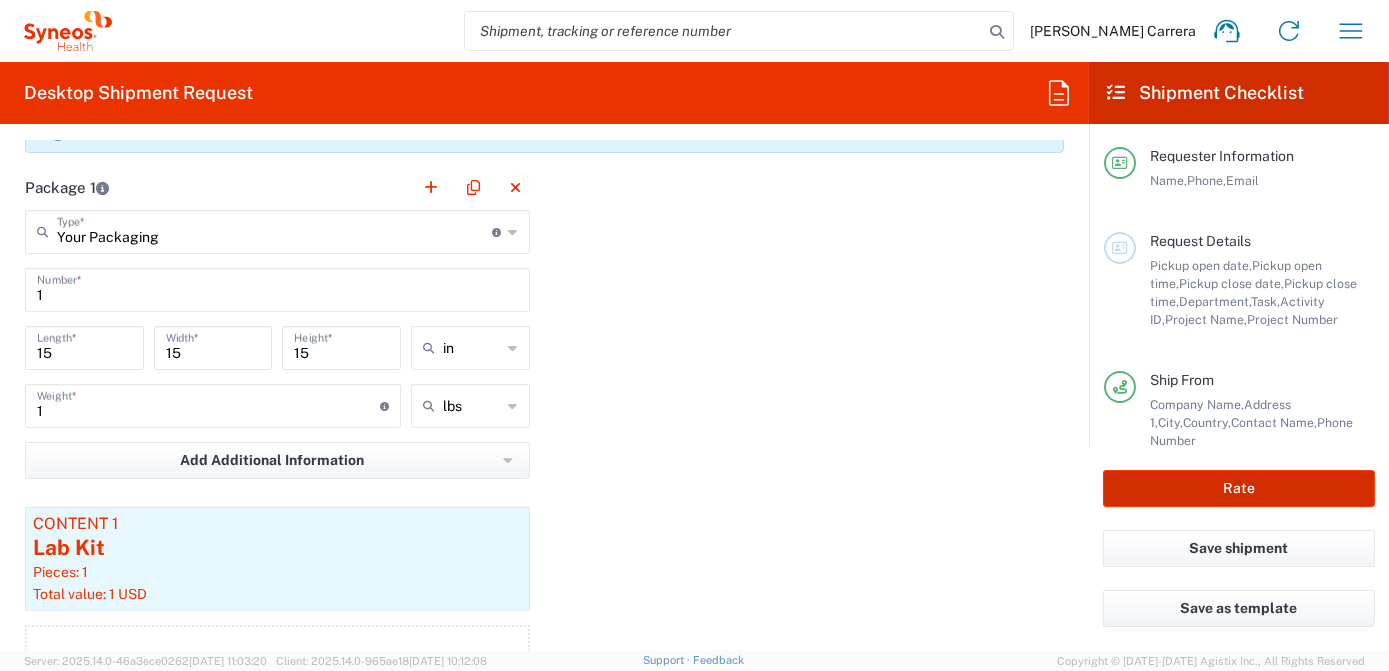 click on "Rate" 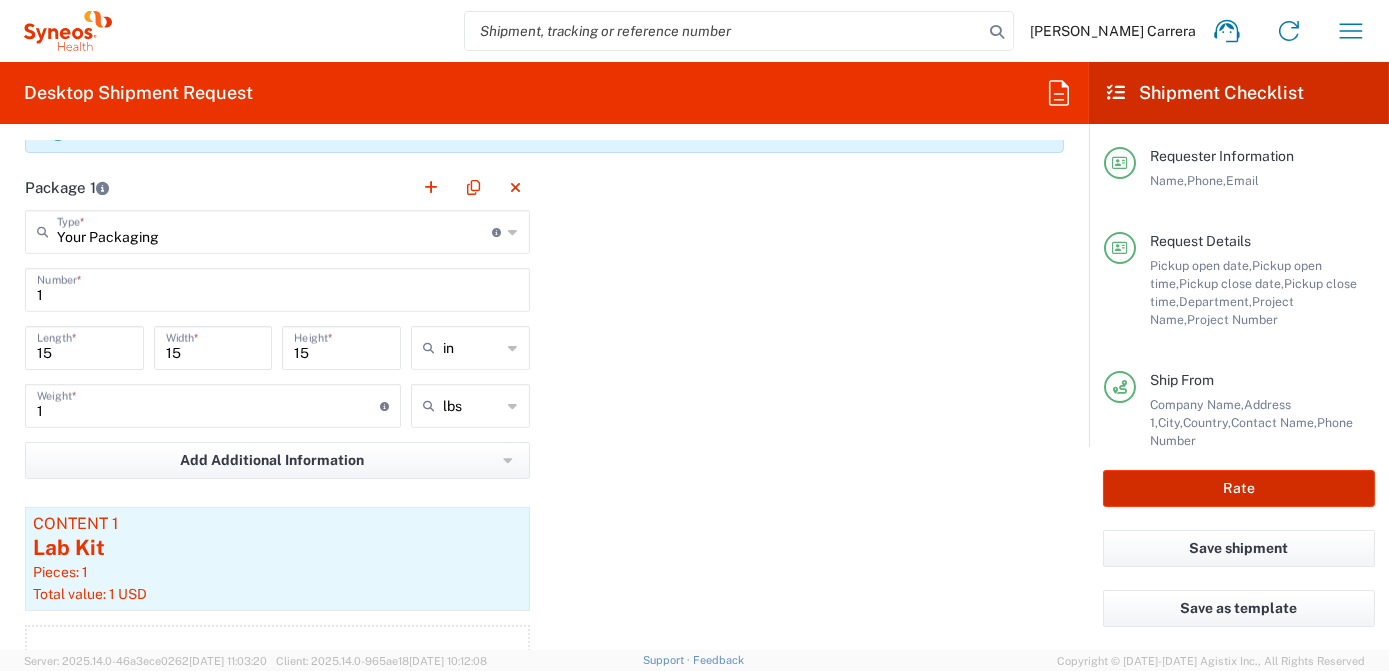 type on "7049407" 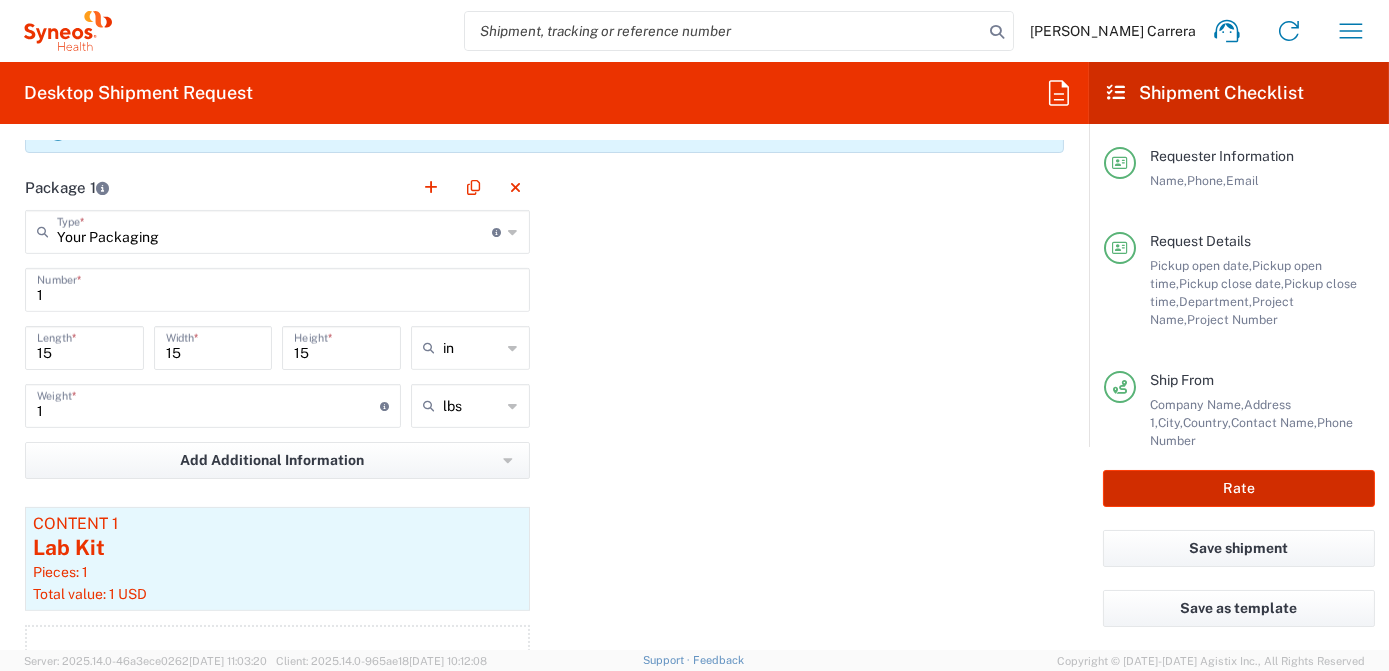 click on "Rate" 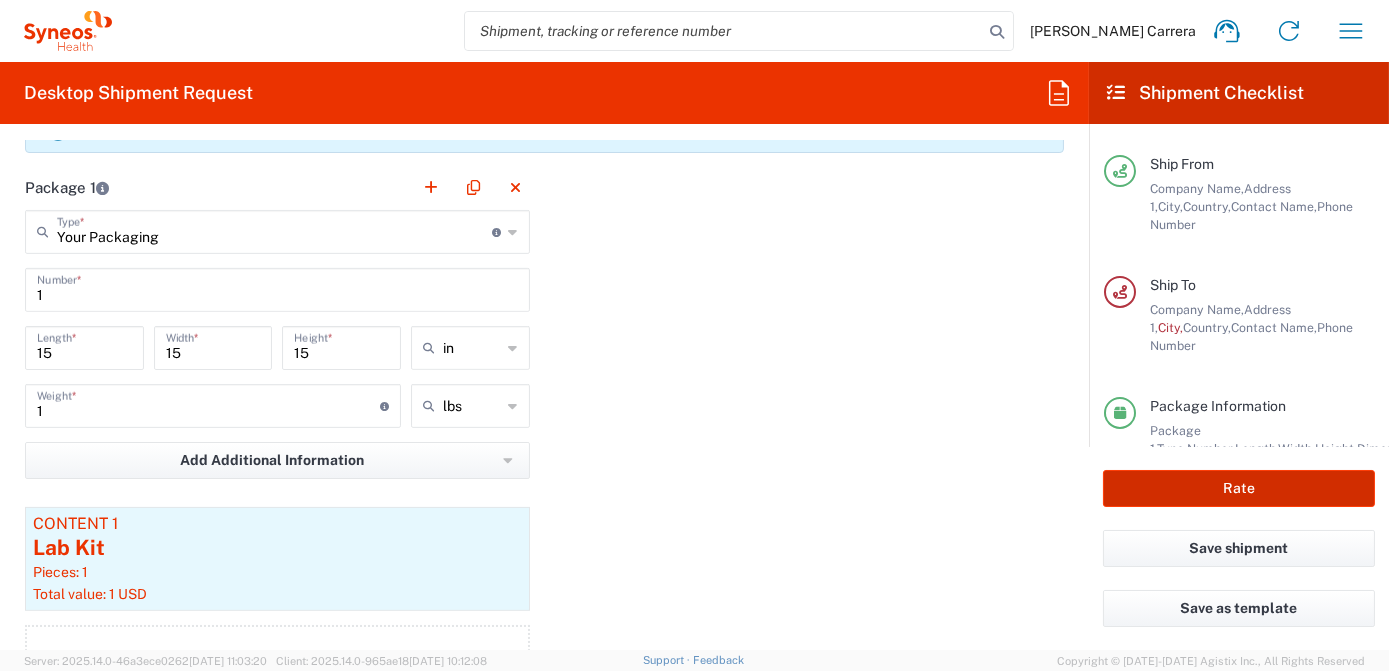 scroll, scrollTop: 245, scrollLeft: 0, axis: vertical 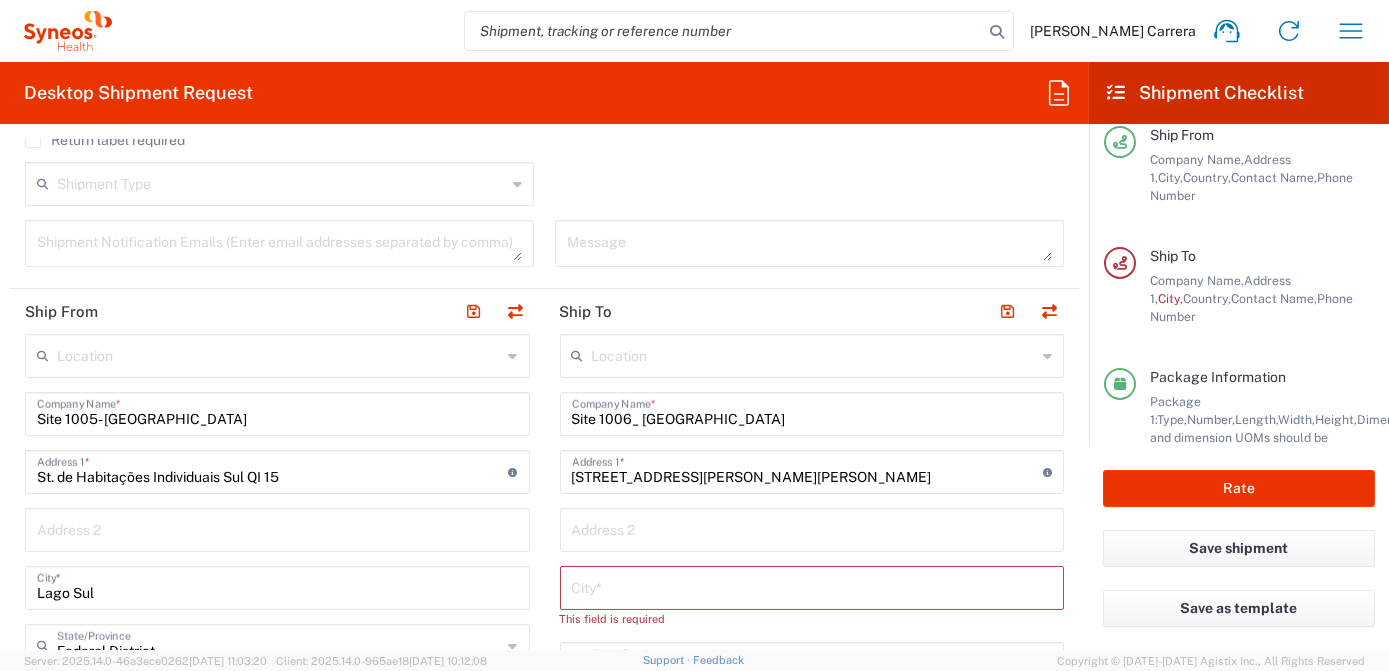 click at bounding box center (812, 586) 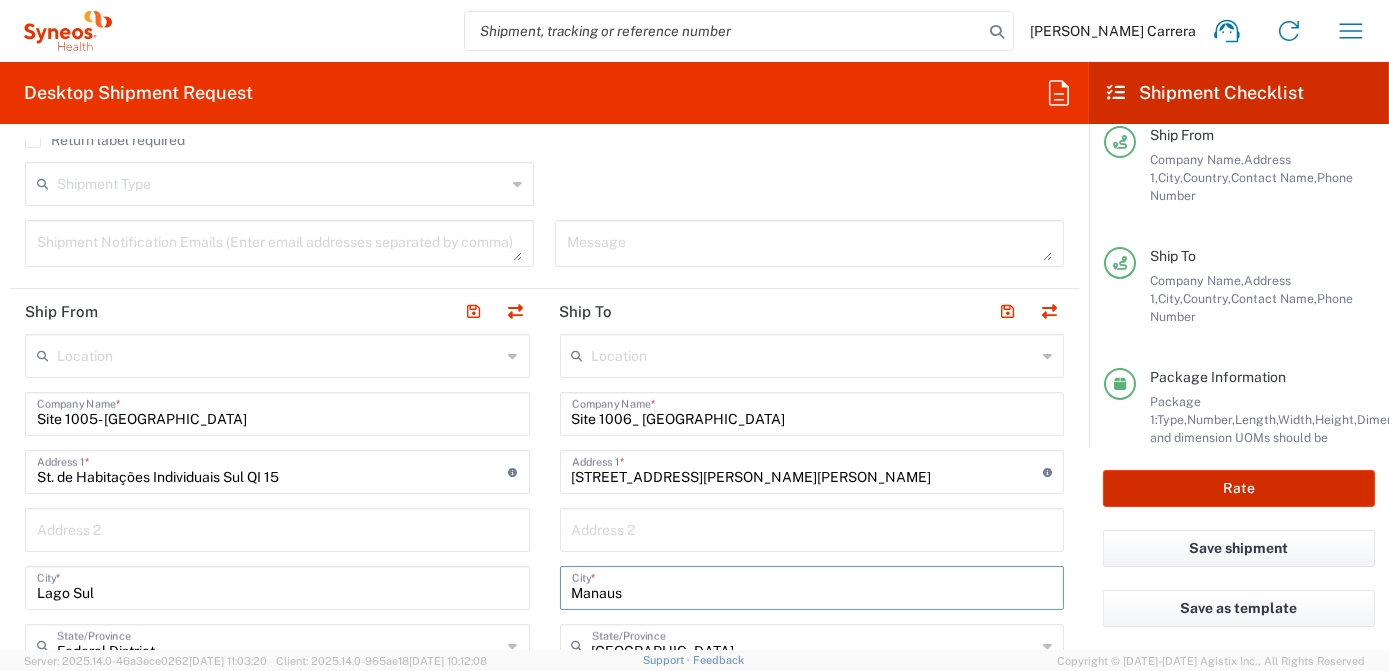type on "Manaus" 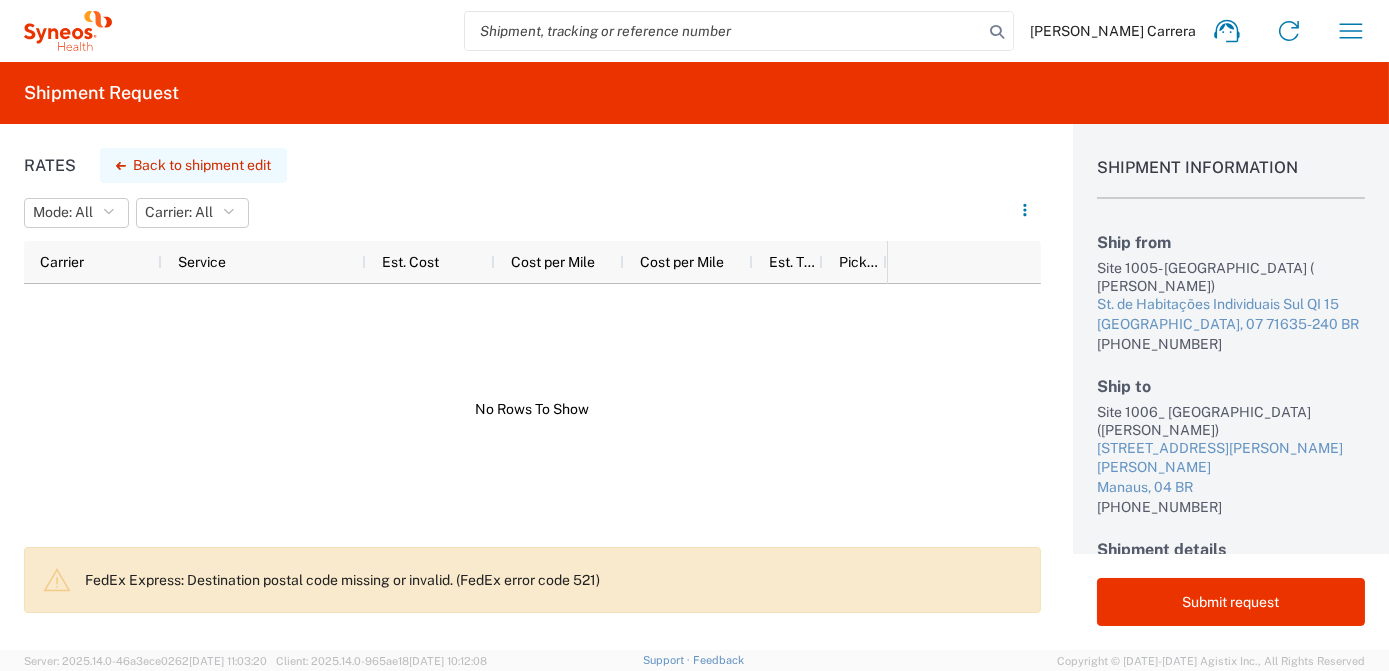 click on "Back to shipment edit" 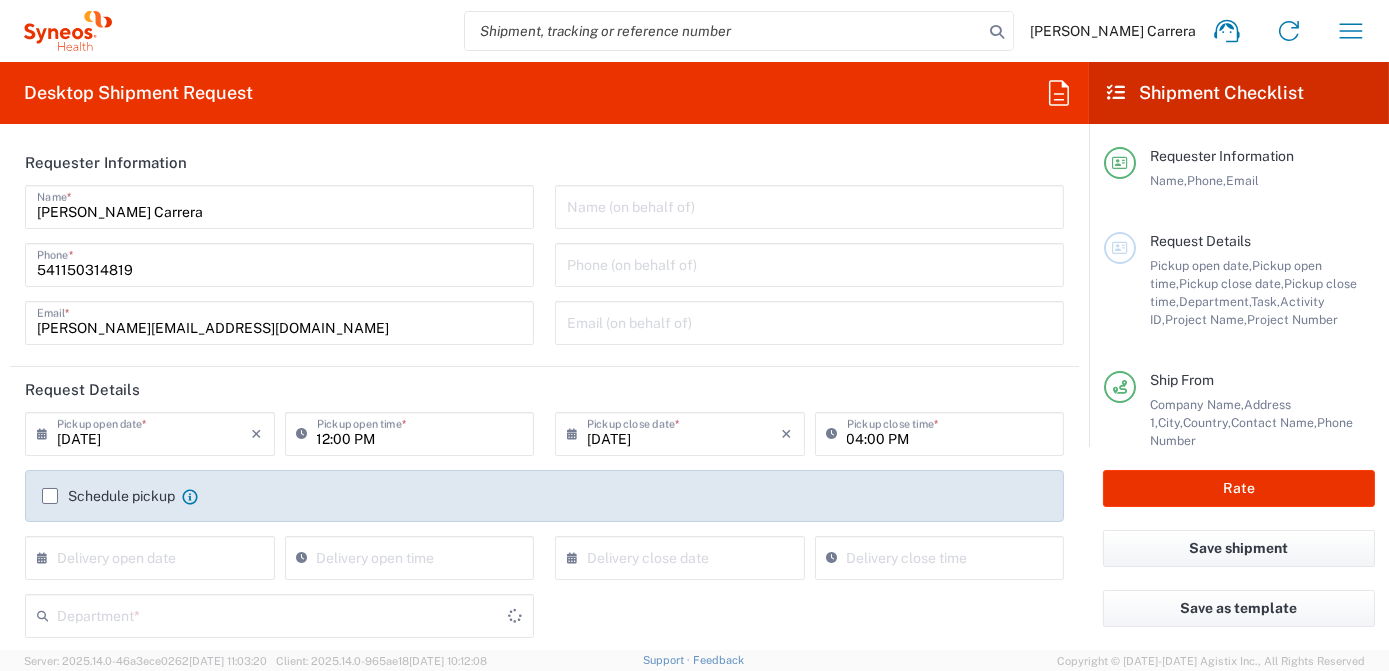 type on "Federal District" 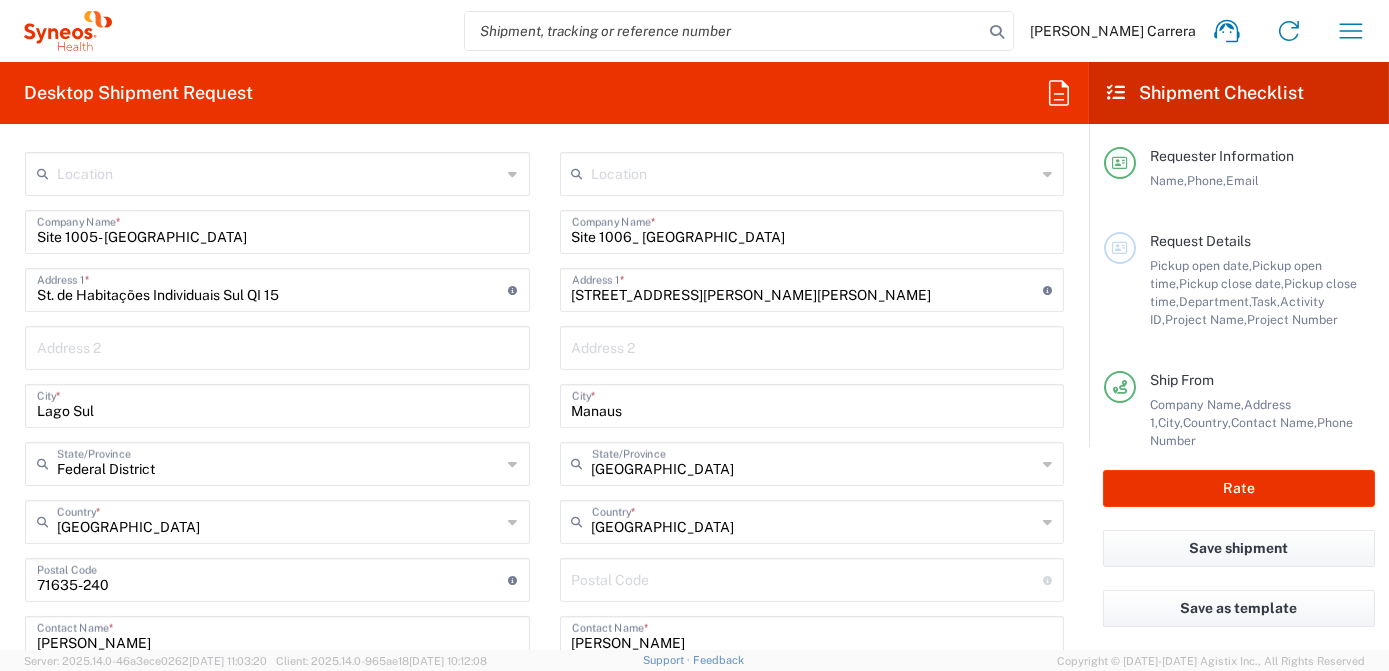 scroll, scrollTop: 1000, scrollLeft: 0, axis: vertical 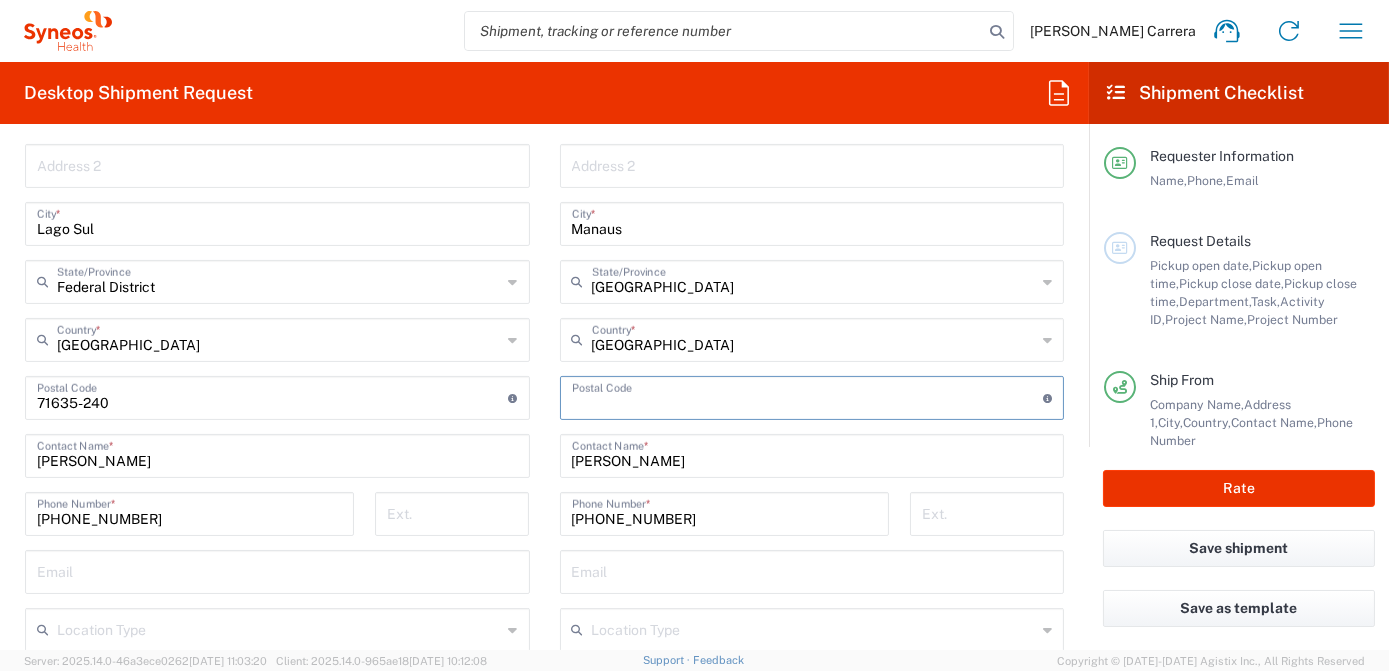 click at bounding box center (808, 396) 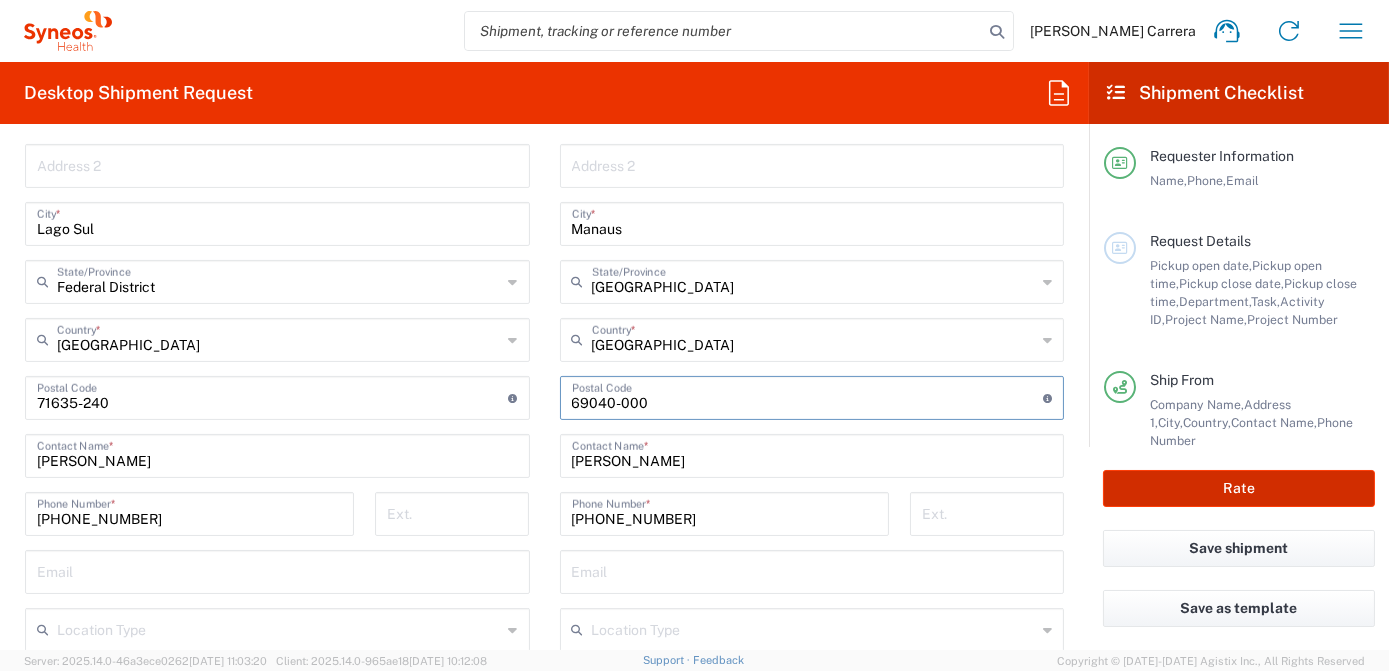 type on "69040-000" 